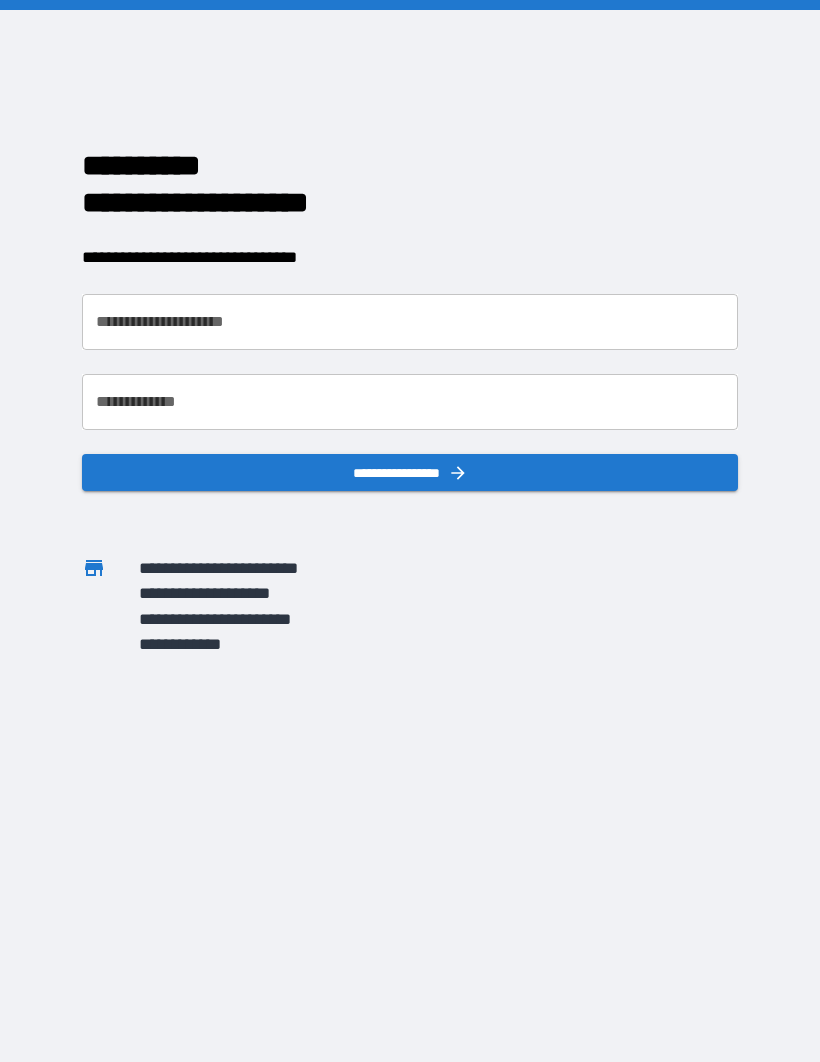 scroll, scrollTop: 0, scrollLeft: 0, axis: both 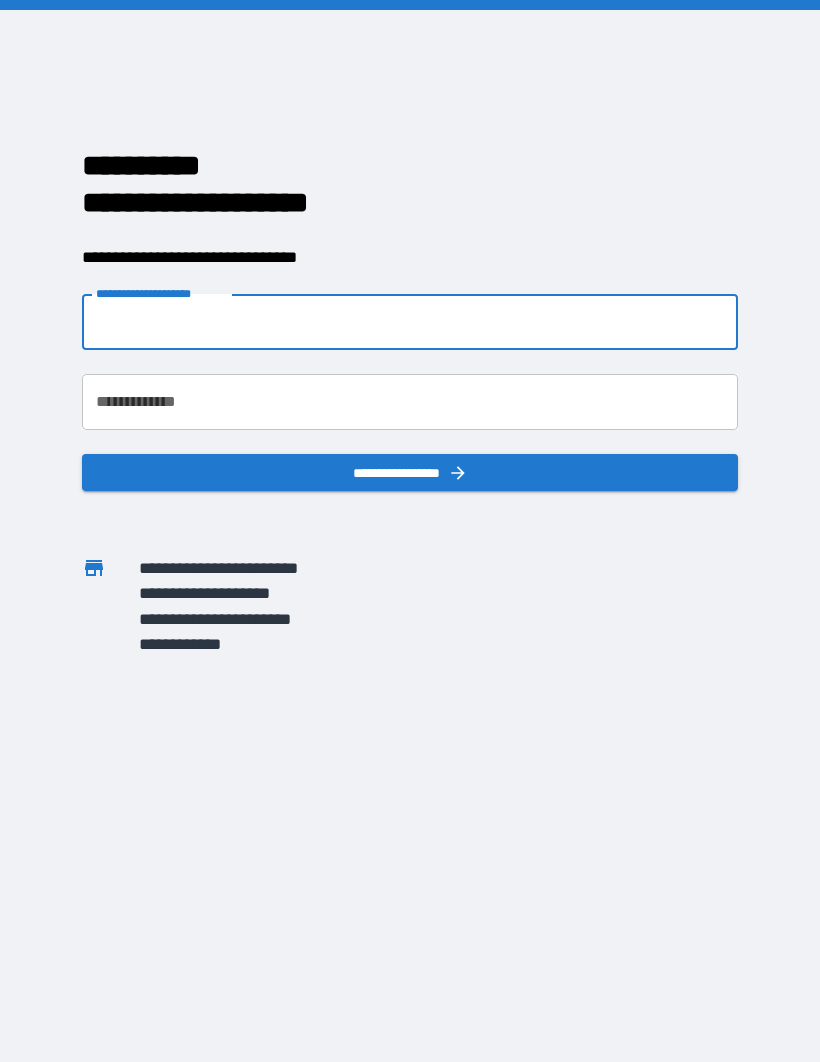 type on "**********" 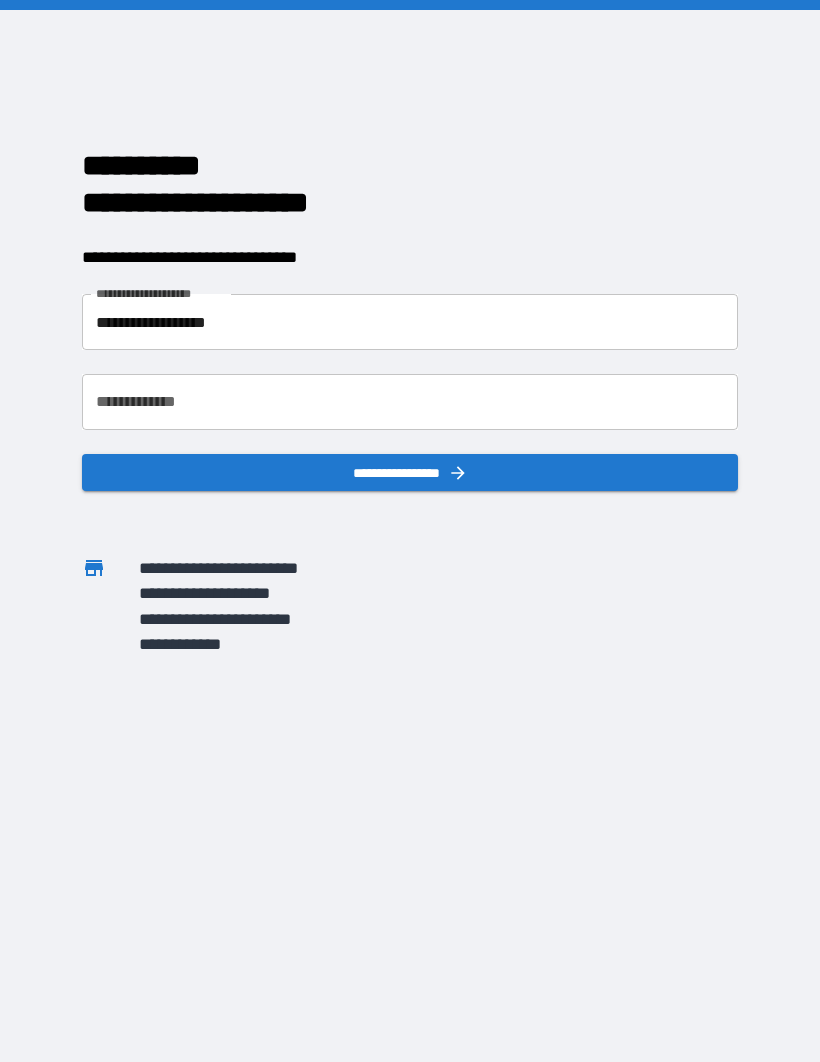 click on "**********" at bounding box center (410, 402) 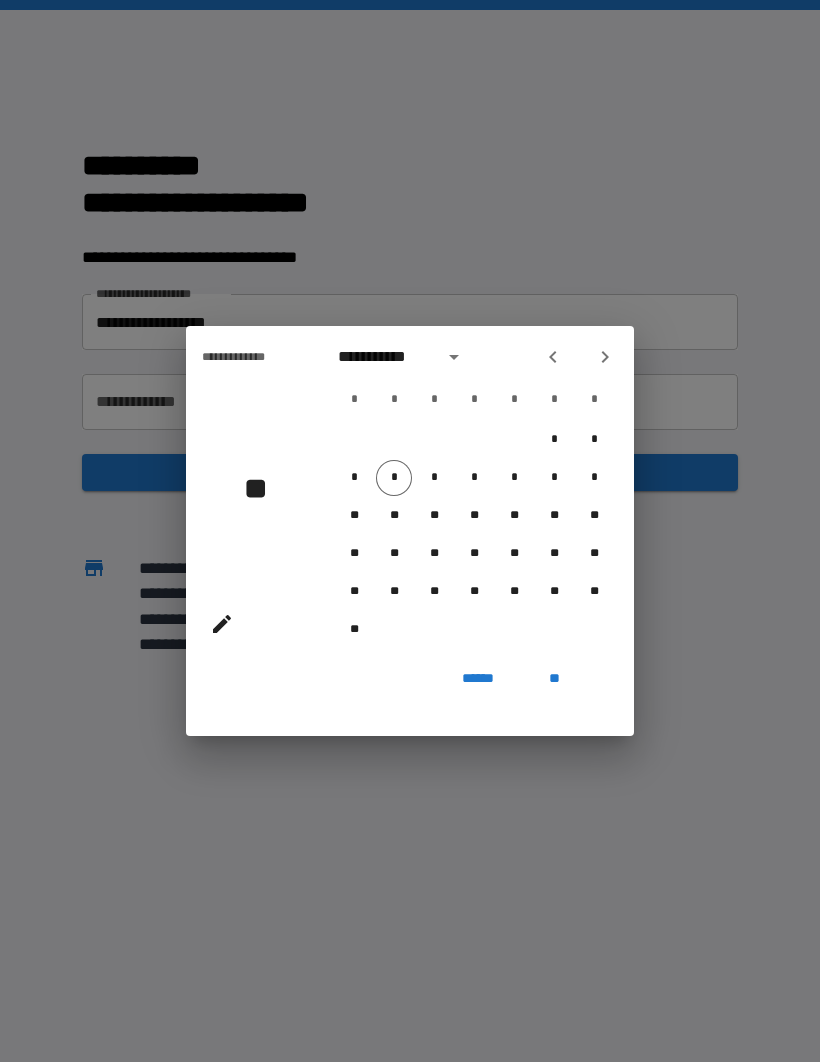 click 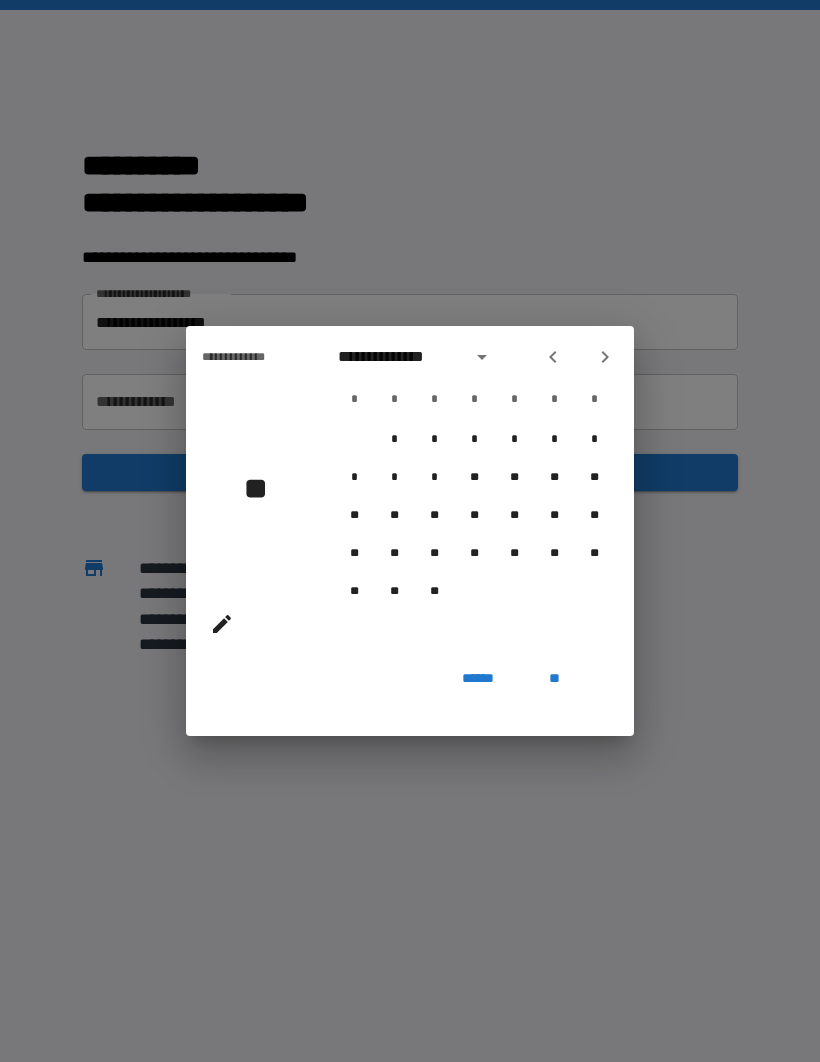 click at bounding box center (605, 357) 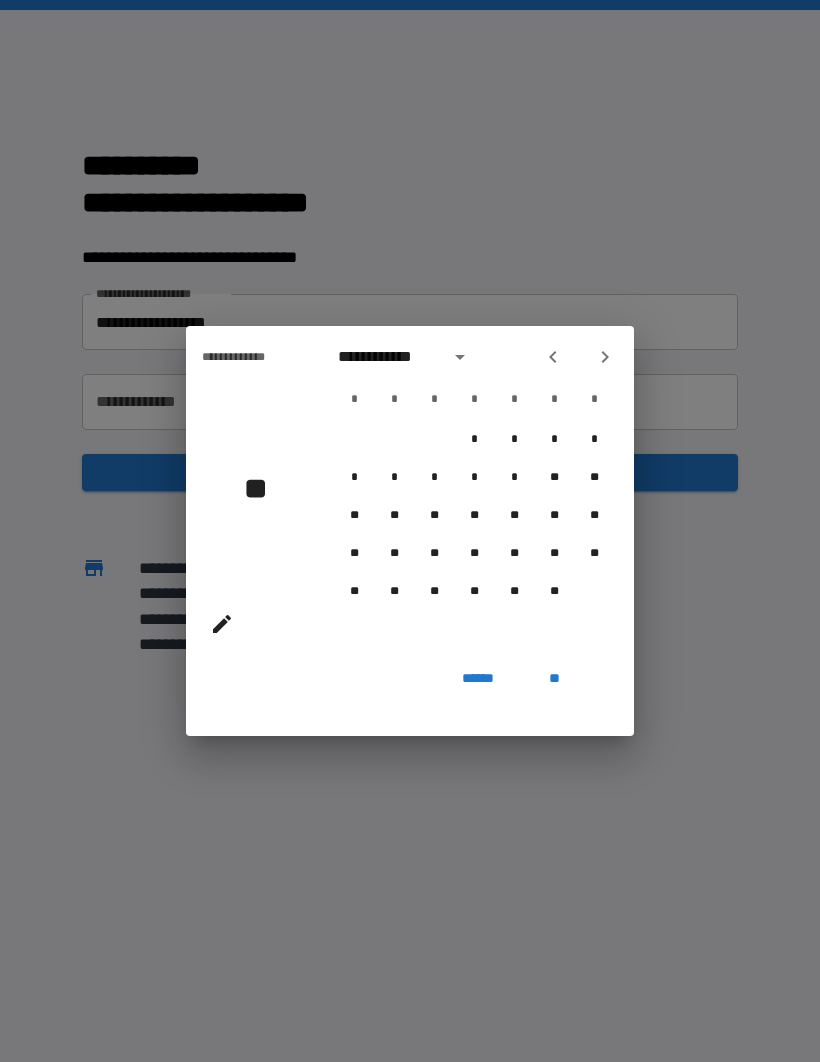 click at bounding box center [605, 357] 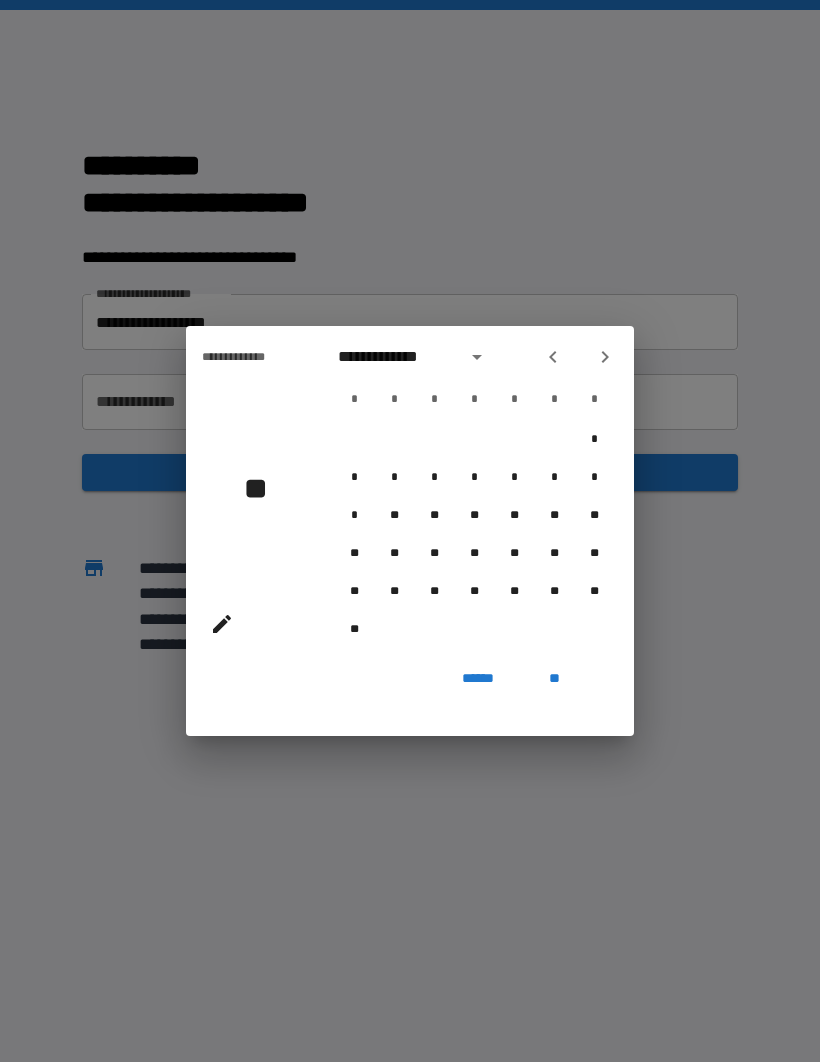 click at bounding box center (605, 357) 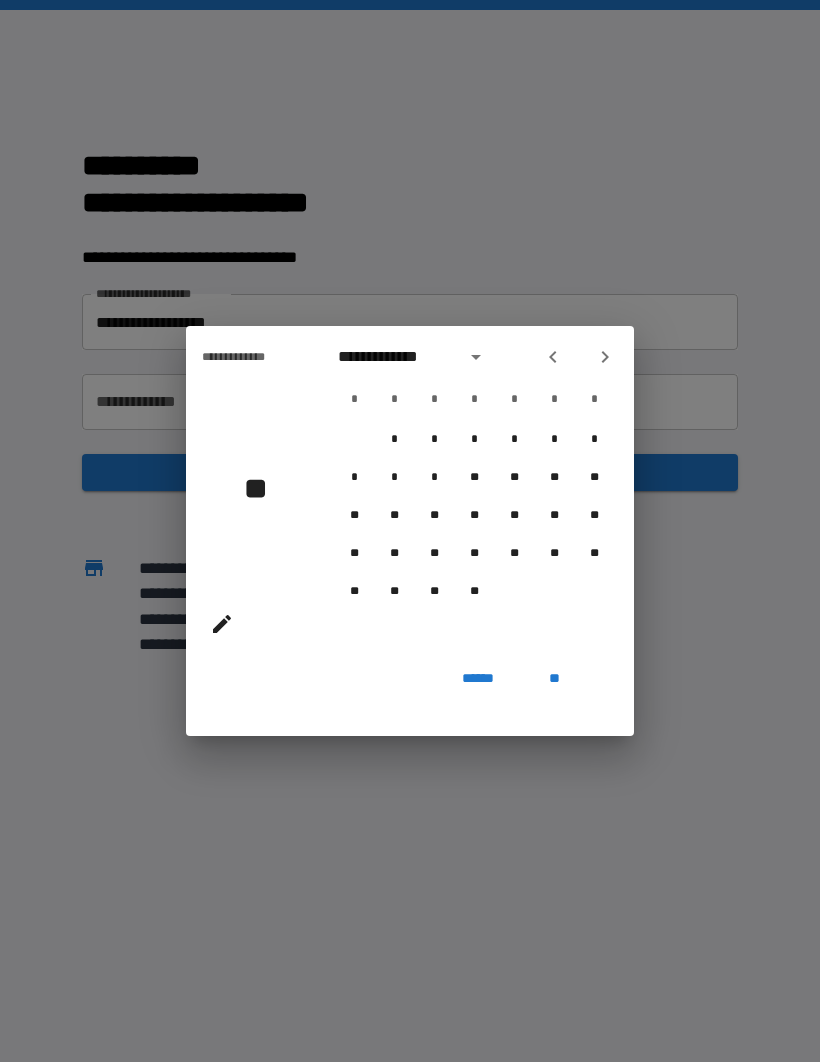 click at bounding box center [605, 357] 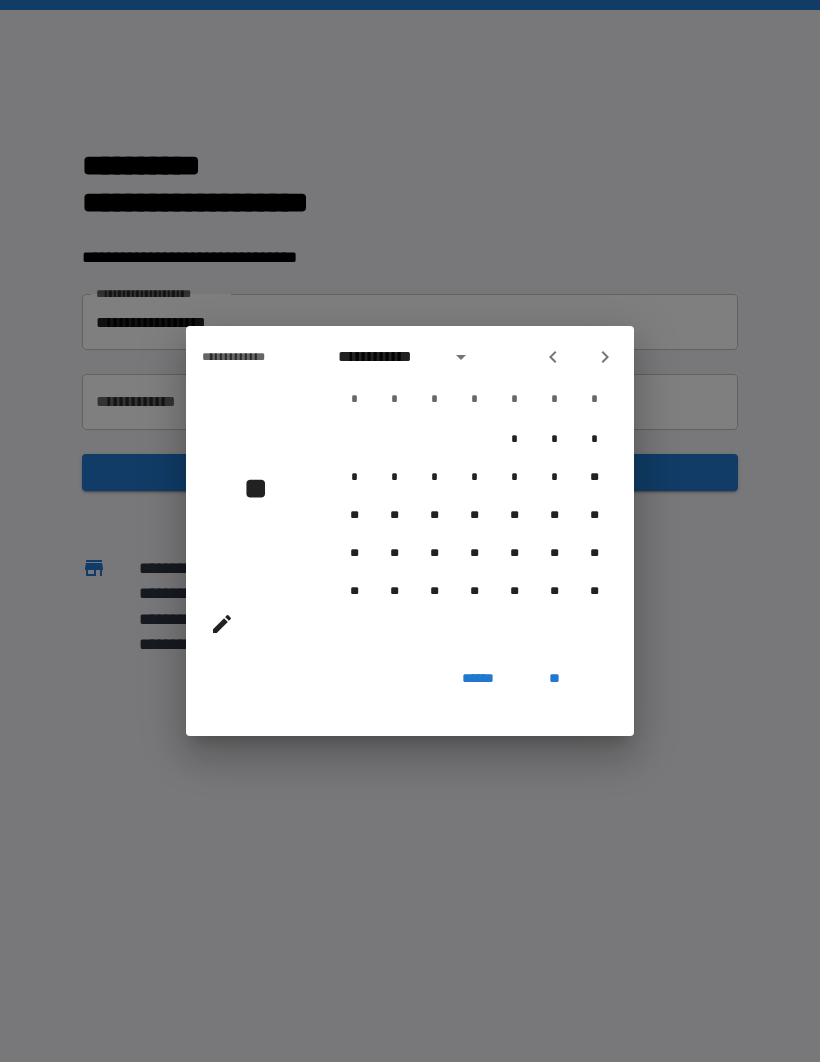 click at bounding box center (605, 357) 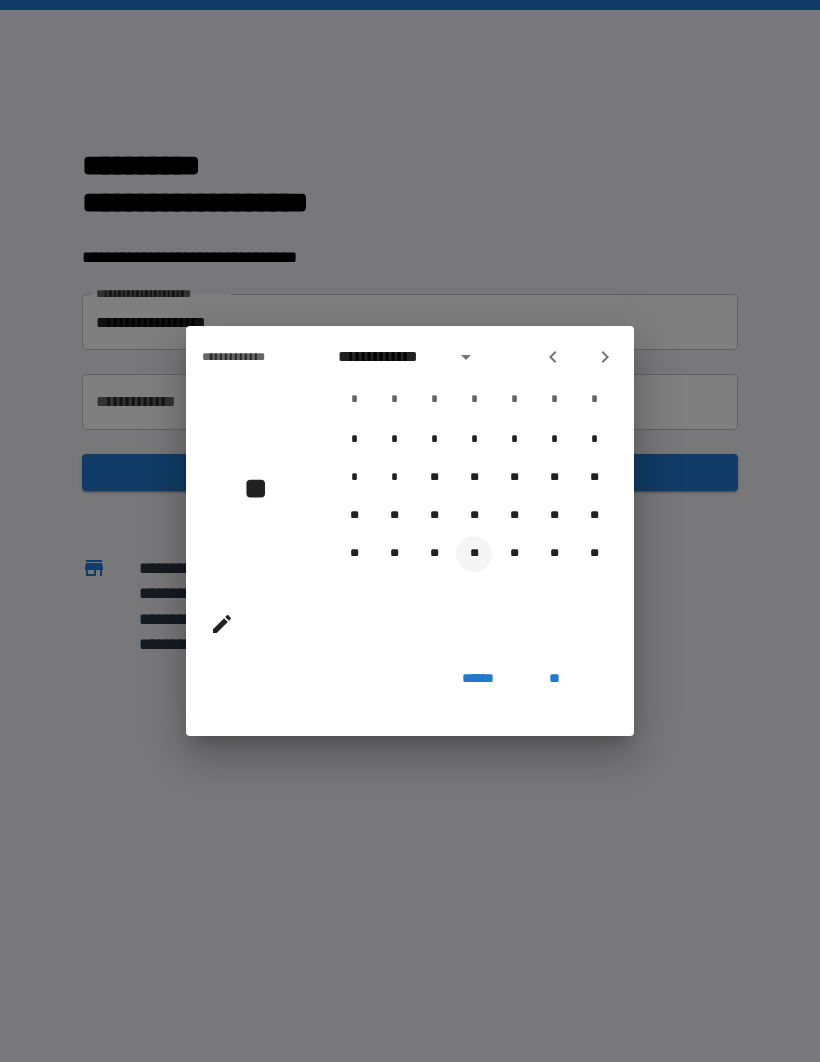 click on "**" at bounding box center (474, 554) 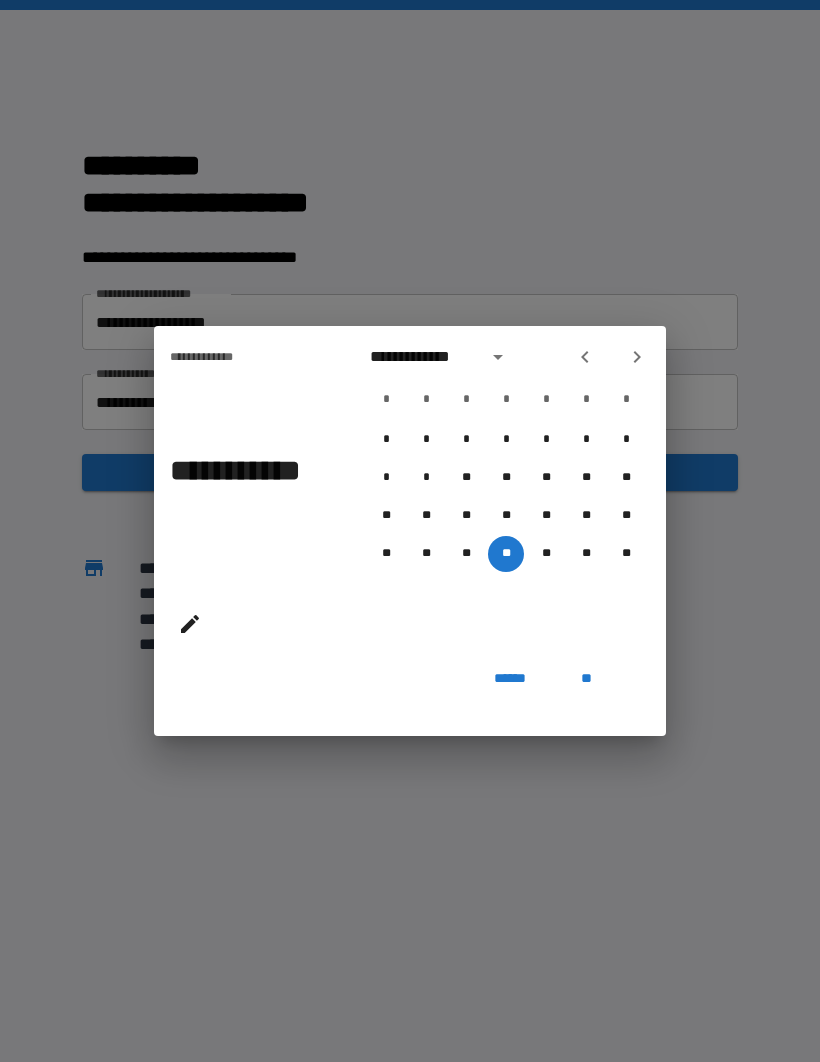 click 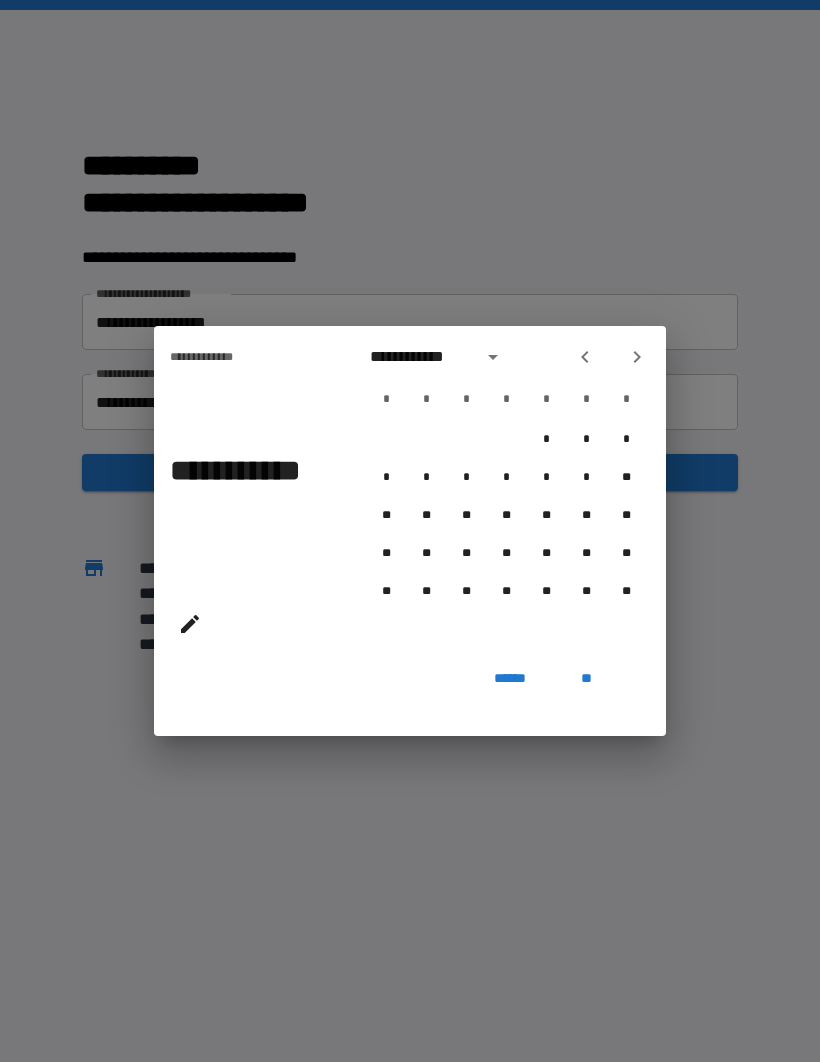 click 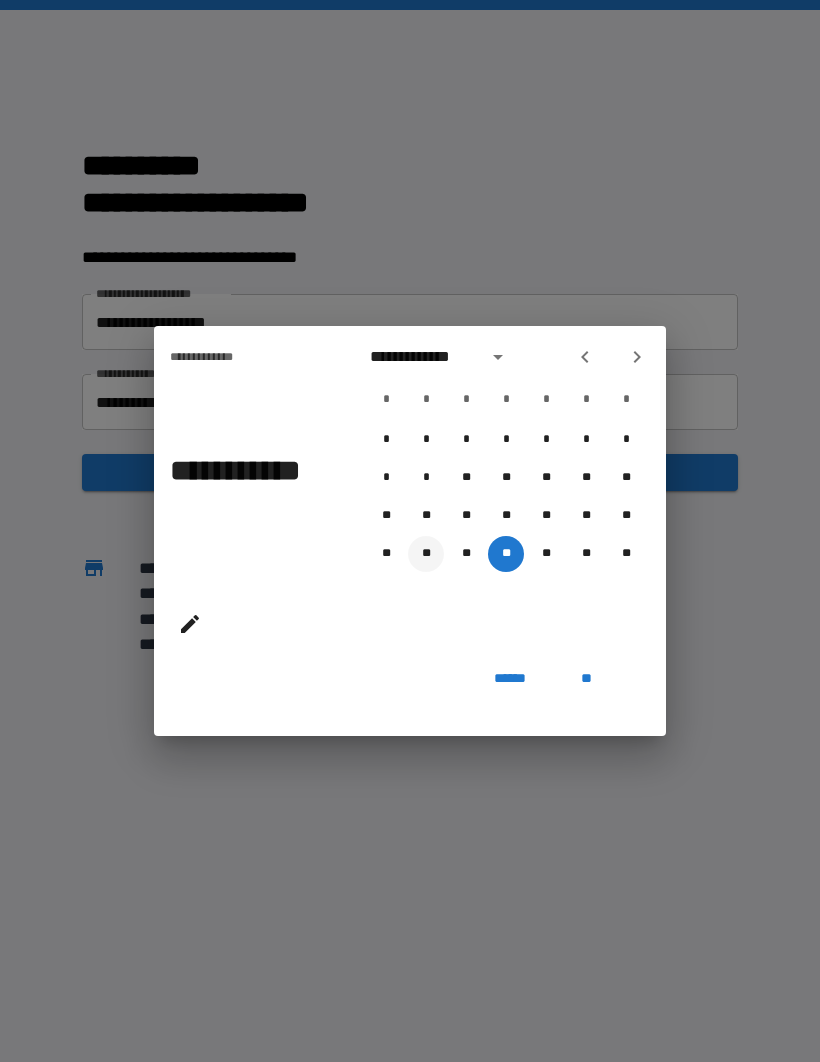 click on "**" at bounding box center [426, 554] 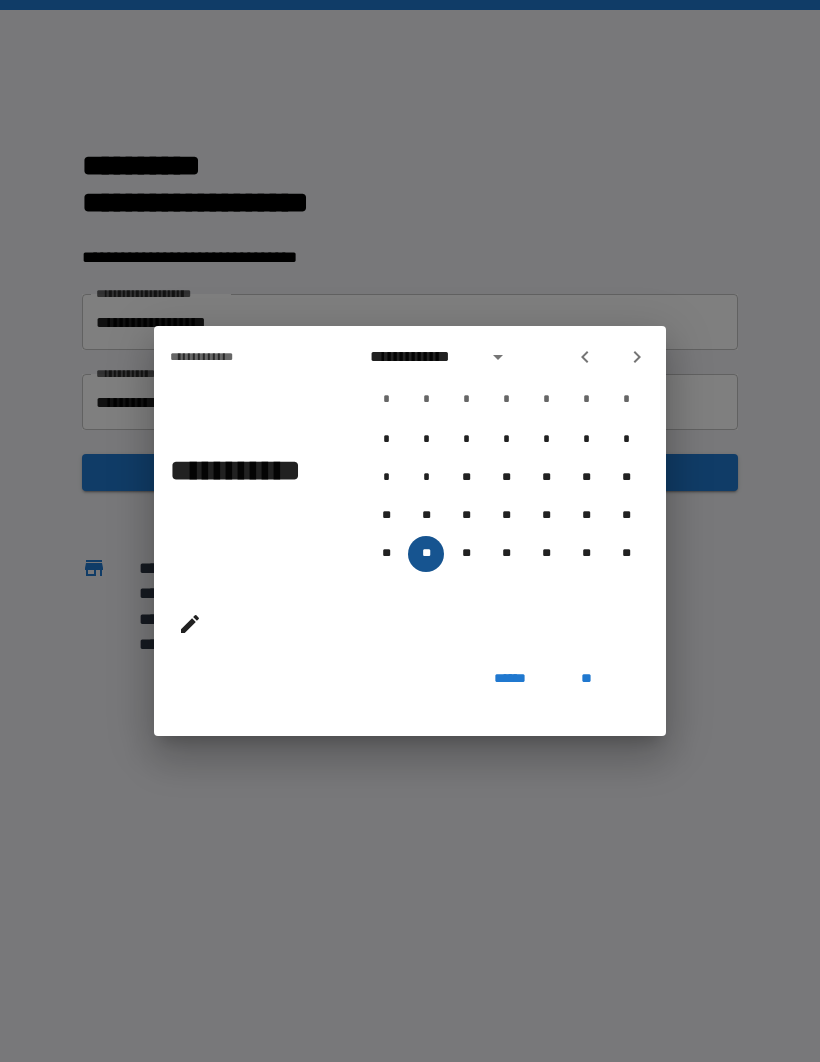 type on "**********" 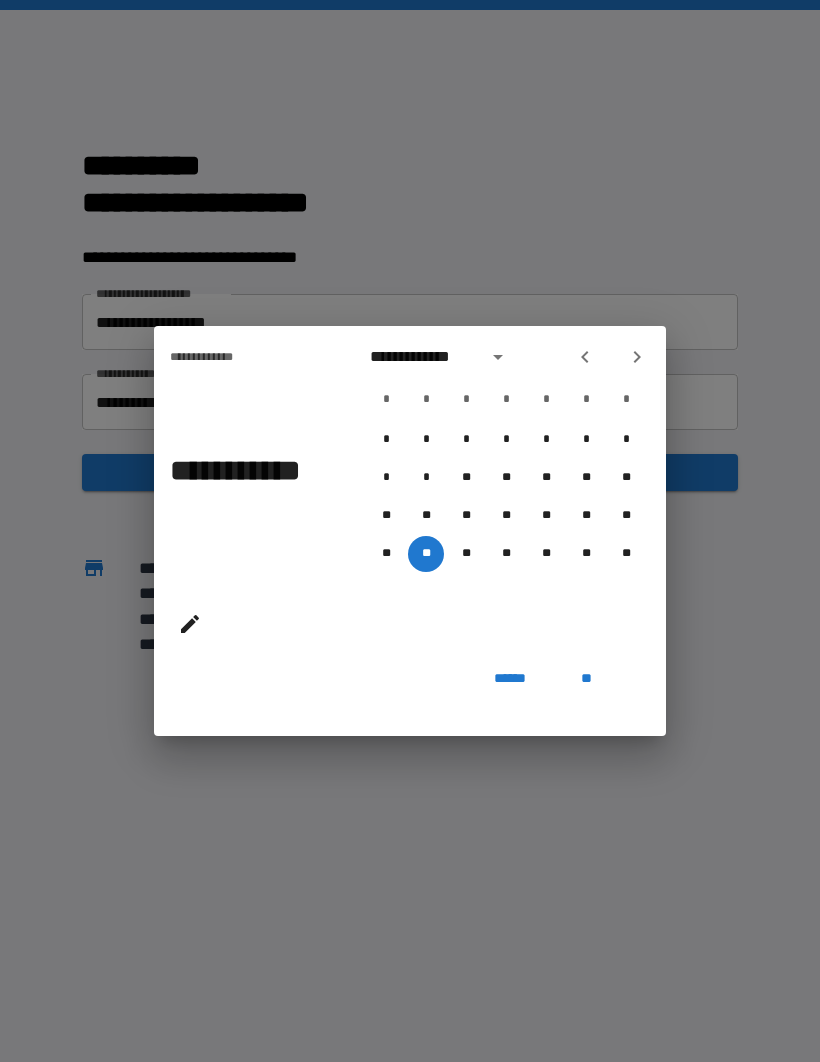 click on "**********" at bounding box center (410, 531) 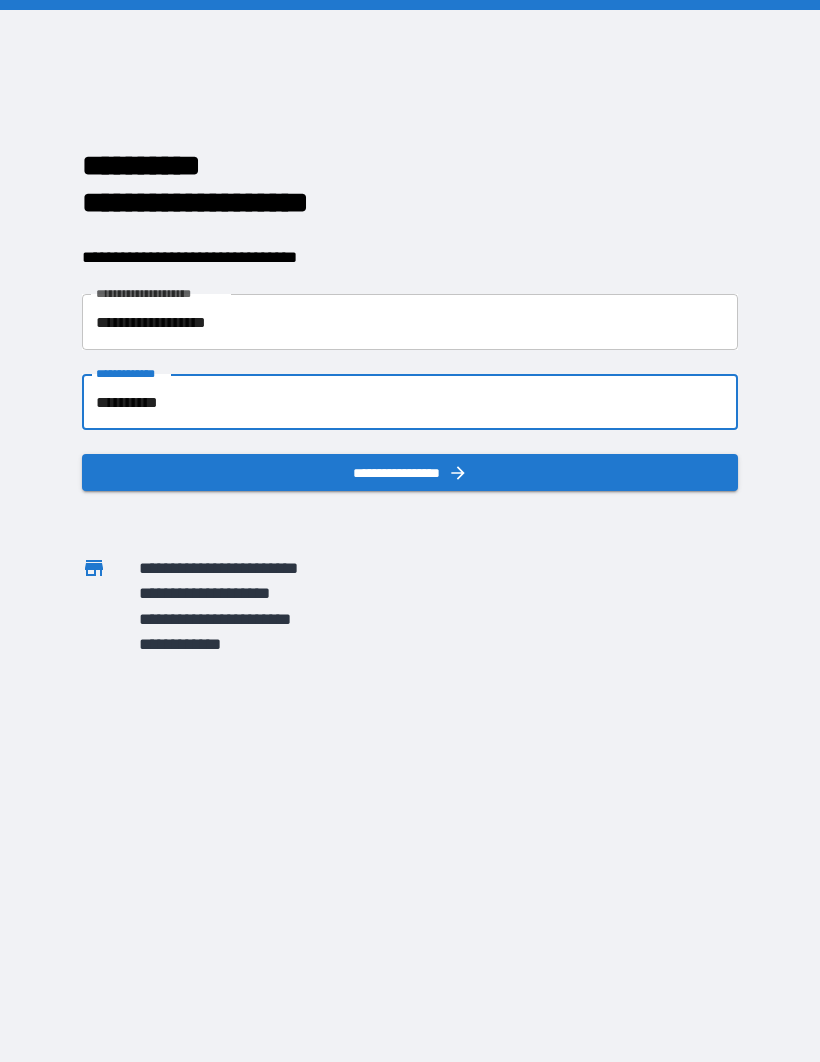 click on "**********" at bounding box center [410, 402] 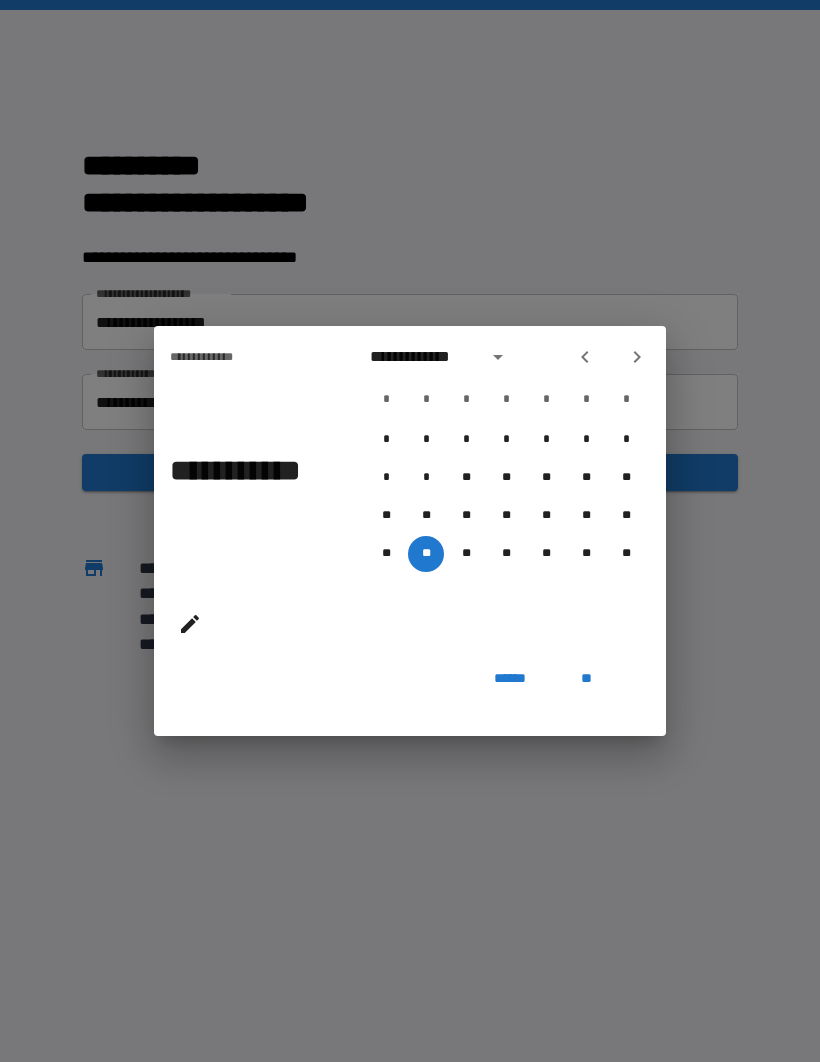 click 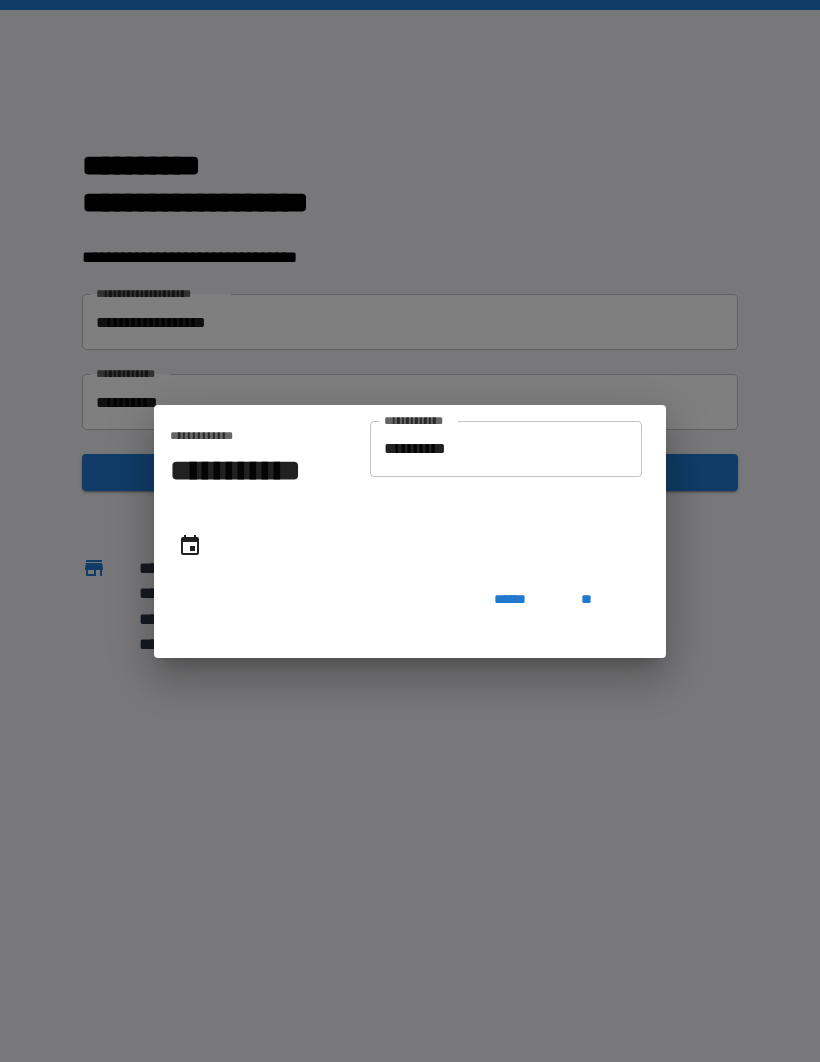 click on "**********" at bounding box center [506, 449] 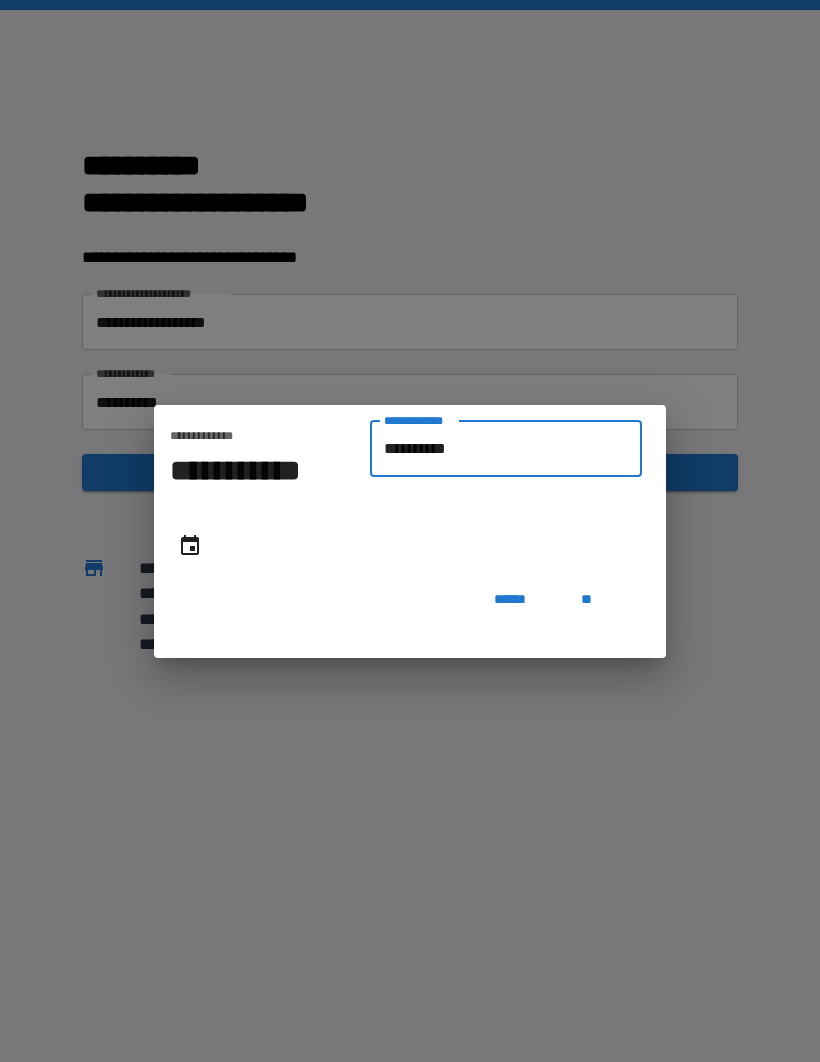 type on "*********" 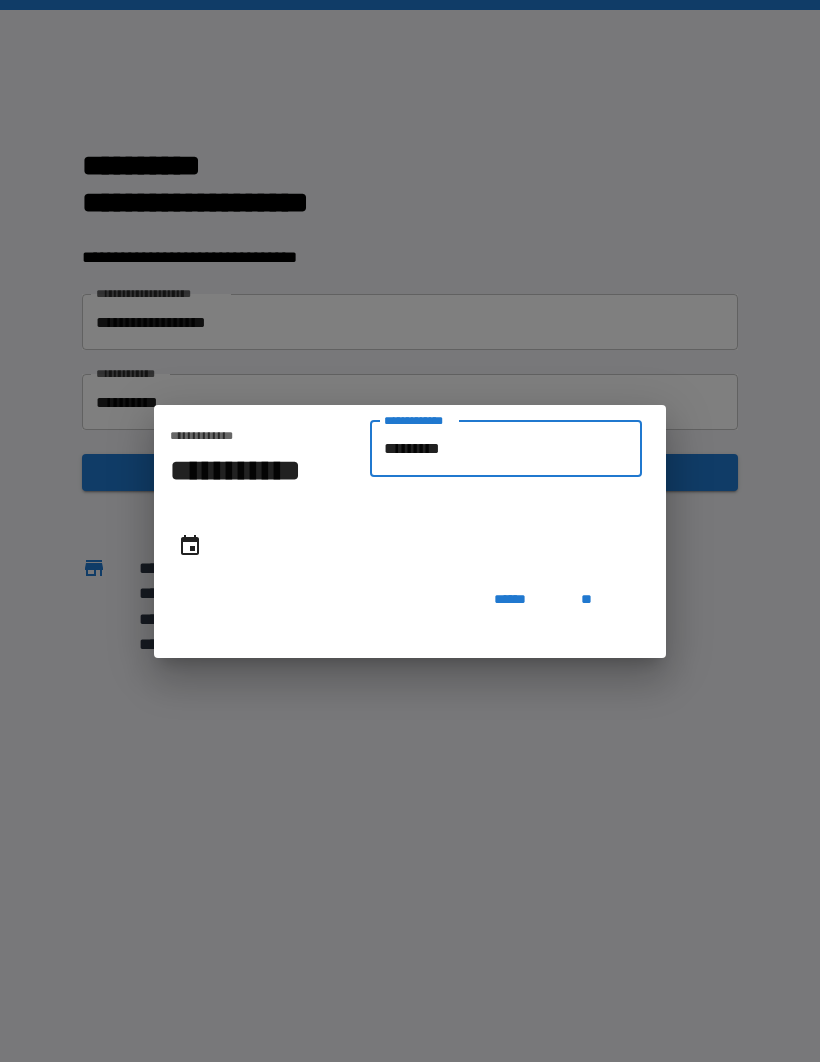 type on "**********" 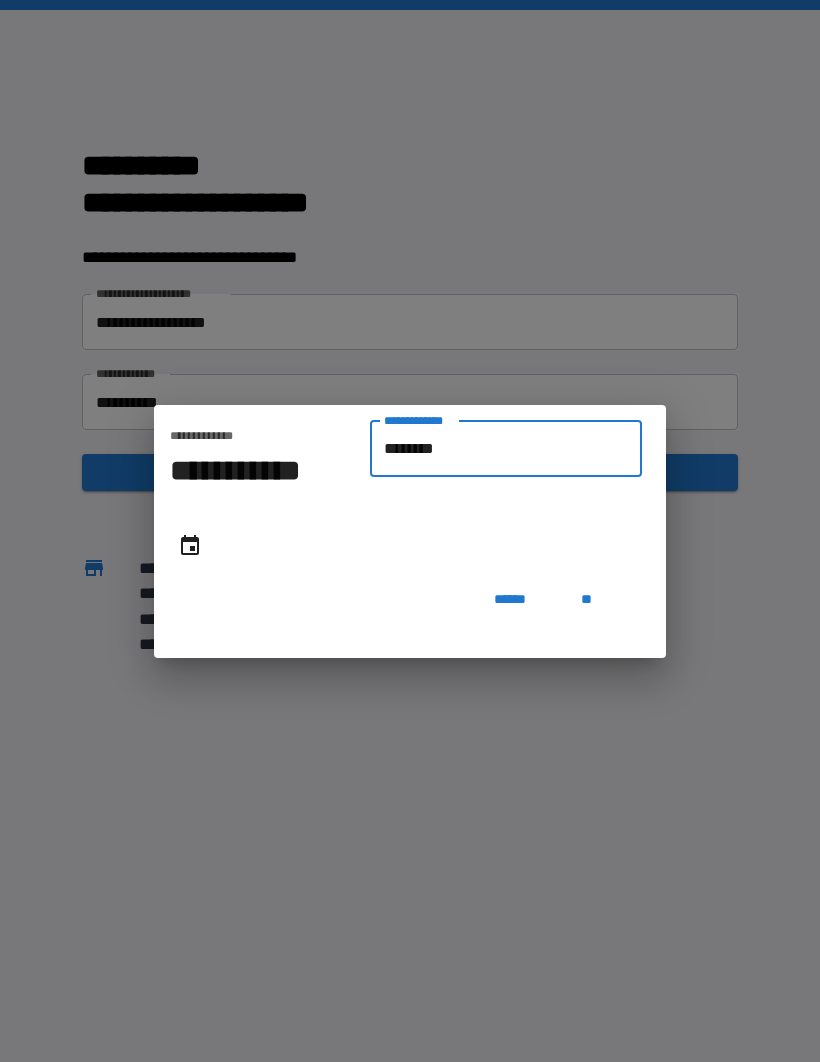 type on "**********" 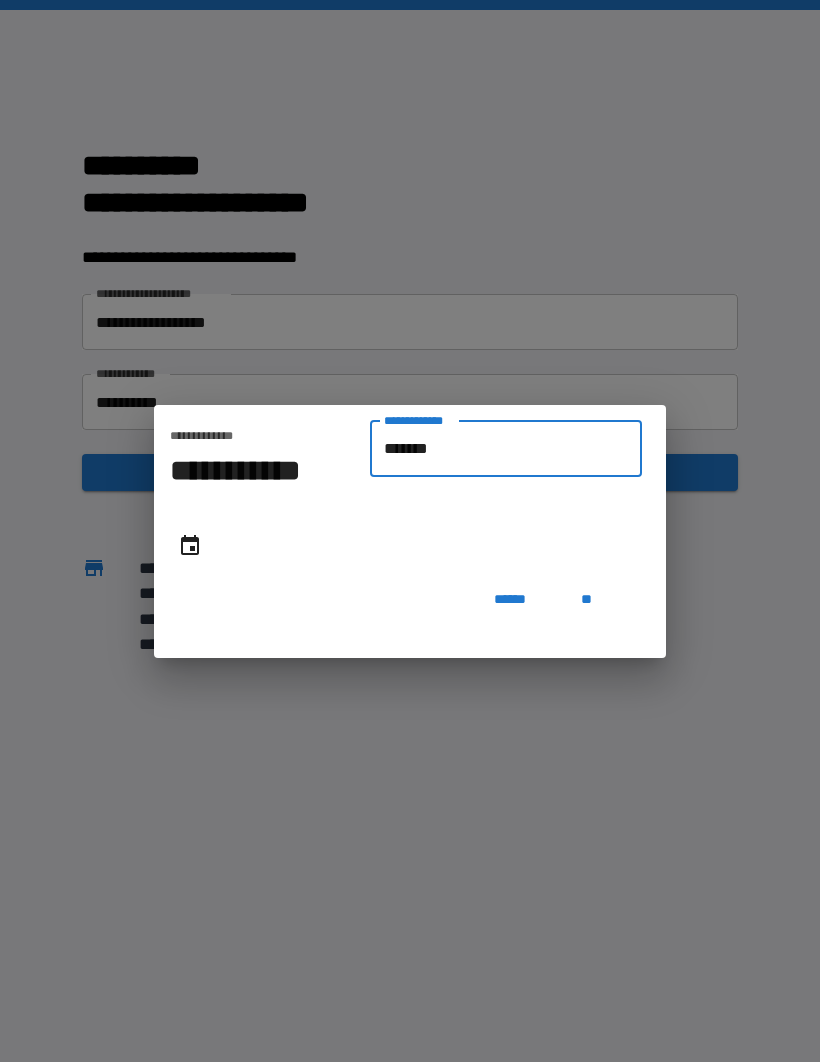 type on "**********" 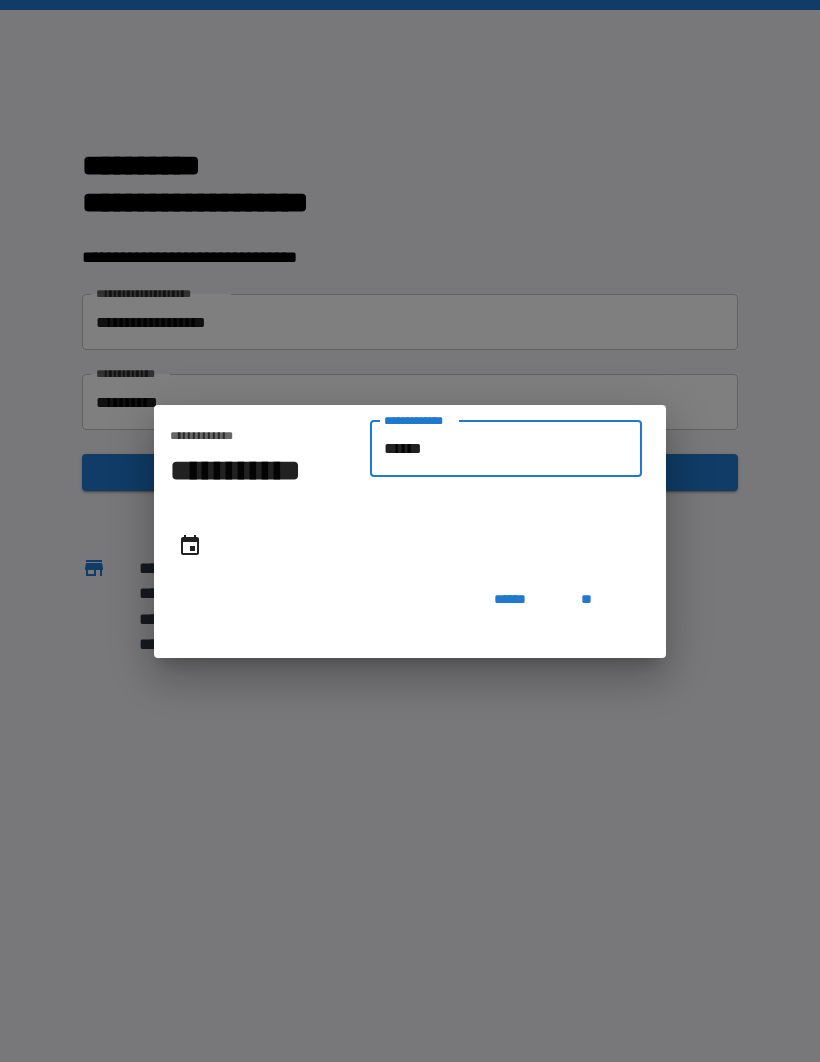 type on "*******" 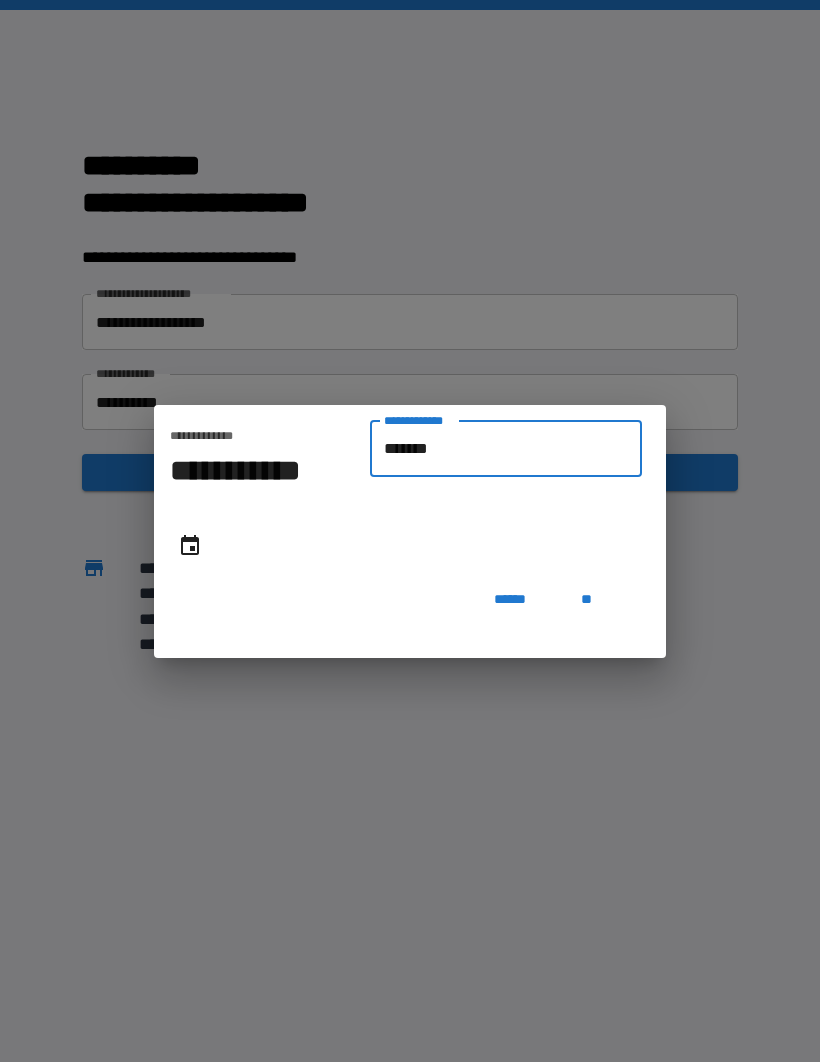 type on "**********" 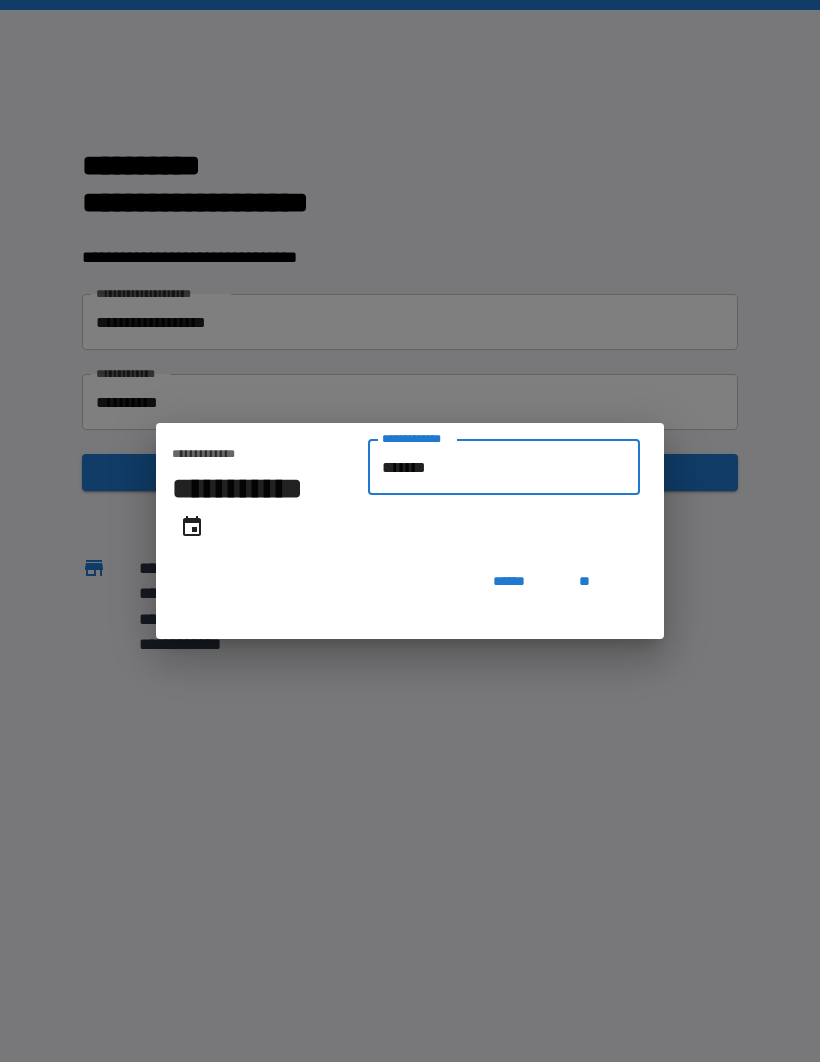 type on "********" 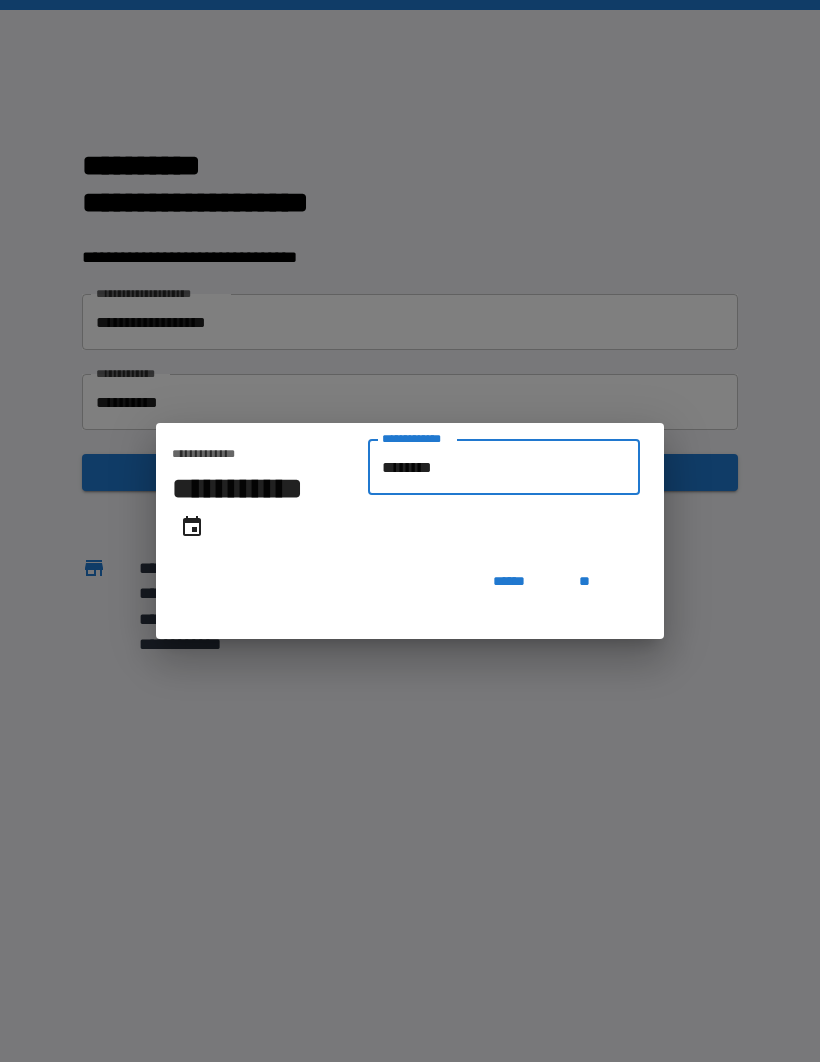 type on "**********" 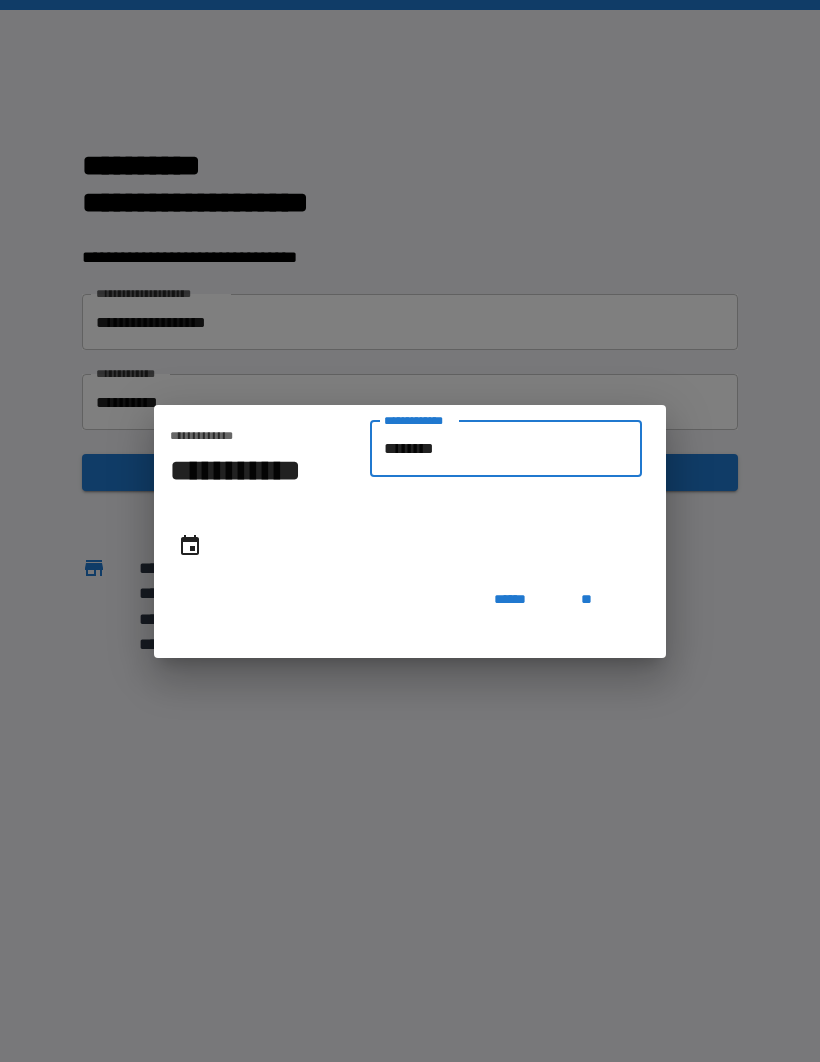 type on "*********" 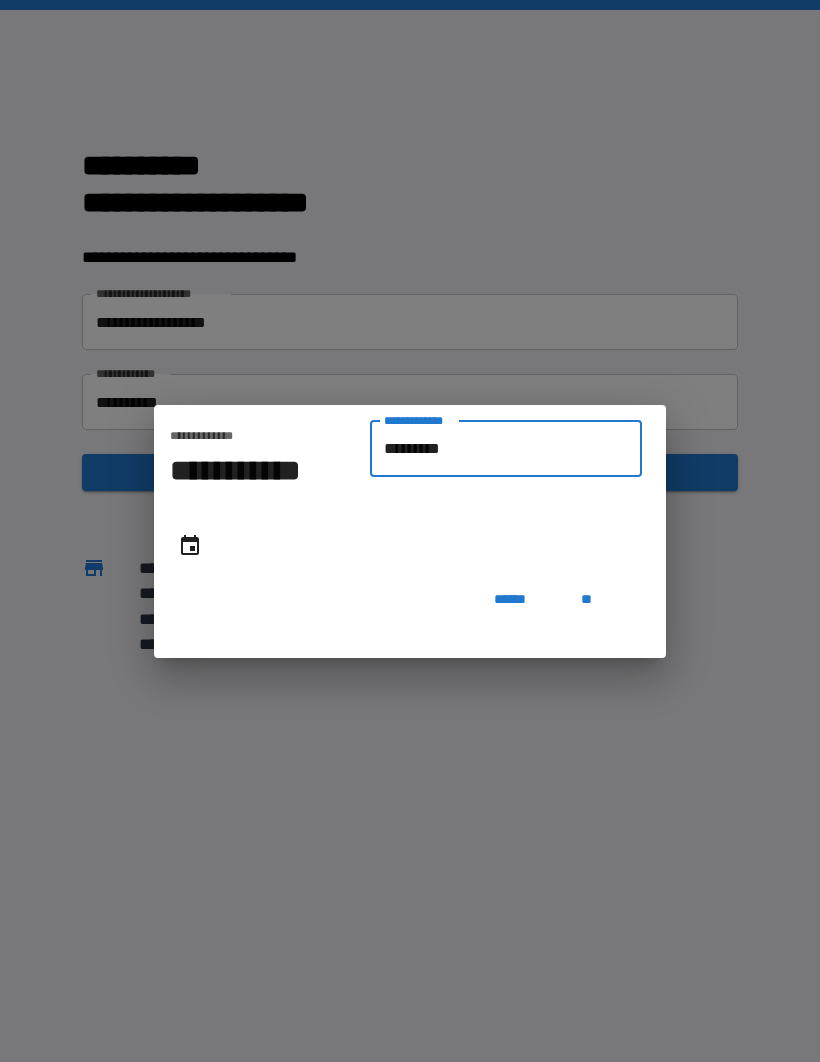 type on "**********" 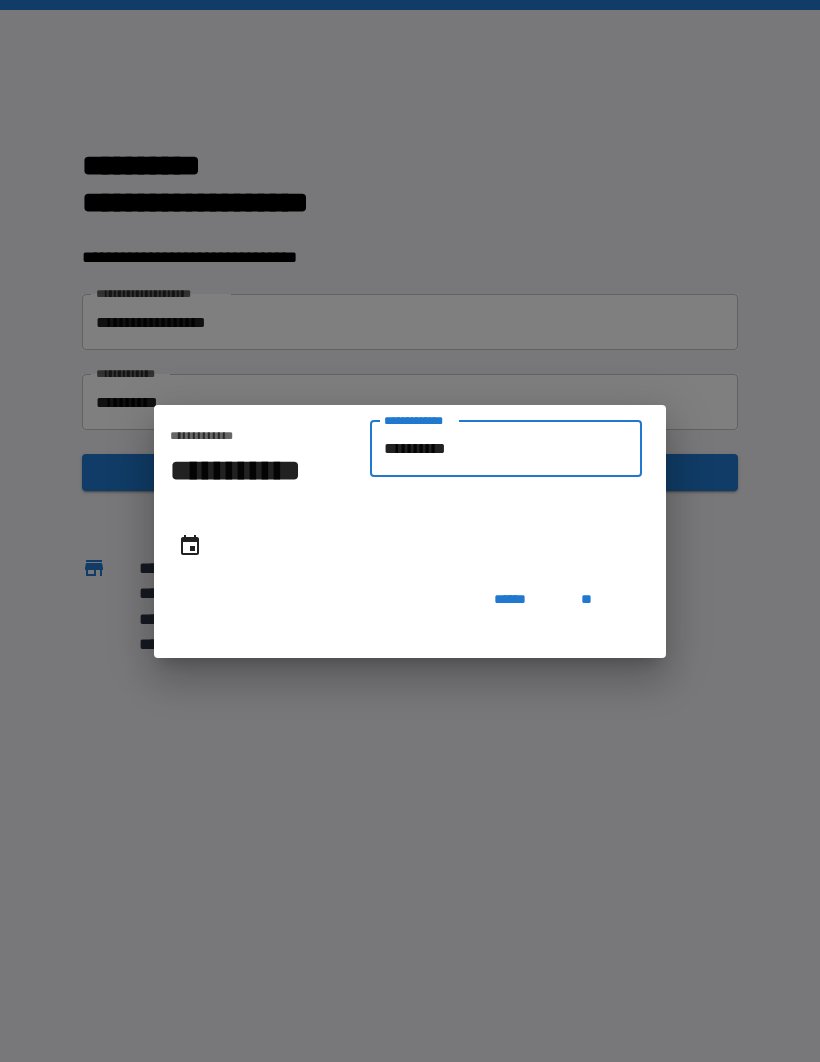 type on "**********" 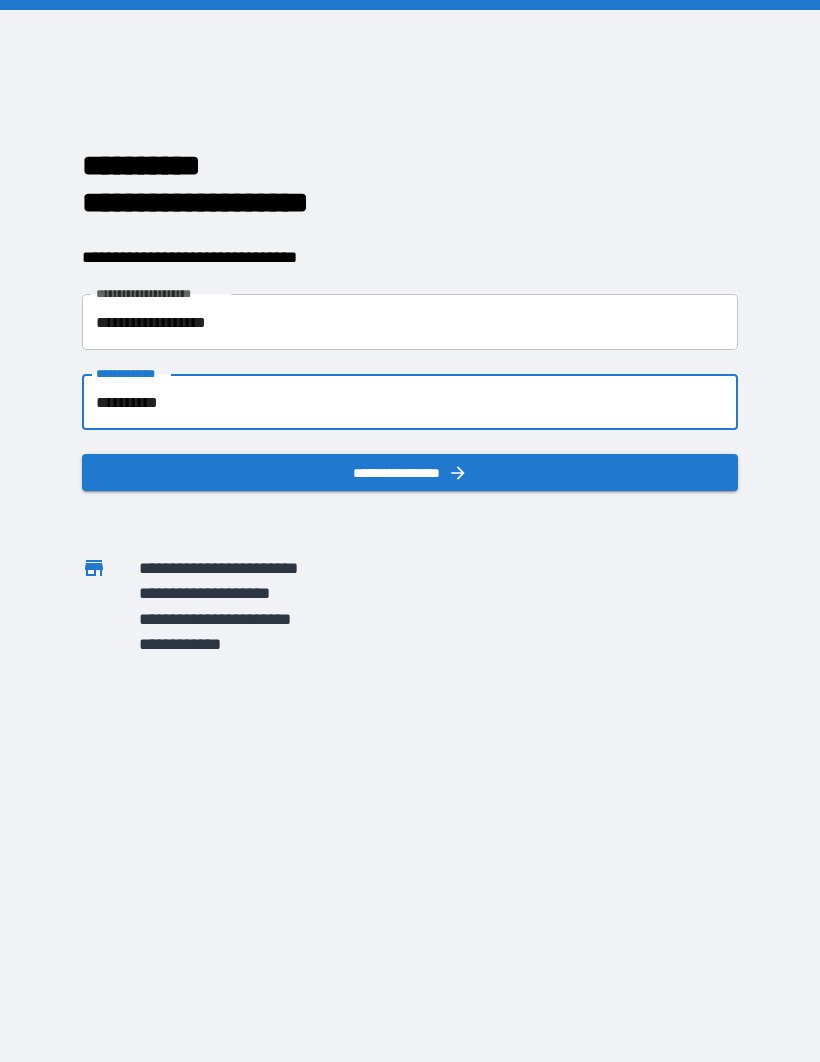 click on "**********" at bounding box center [410, 472] 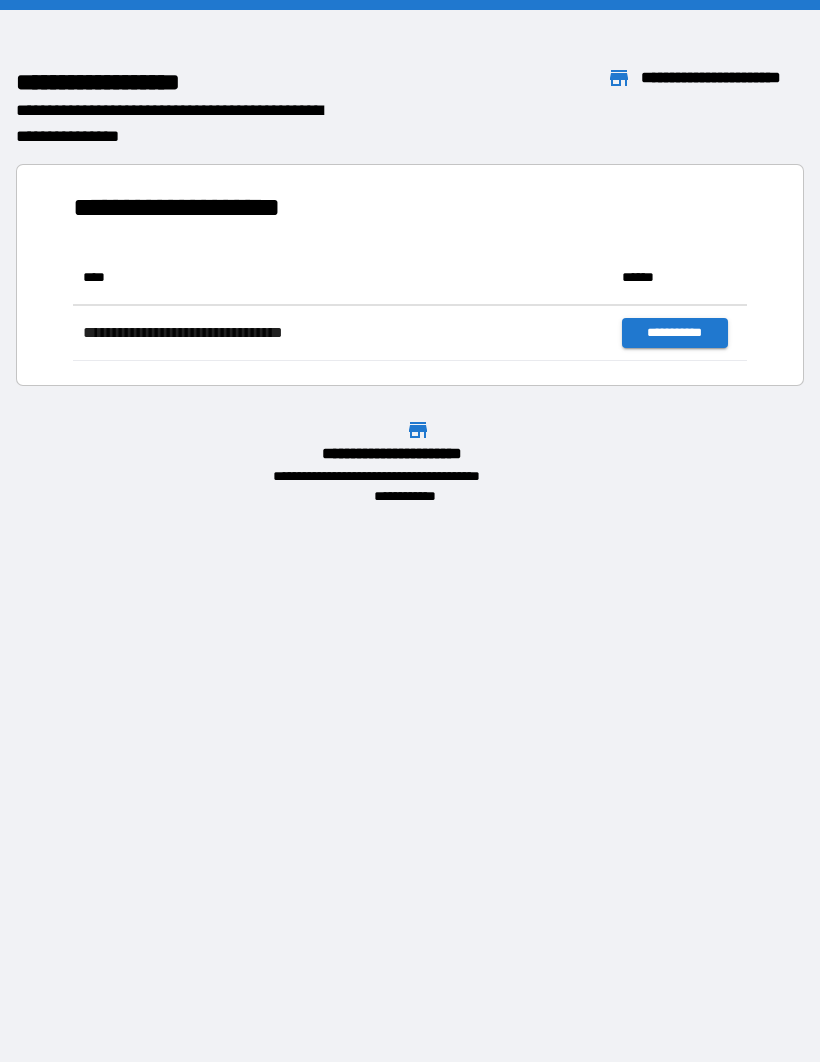 scroll, scrollTop: 1, scrollLeft: 1, axis: both 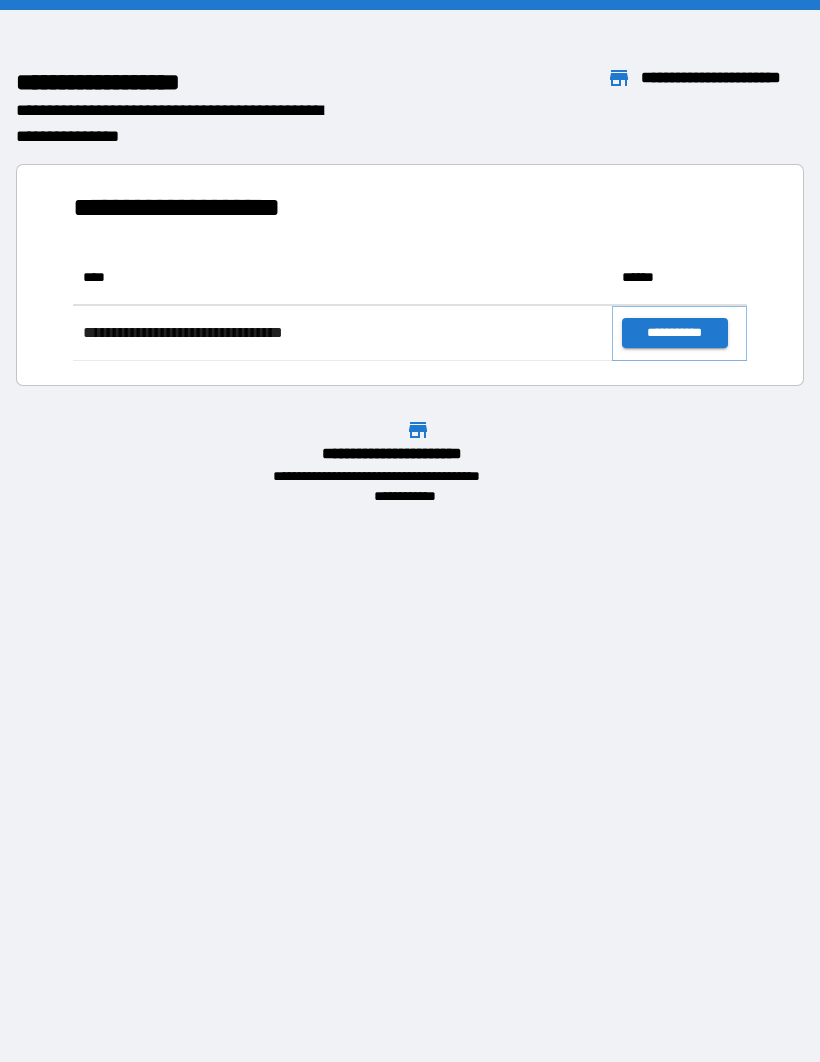click on "**********" at bounding box center (674, 333) 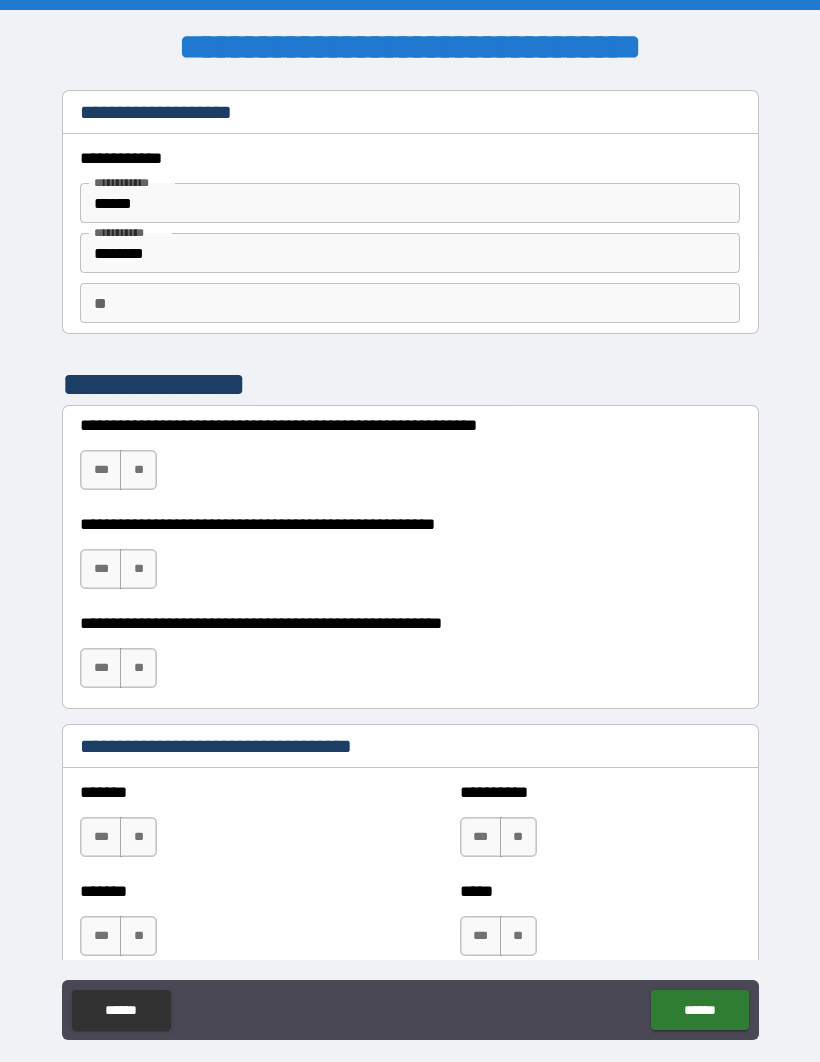type on "*" 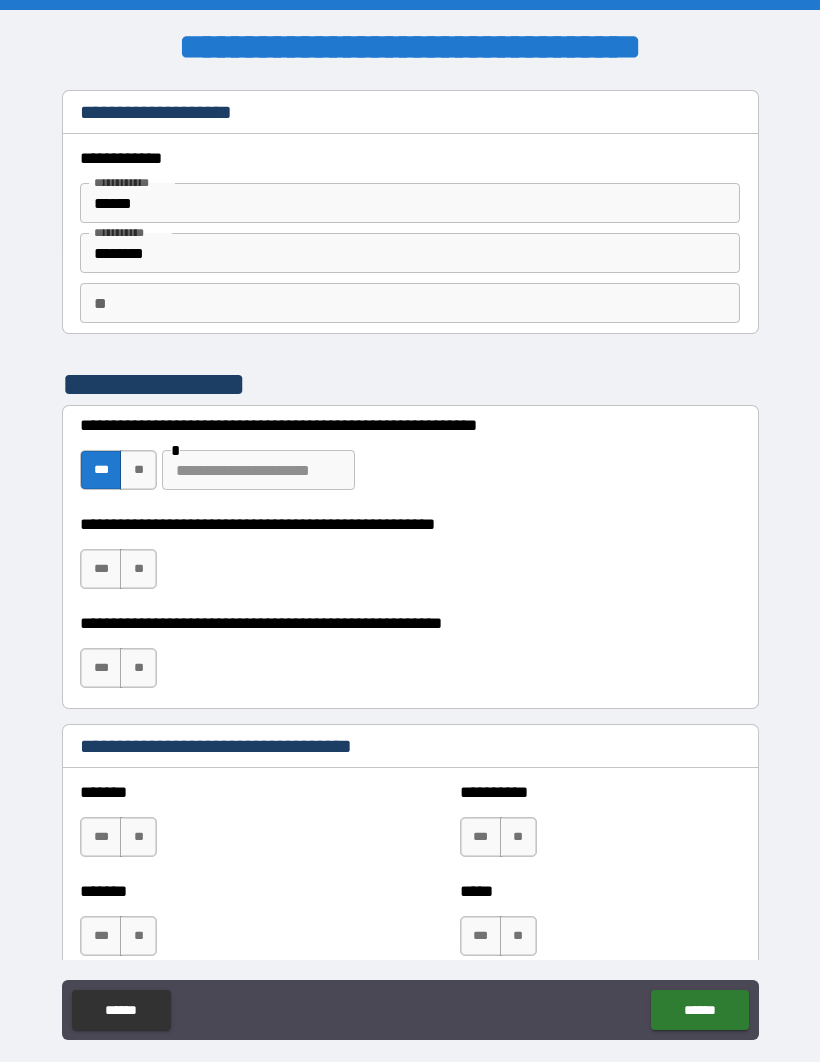 type on "*" 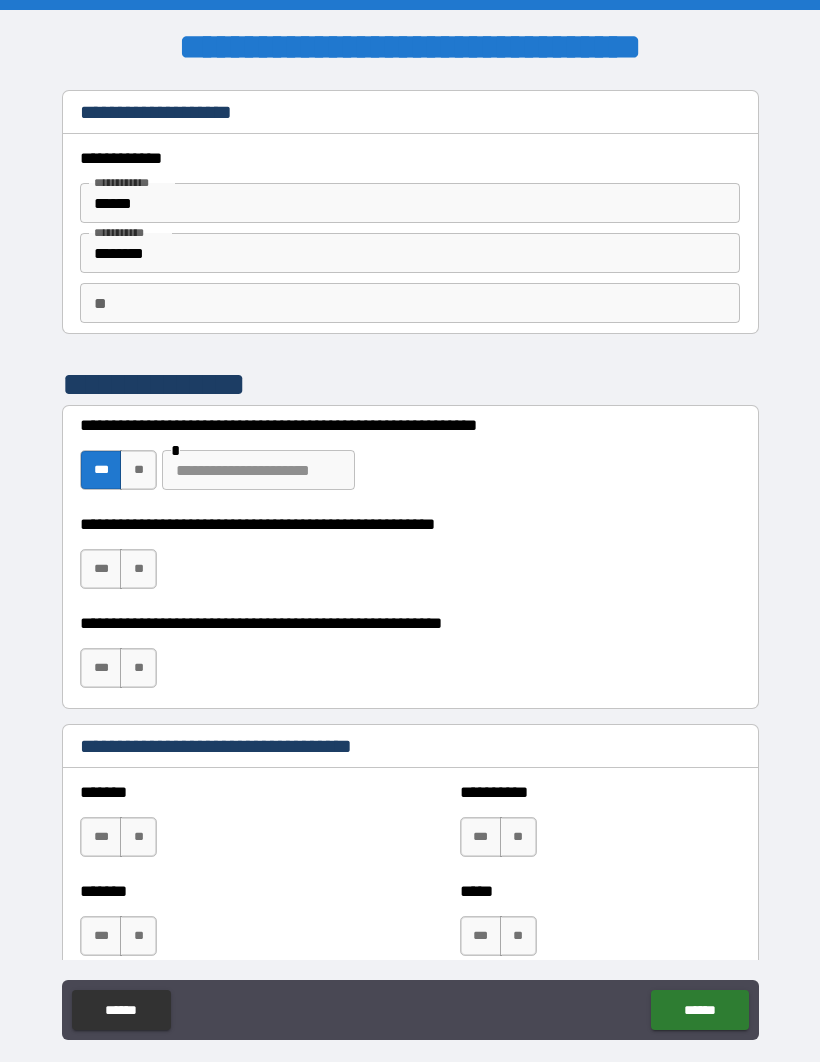 click on "**" at bounding box center [138, 569] 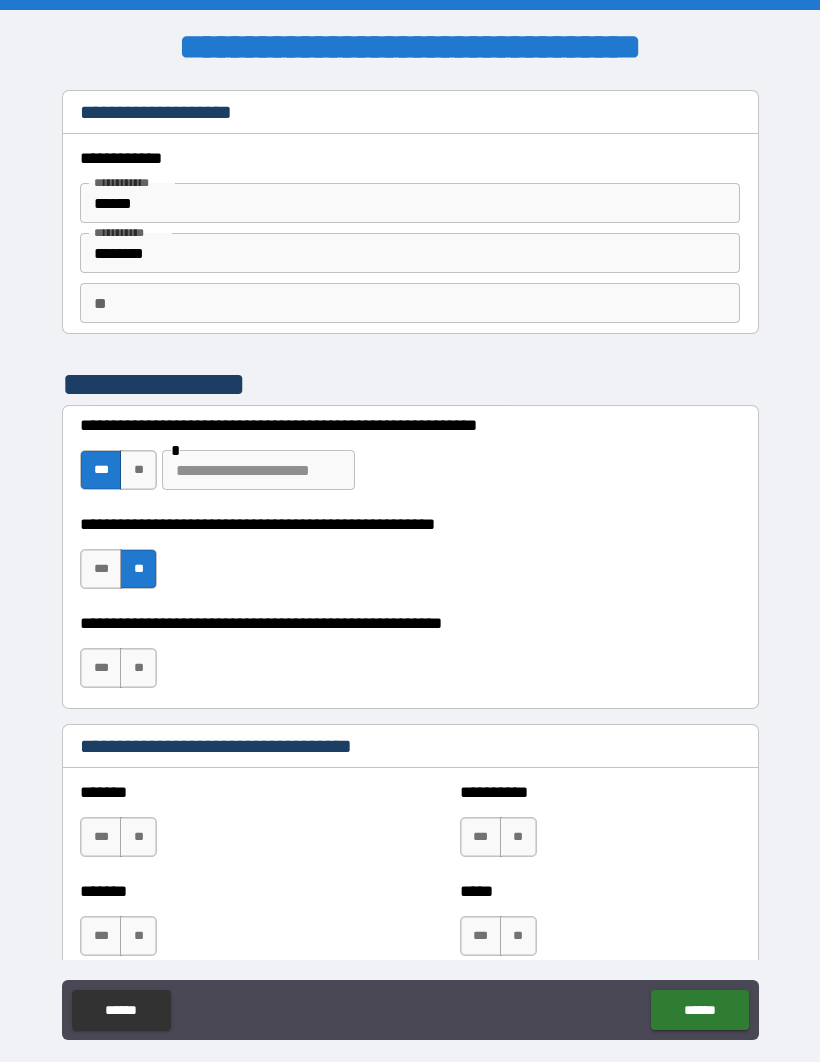 type on "*" 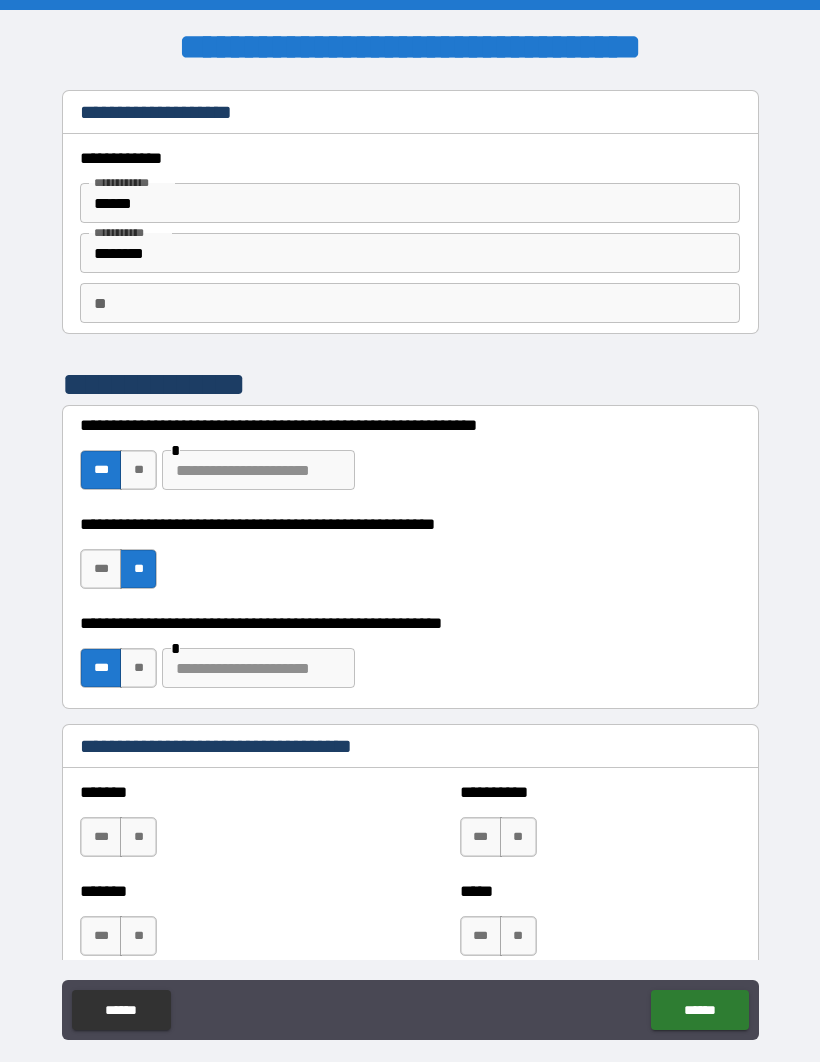 type on "*" 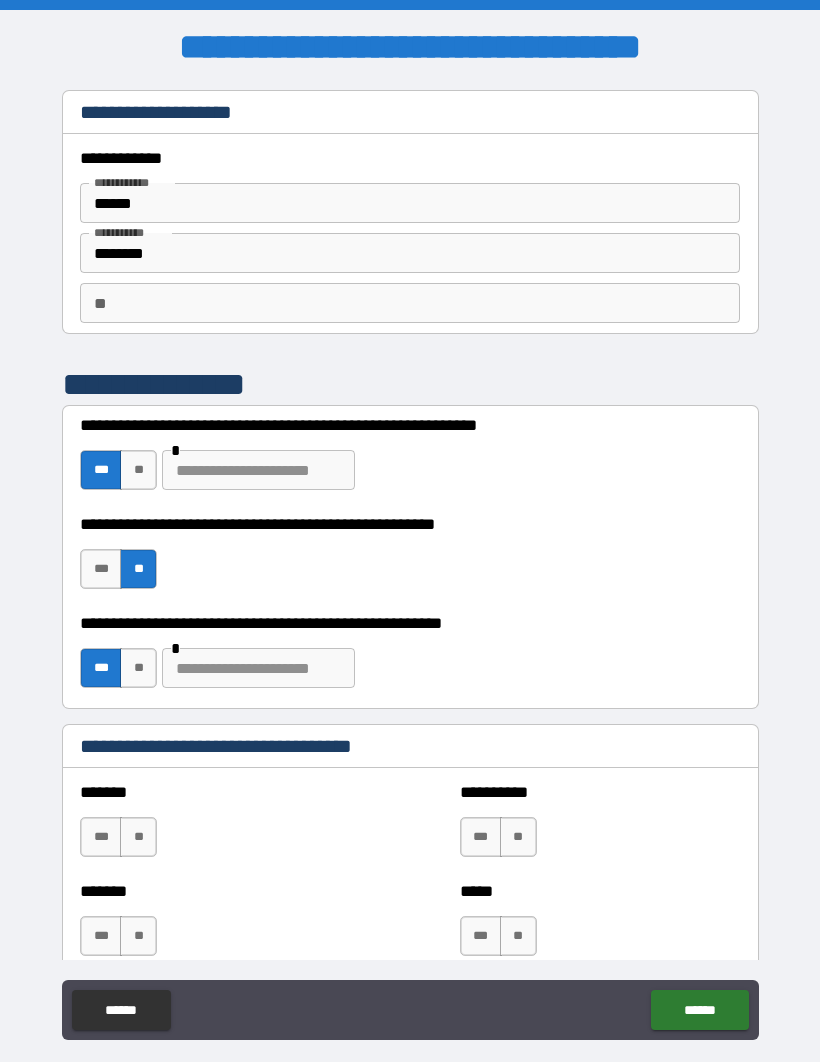 click at bounding box center (258, 668) 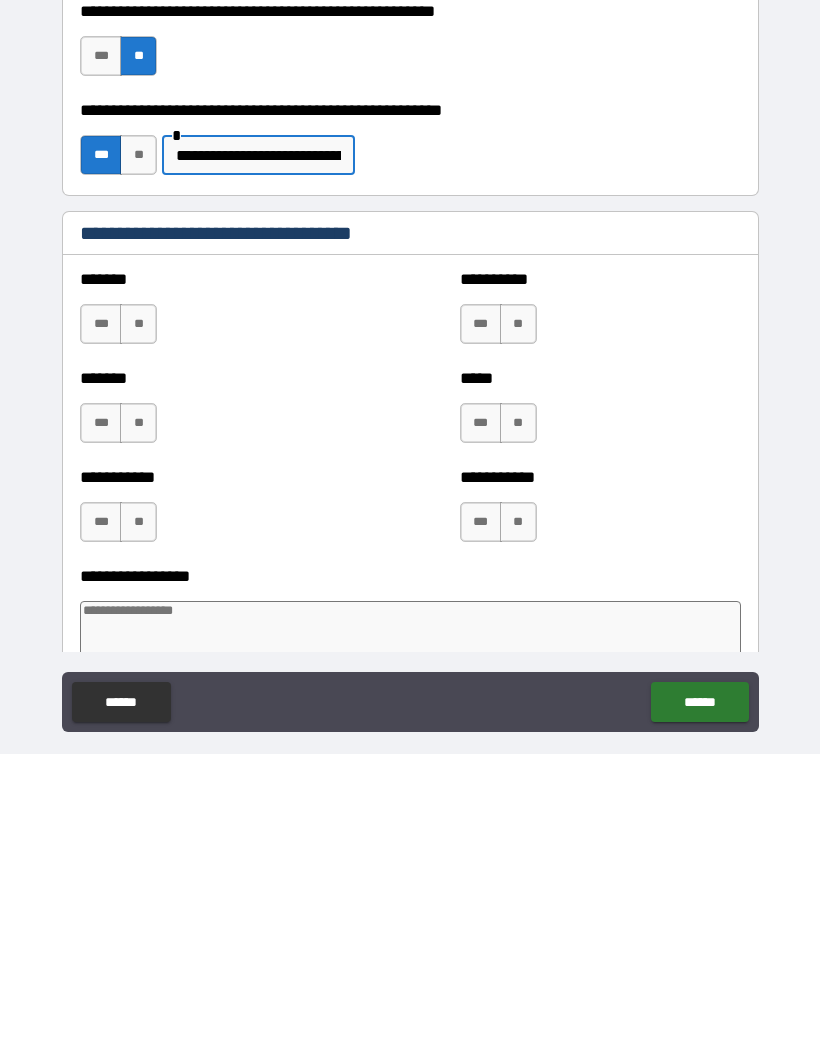 scroll, scrollTop: 206, scrollLeft: 0, axis: vertical 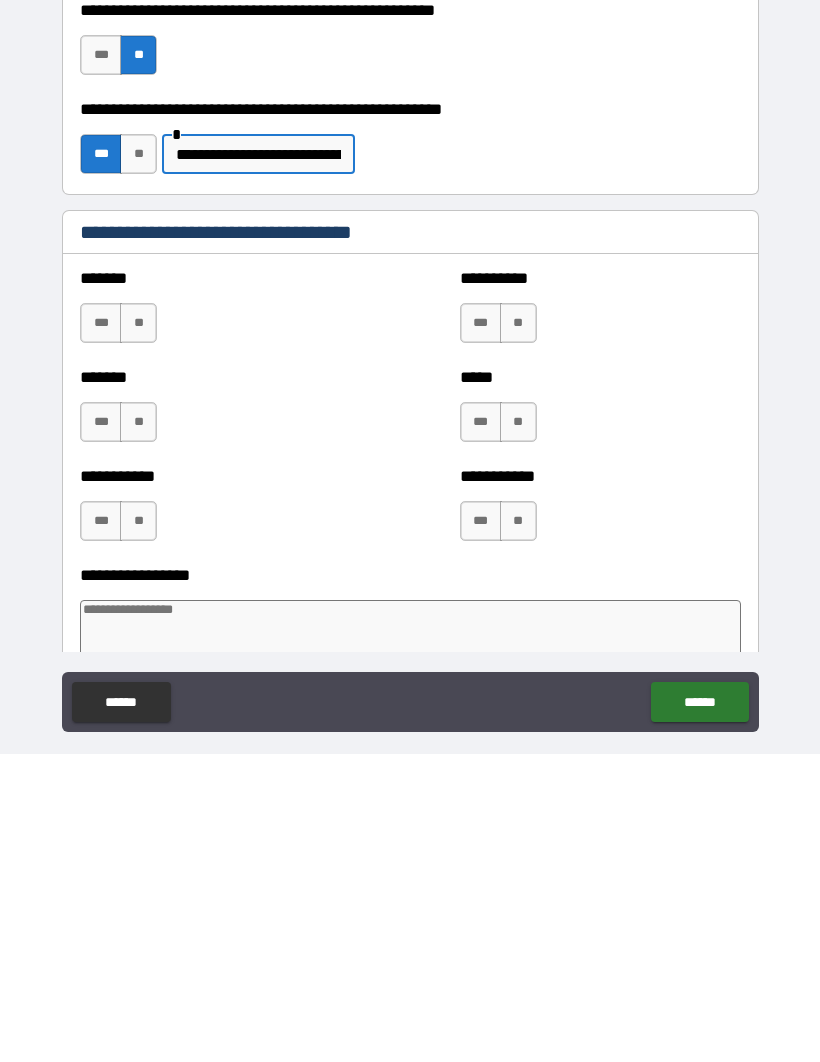 type on "**********" 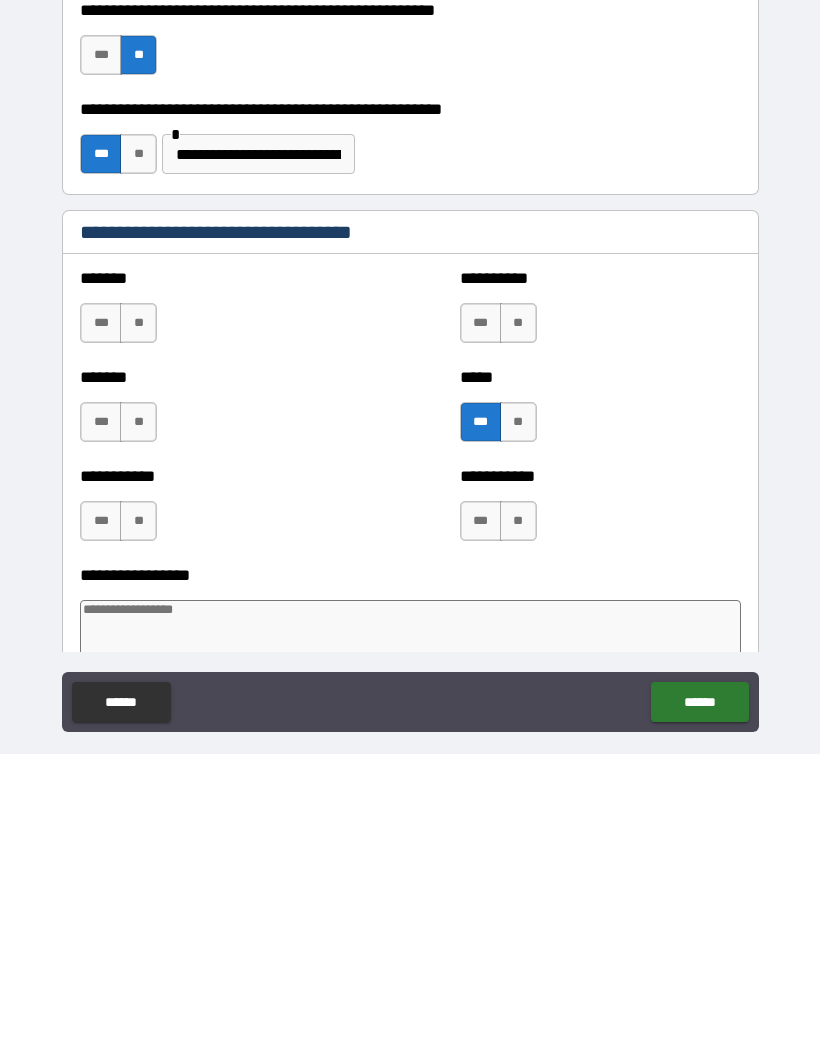 scroll, scrollTop: 69, scrollLeft: 0, axis: vertical 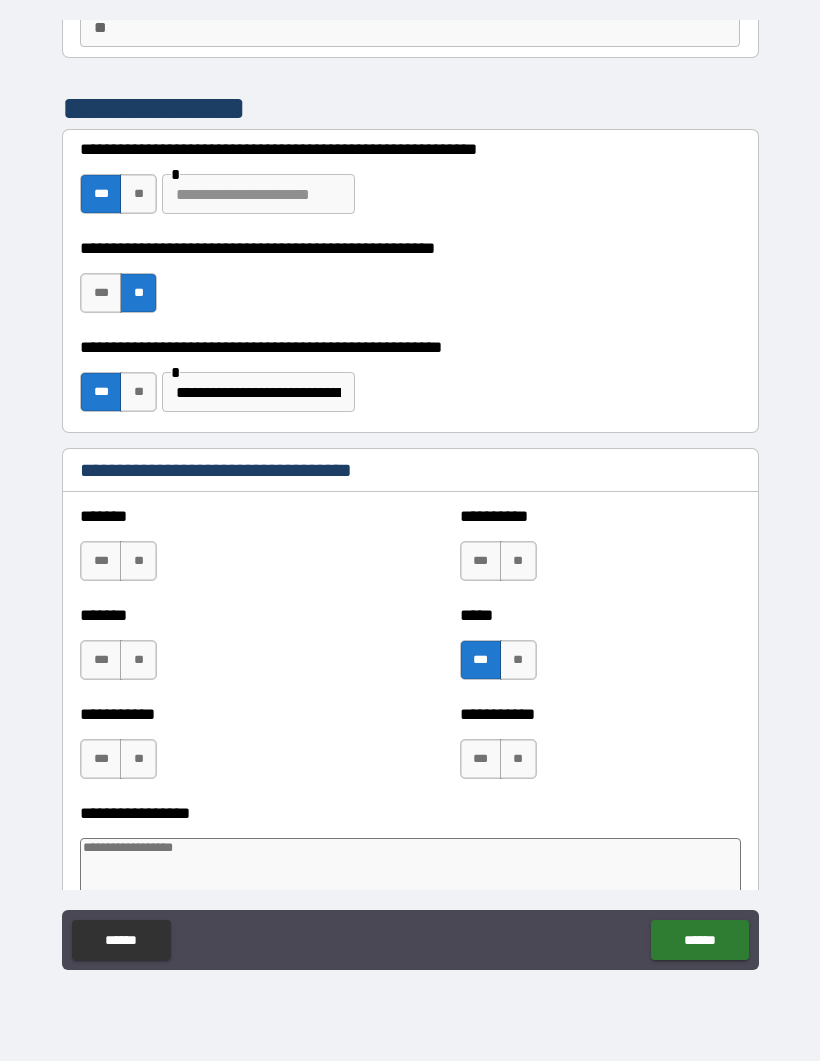 type on "*" 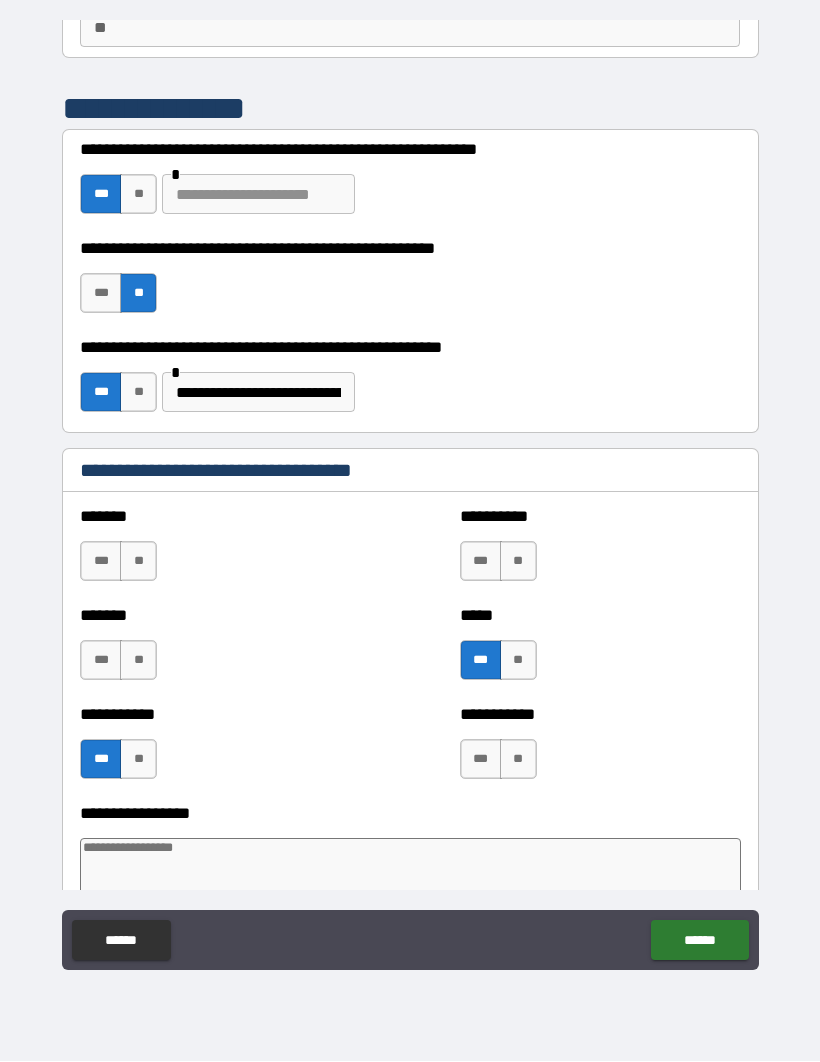type on "*" 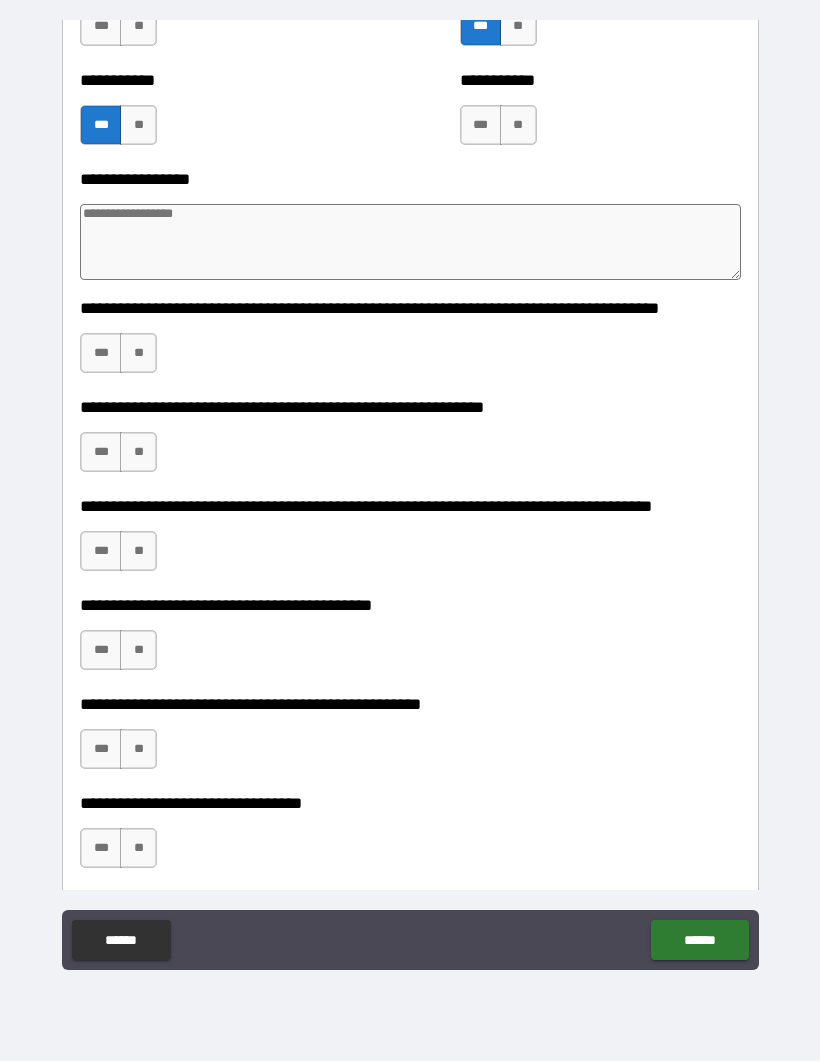 scroll, scrollTop: 842, scrollLeft: 0, axis: vertical 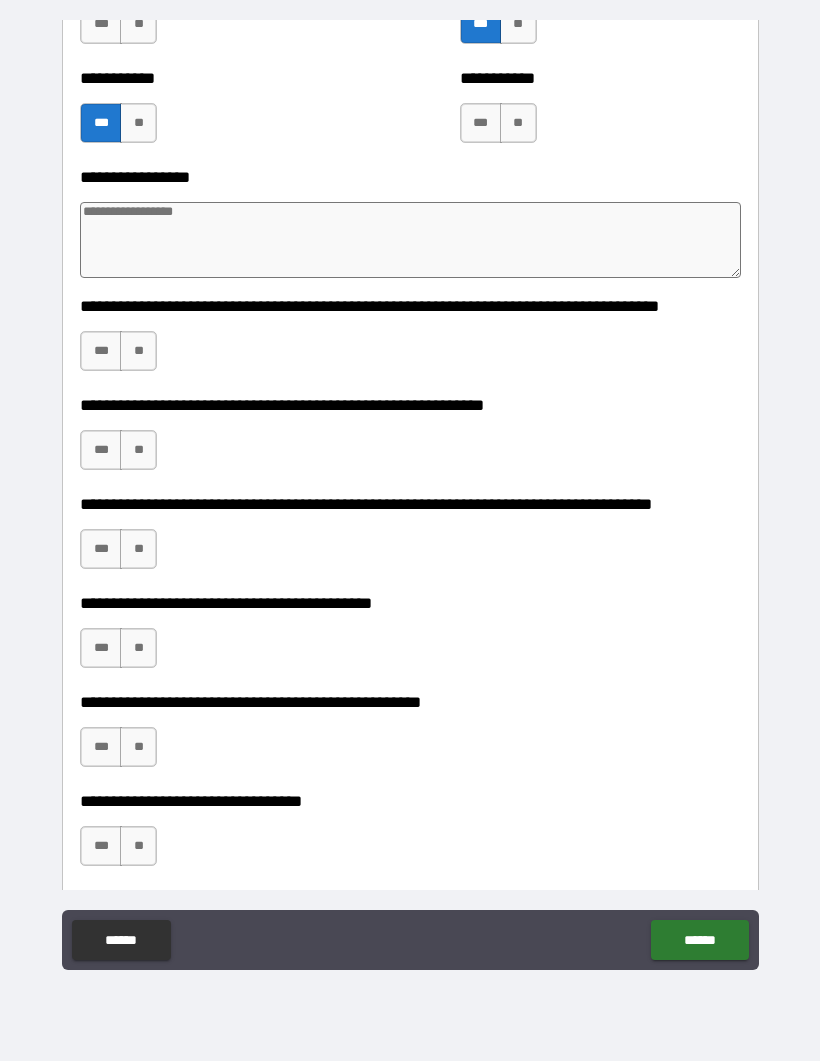 click on "**" at bounding box center [138, 847] 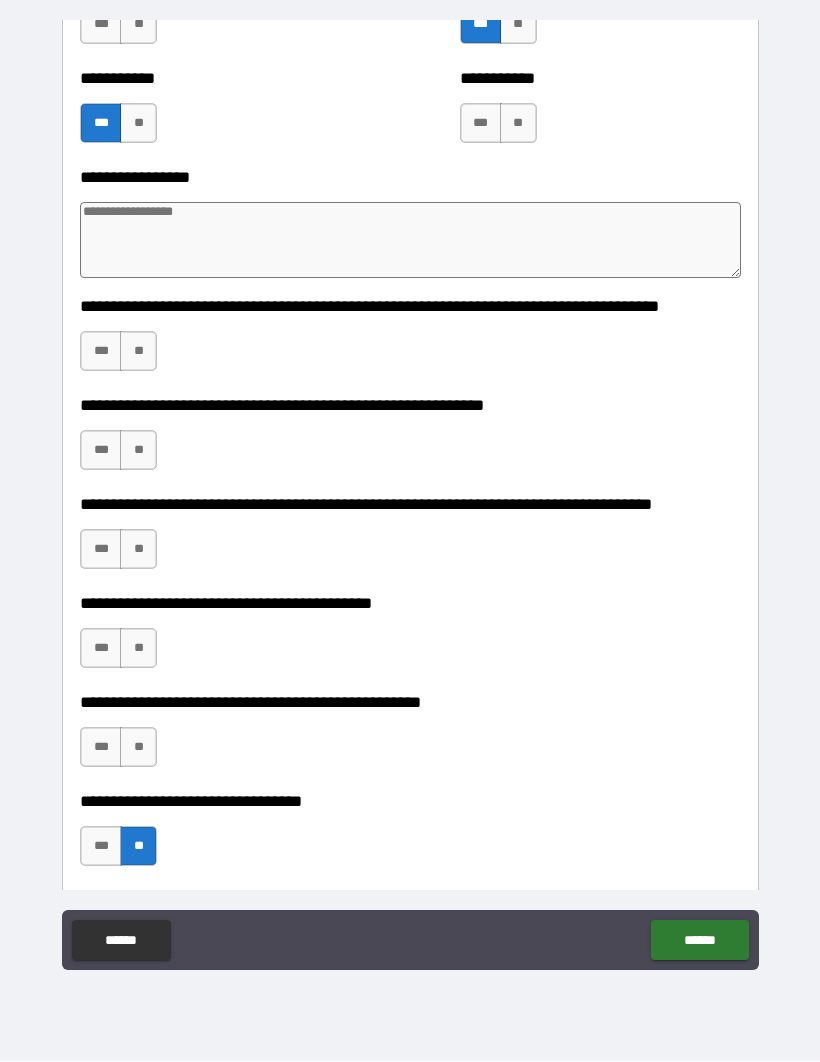type on "*" 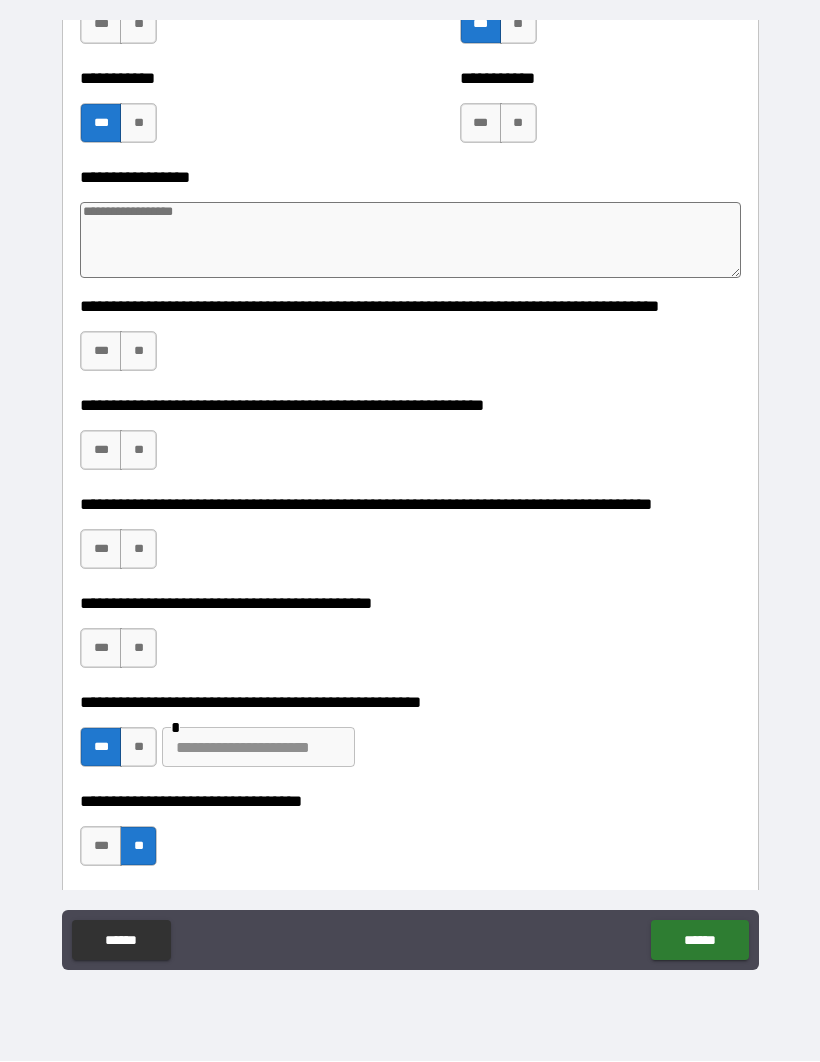 type on "*" 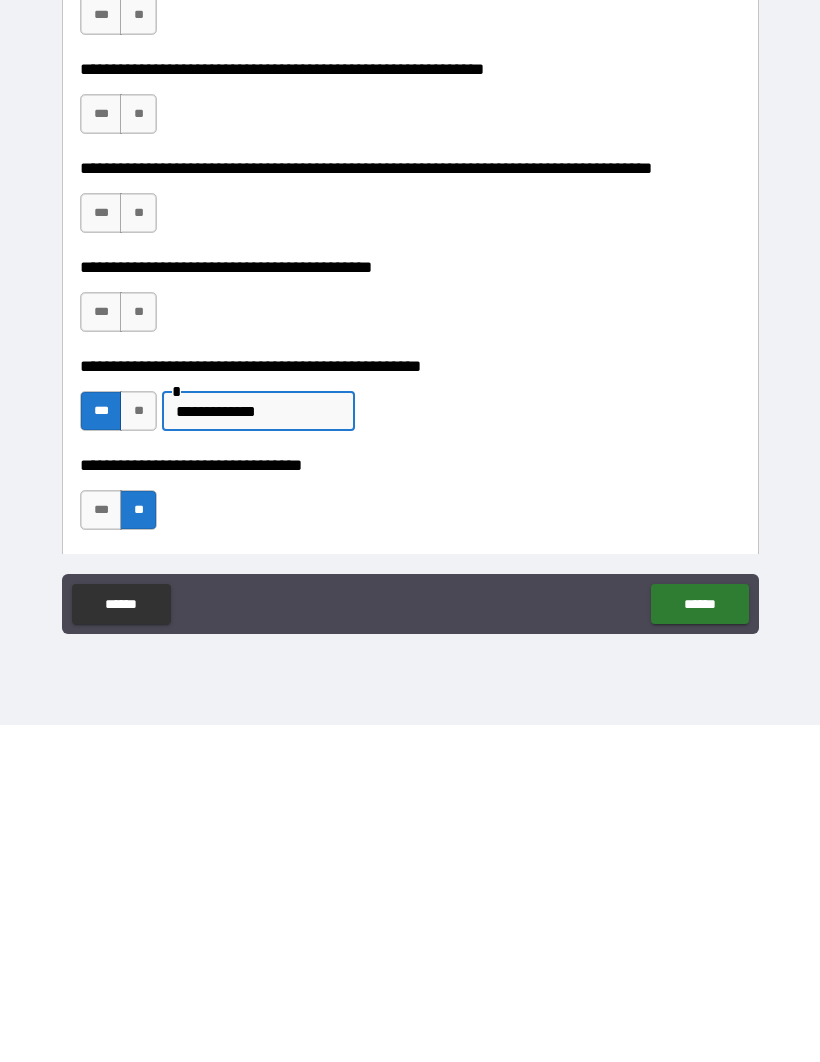 type on "**********" 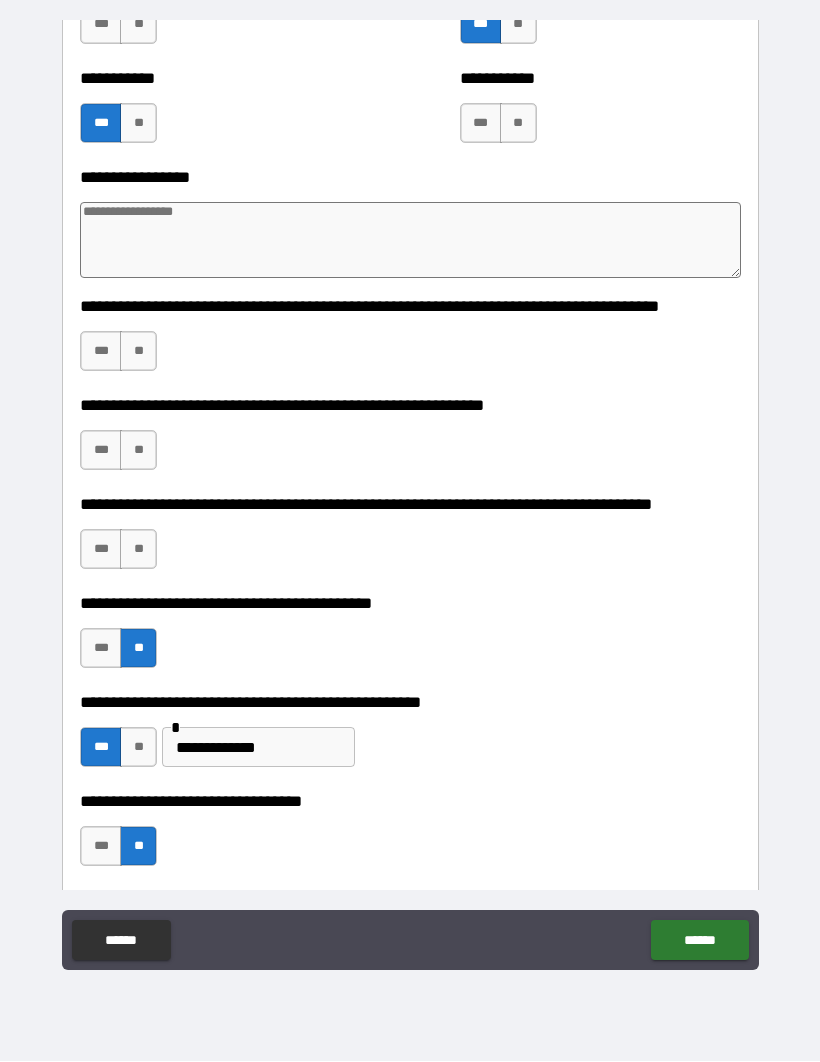 type on "*" 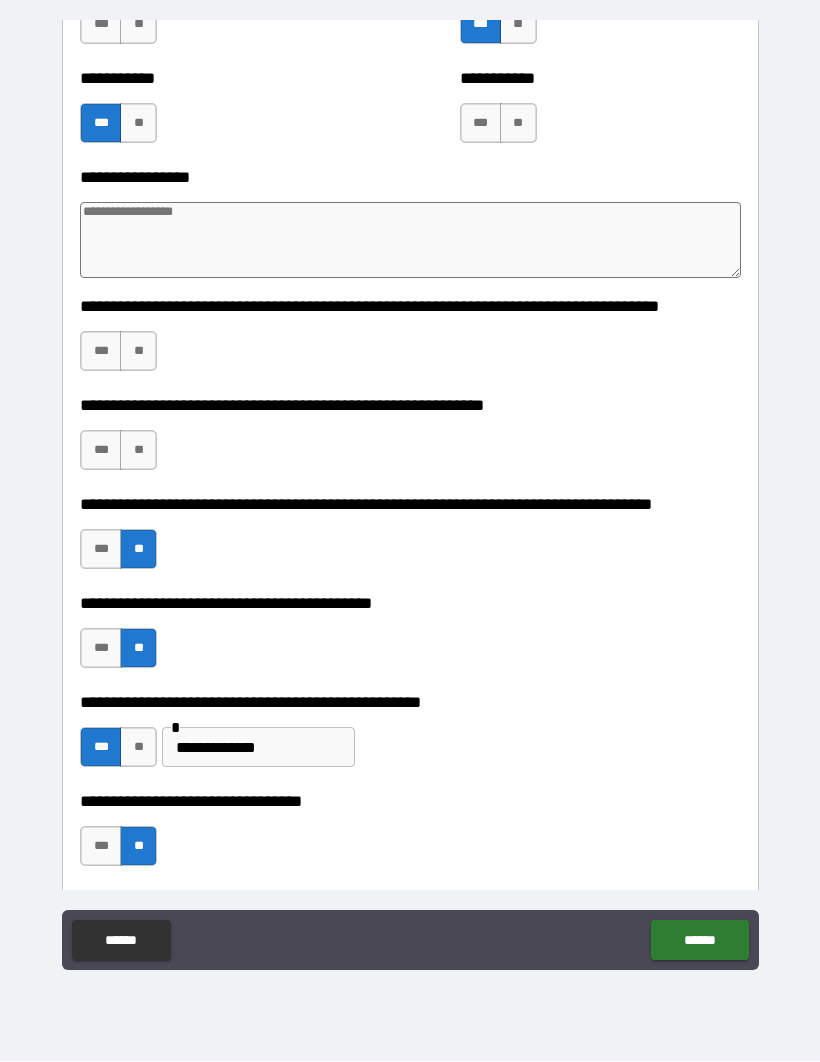 type on "*" 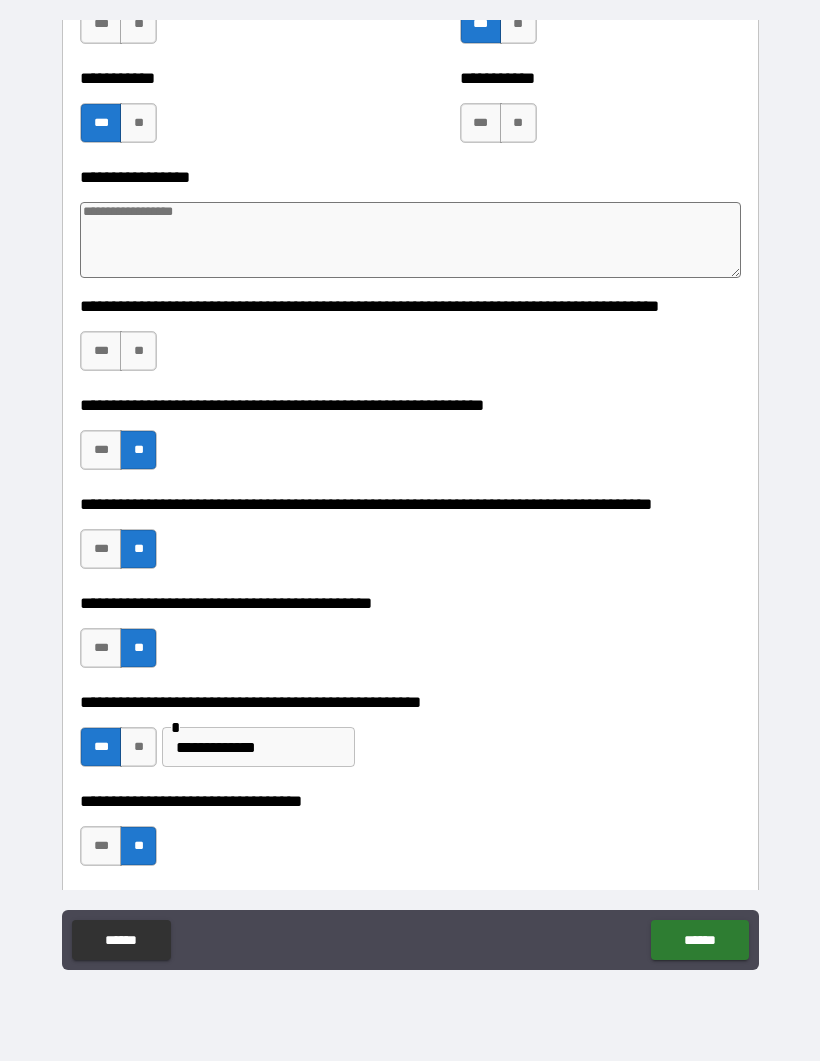 type on "*" 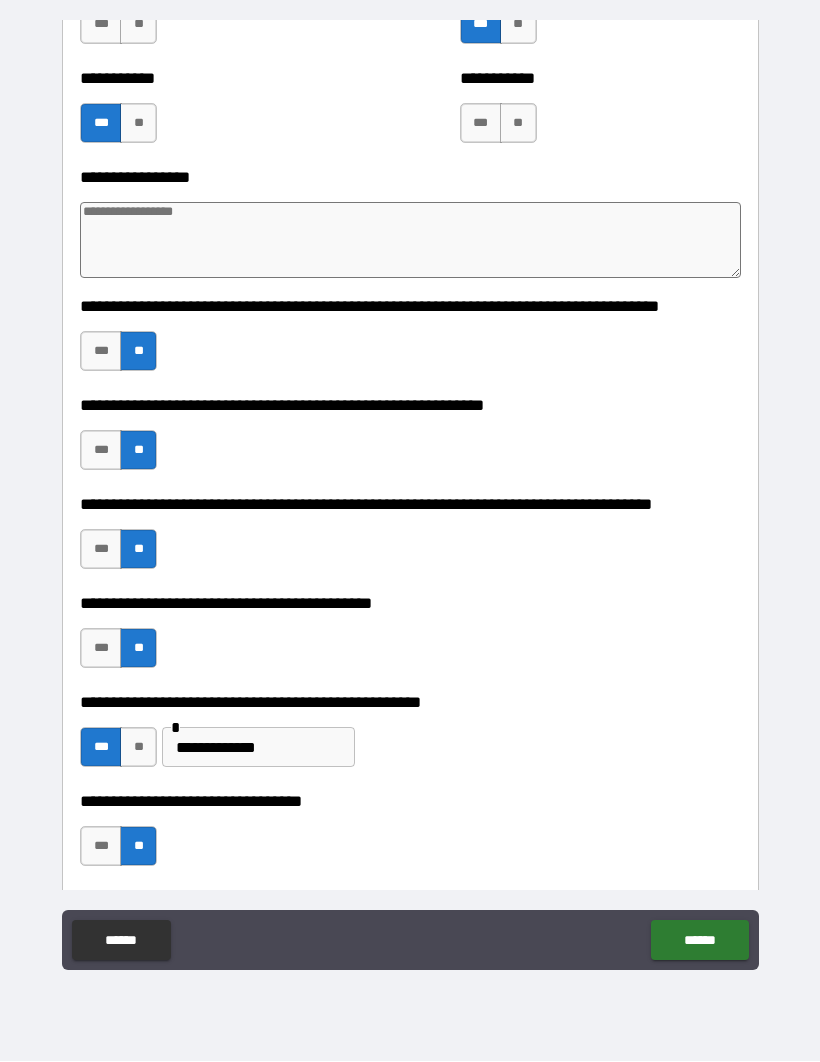 type on "*" 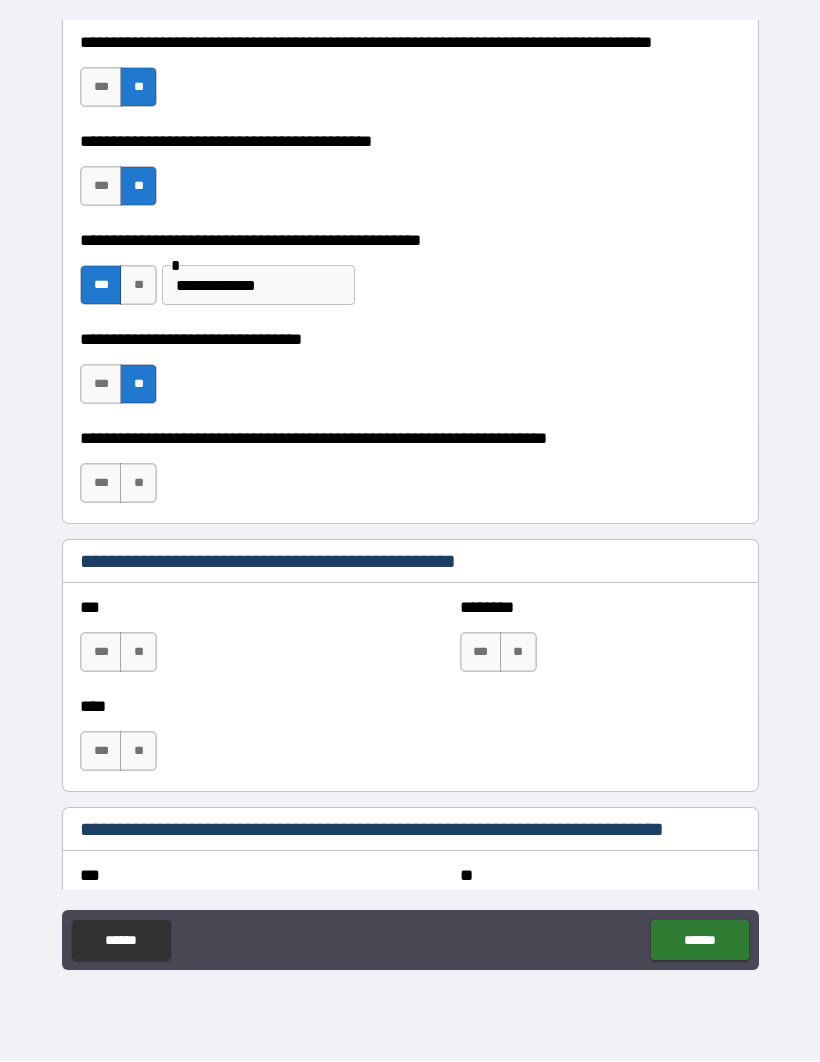 scroll, scrollTop: 1315, scrollLeft: 0, axis: vertical 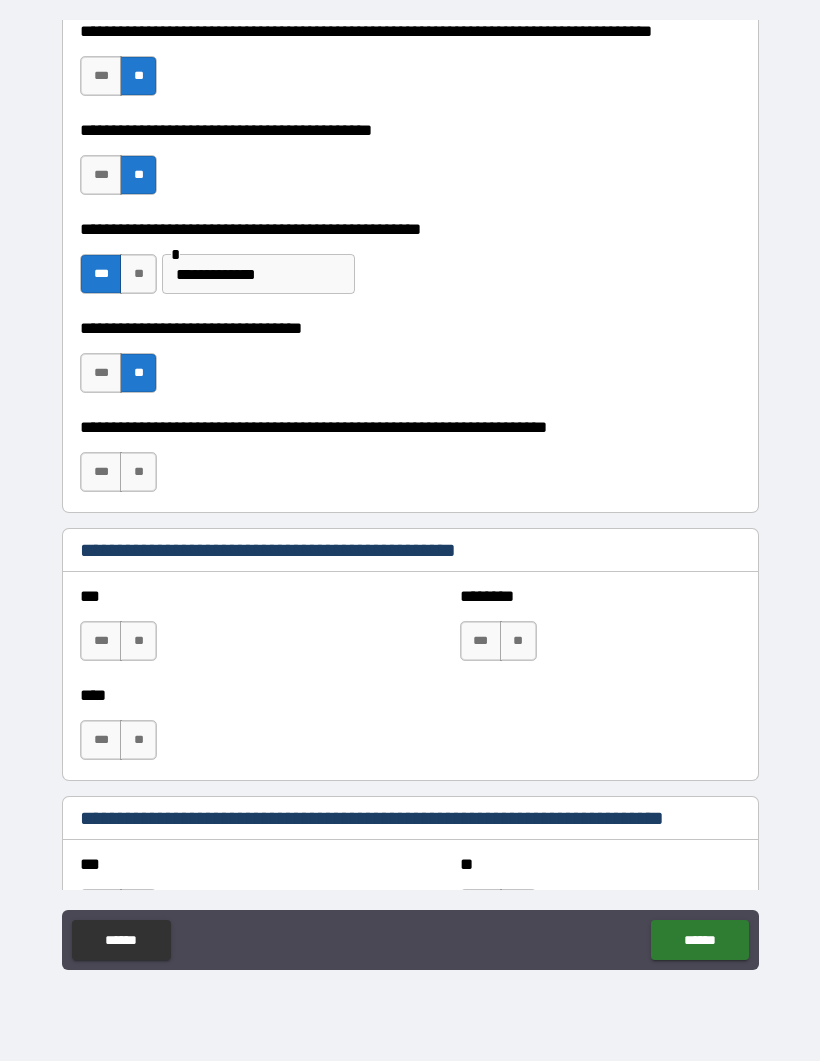 click on "**" at bounding box center [138, 473] 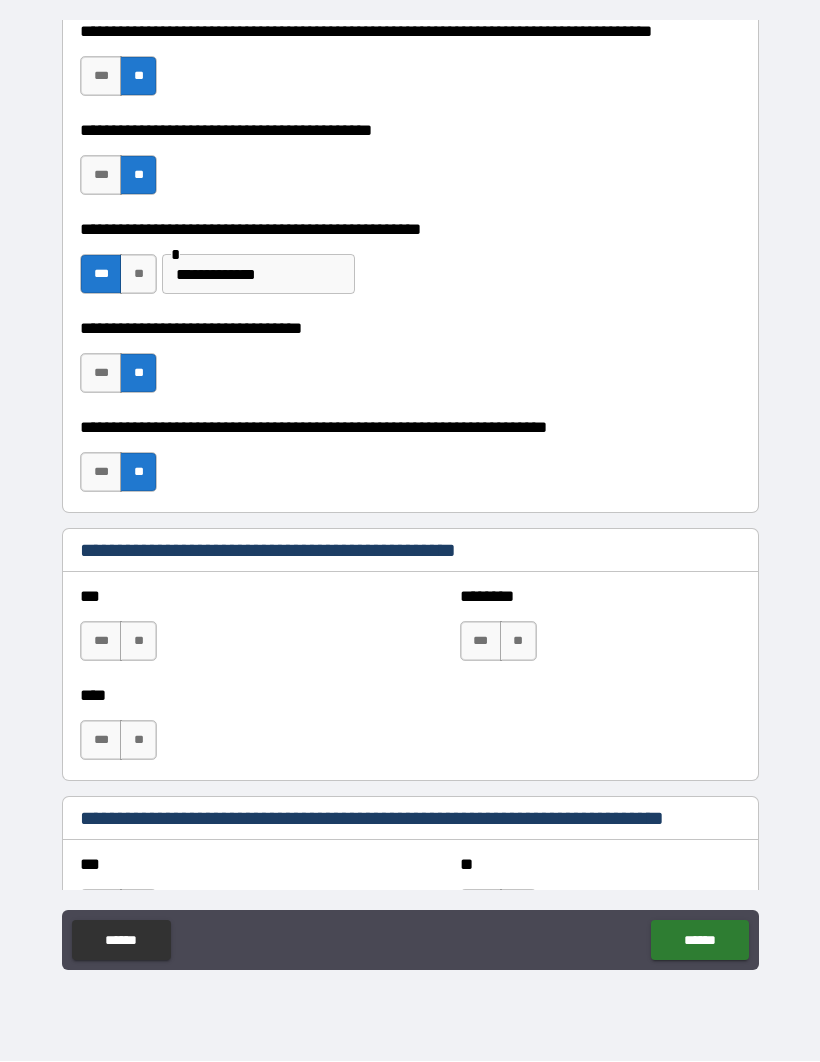 type on "*" 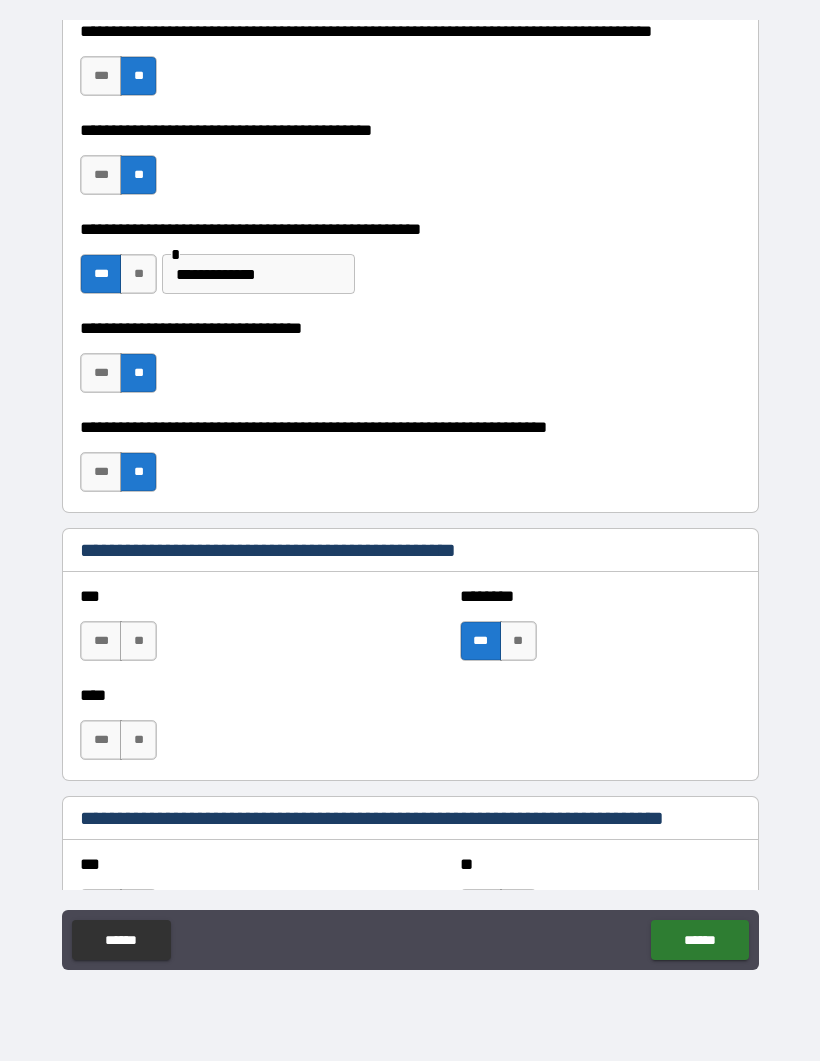 type on "*" 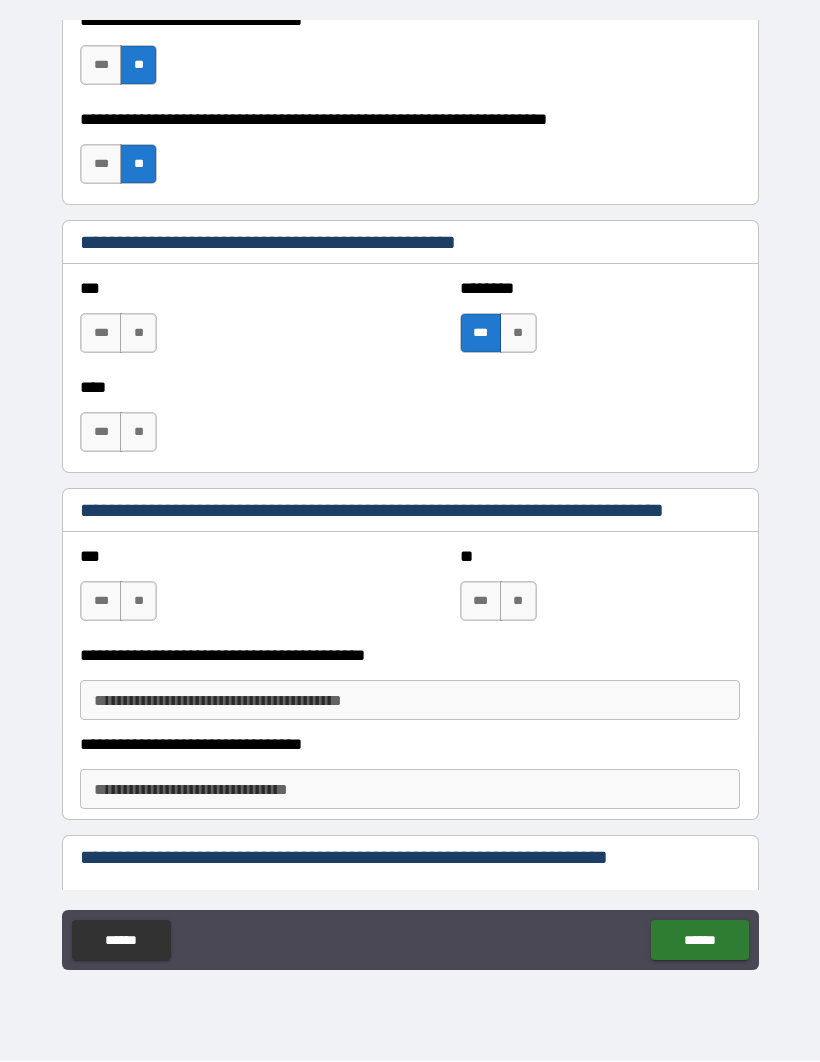 scroll, scrollTop: 1657, scrollLeft: 0, axis: vertical 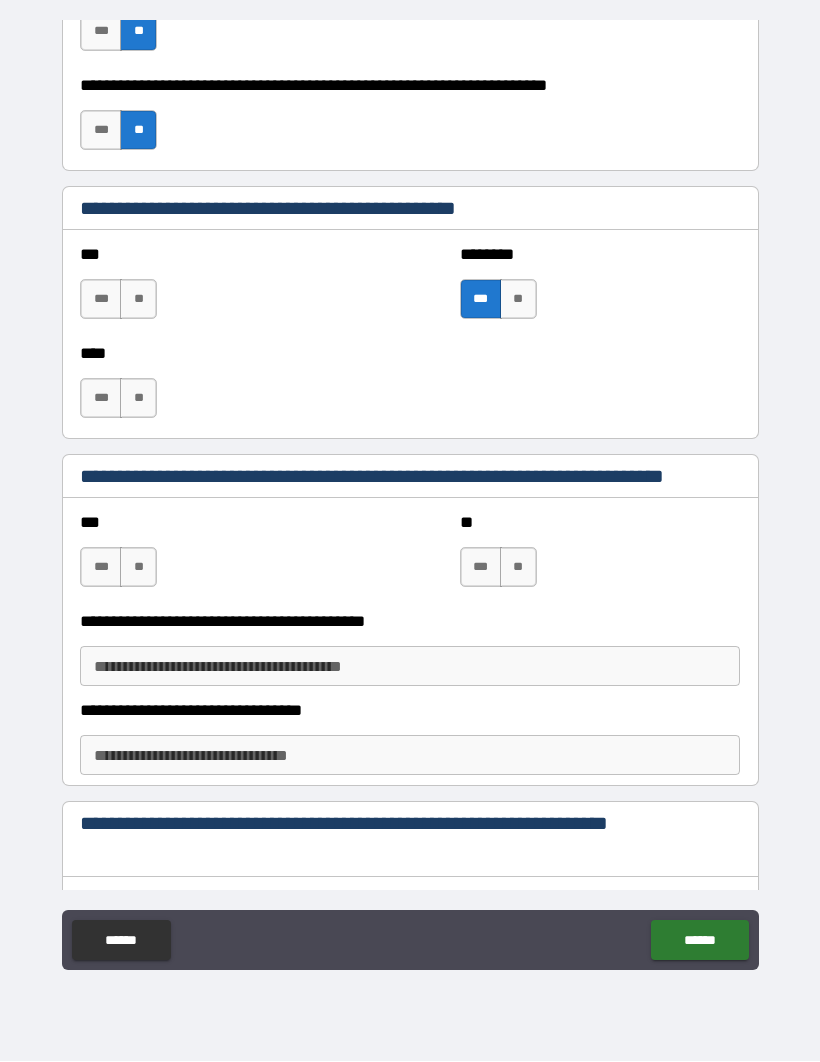 click on "***" at bounding box center [101, 300] 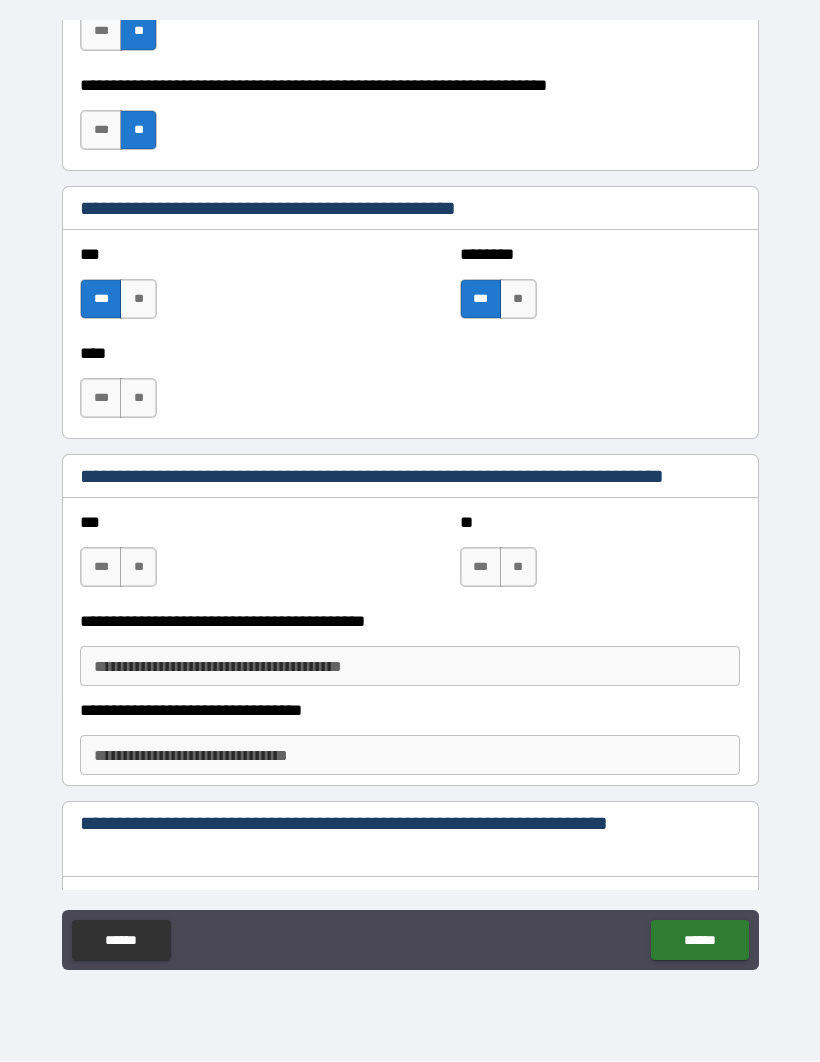 type on "*" 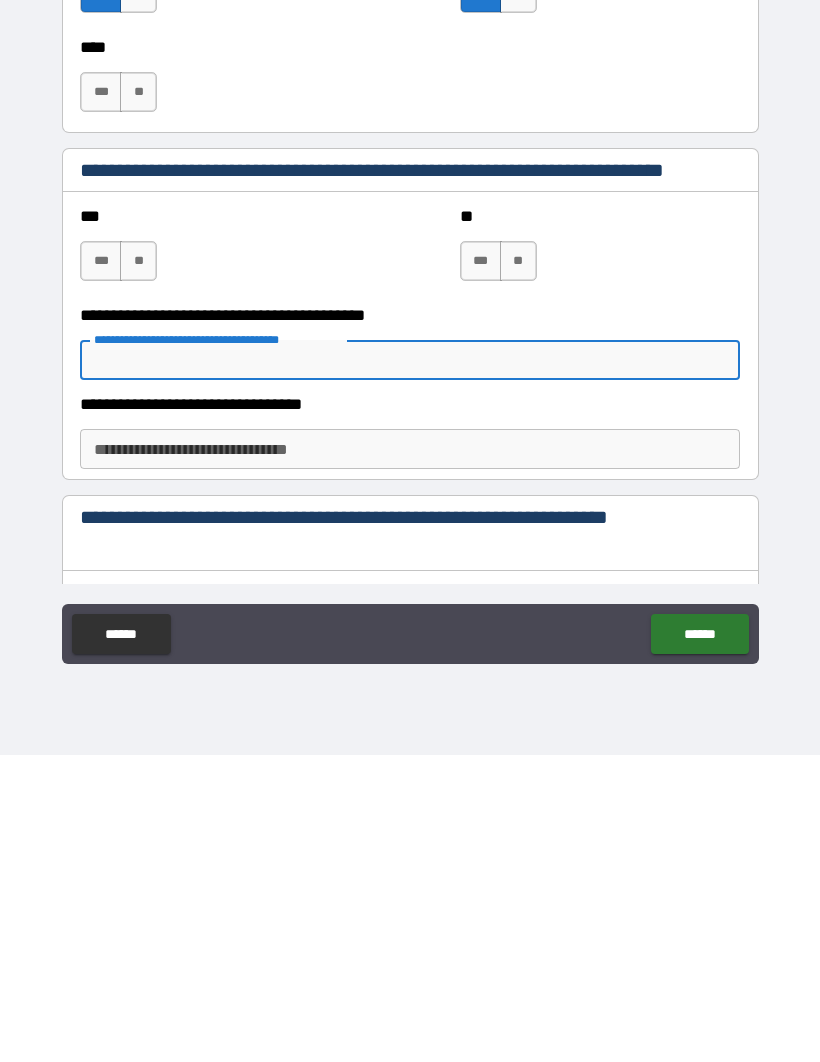 type on "*" 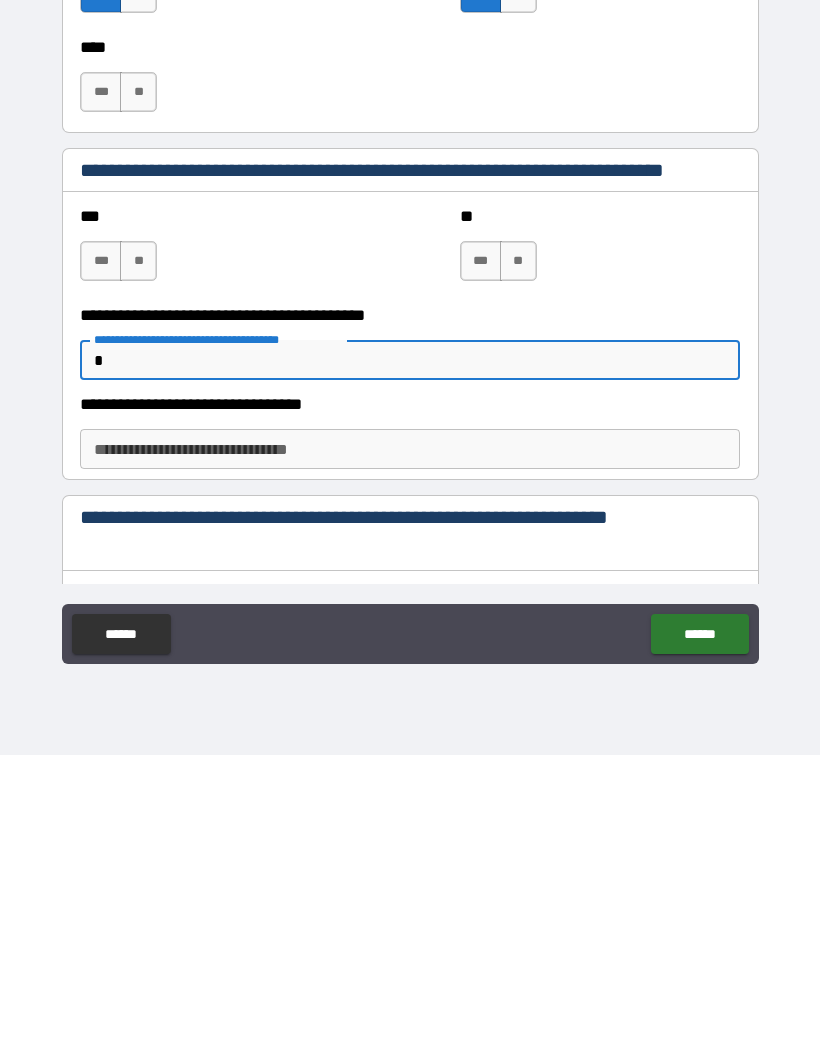 type on "*" 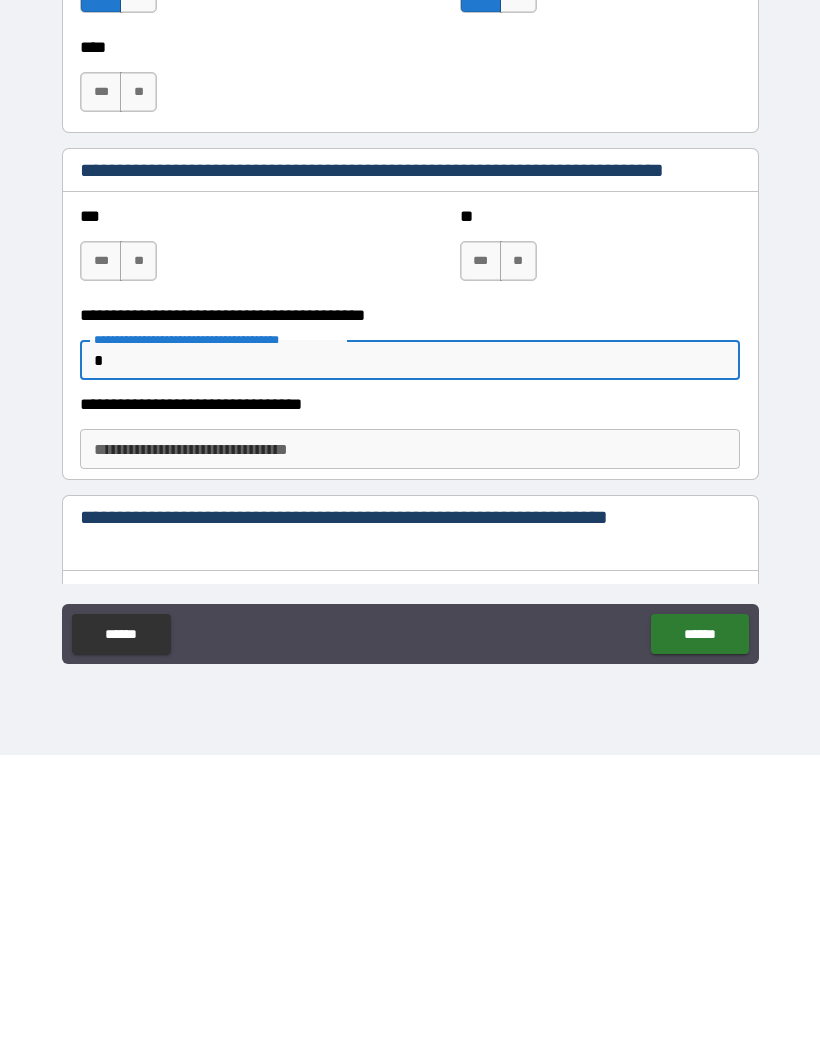 type on "*" 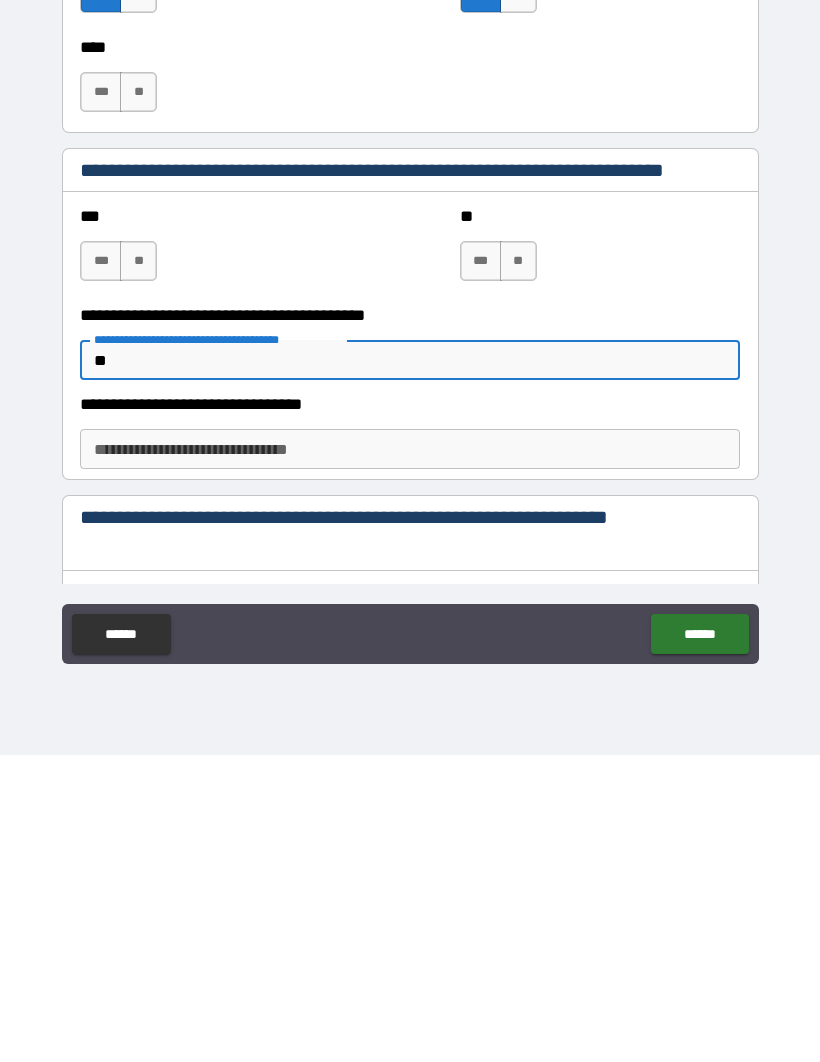 type on "*" 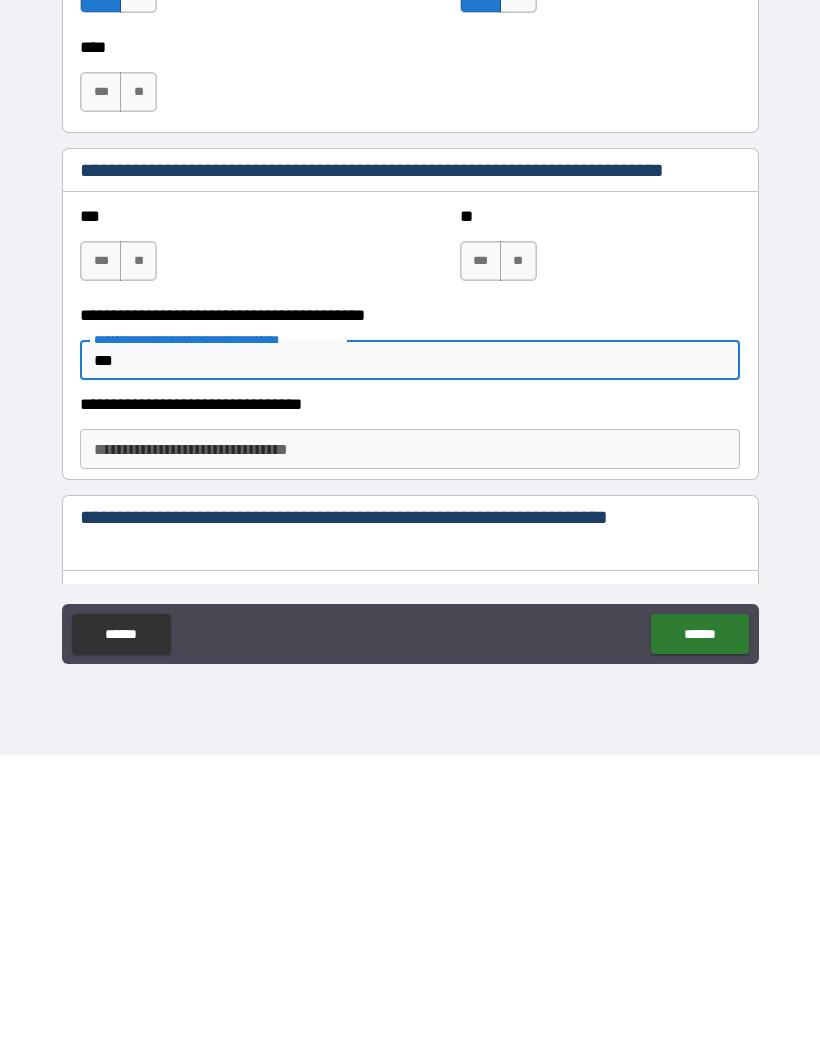 type on "*" 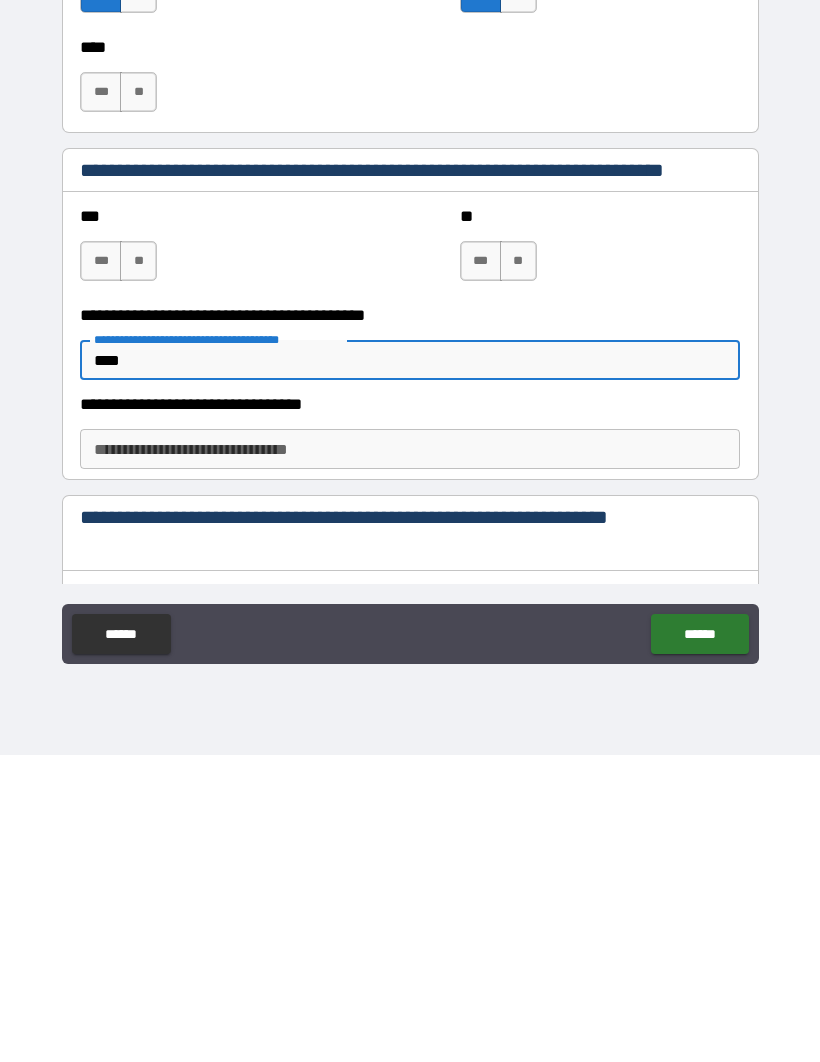 type on "*" 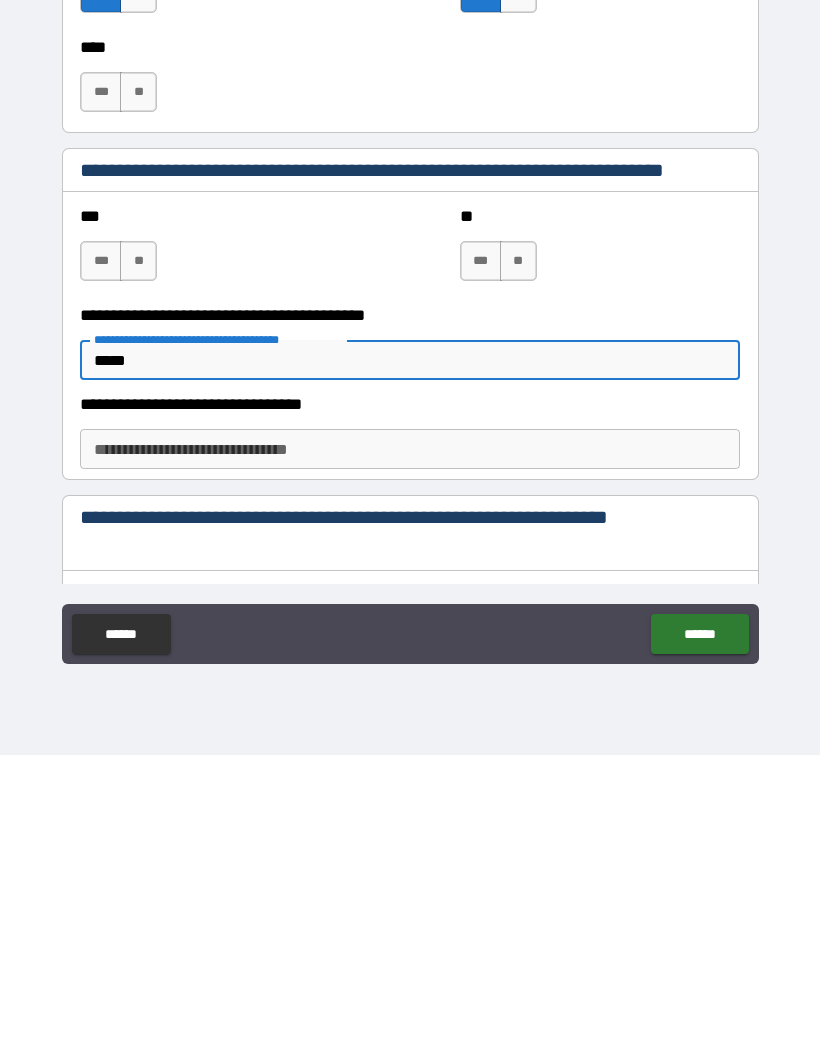 type on "*" 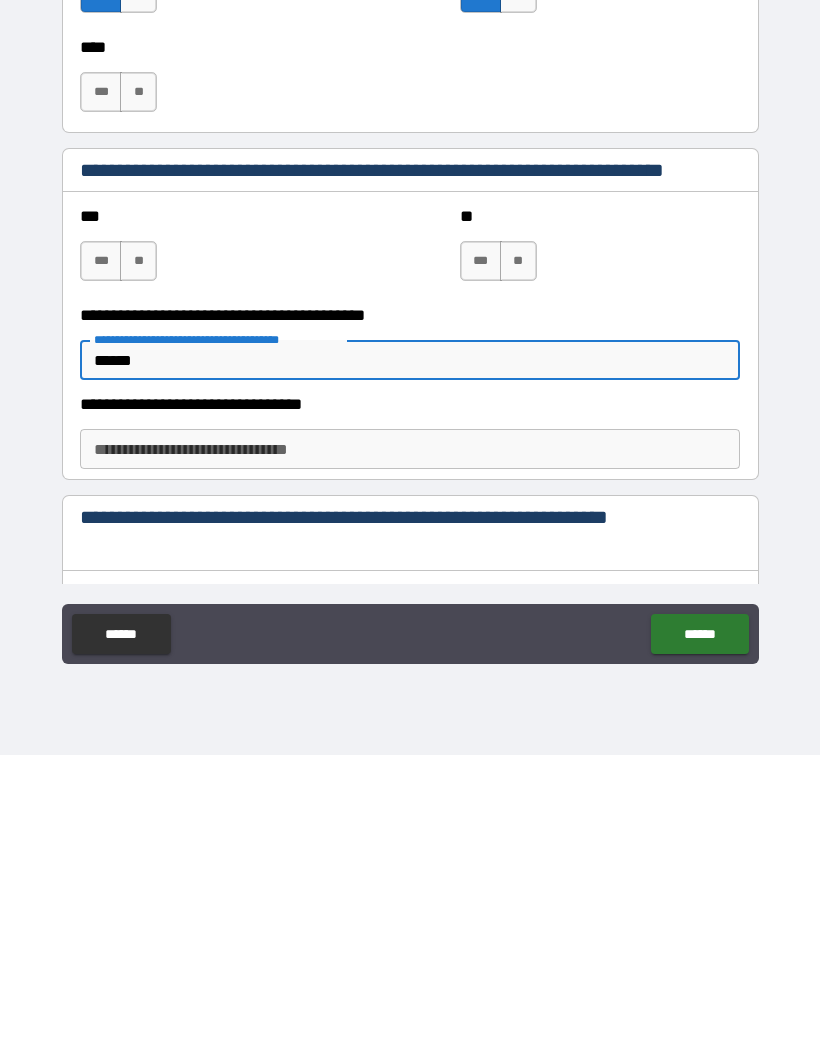 type on "*" 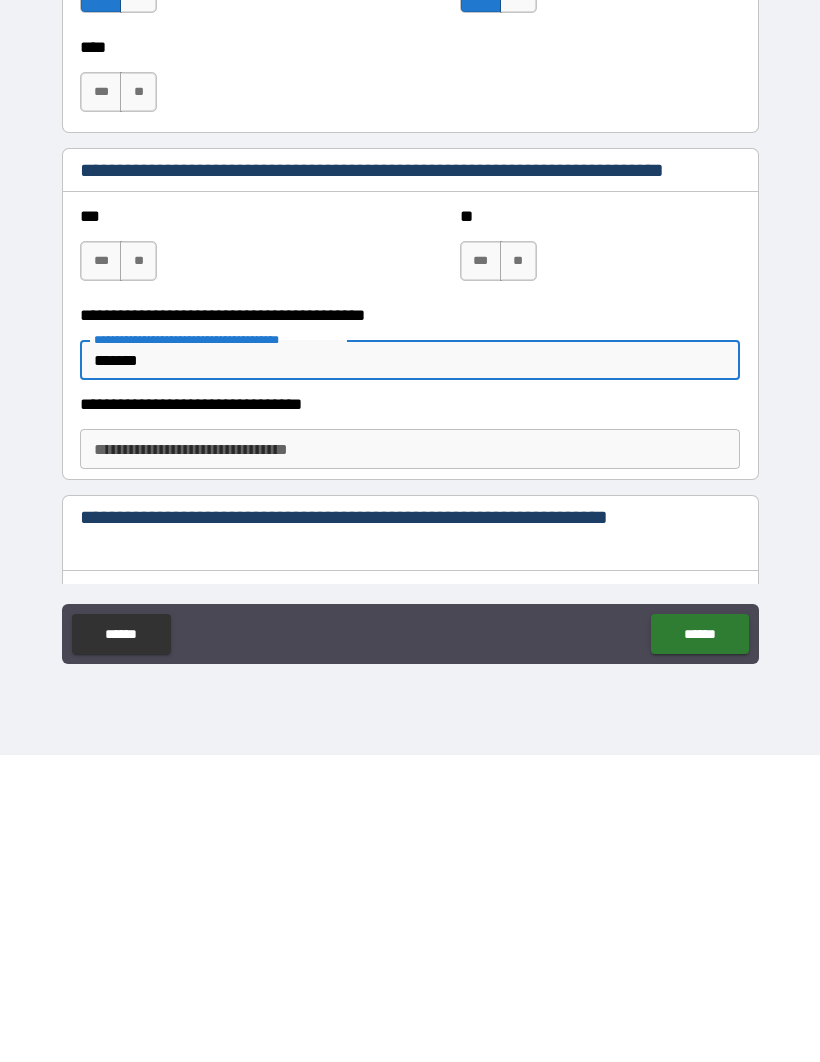 type on "*" 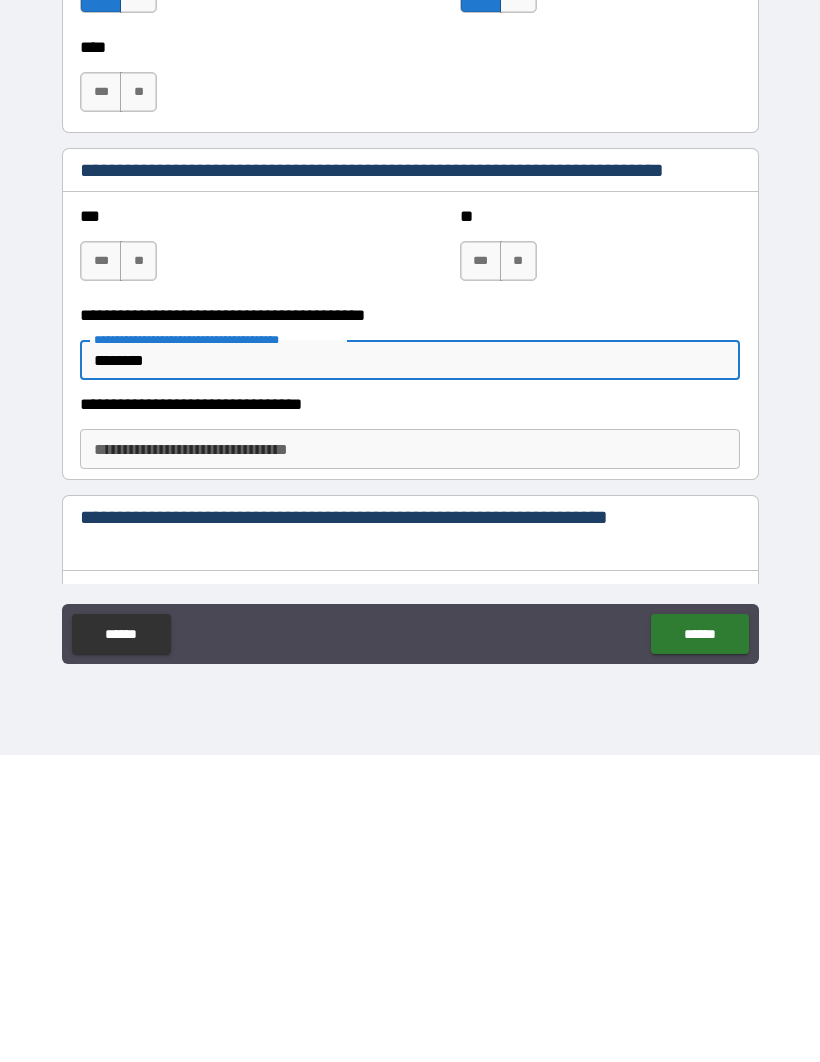 type on "*" 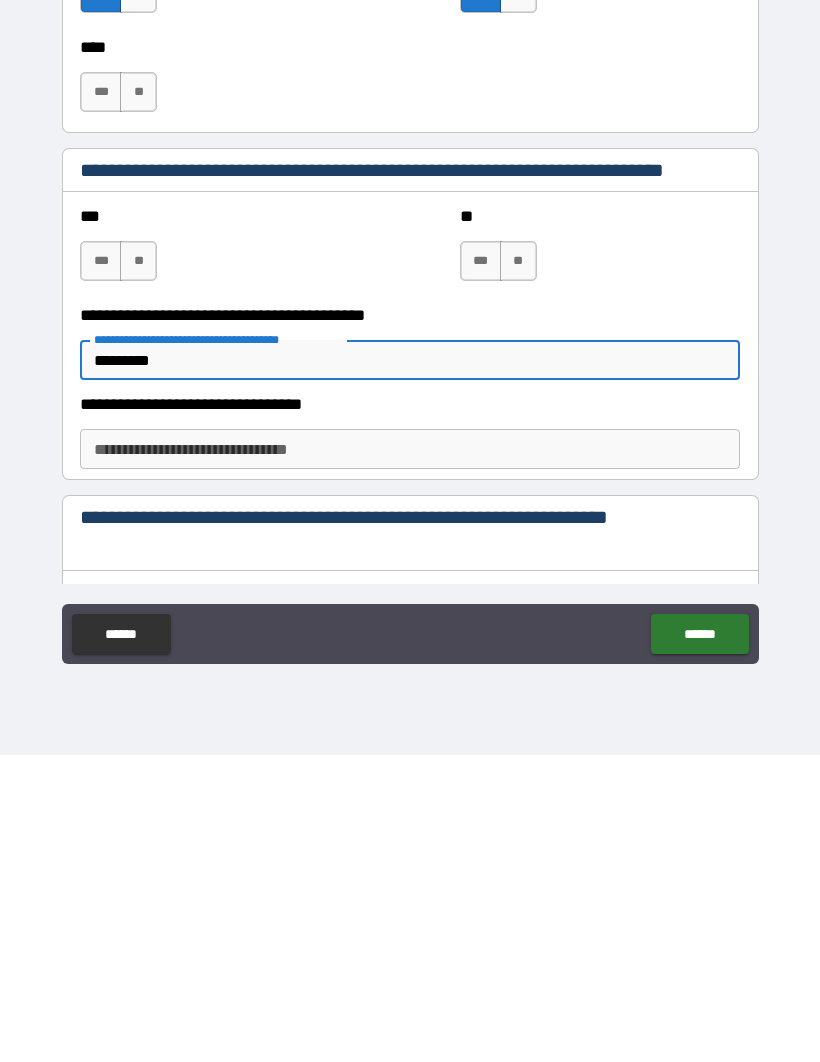 type on "*" 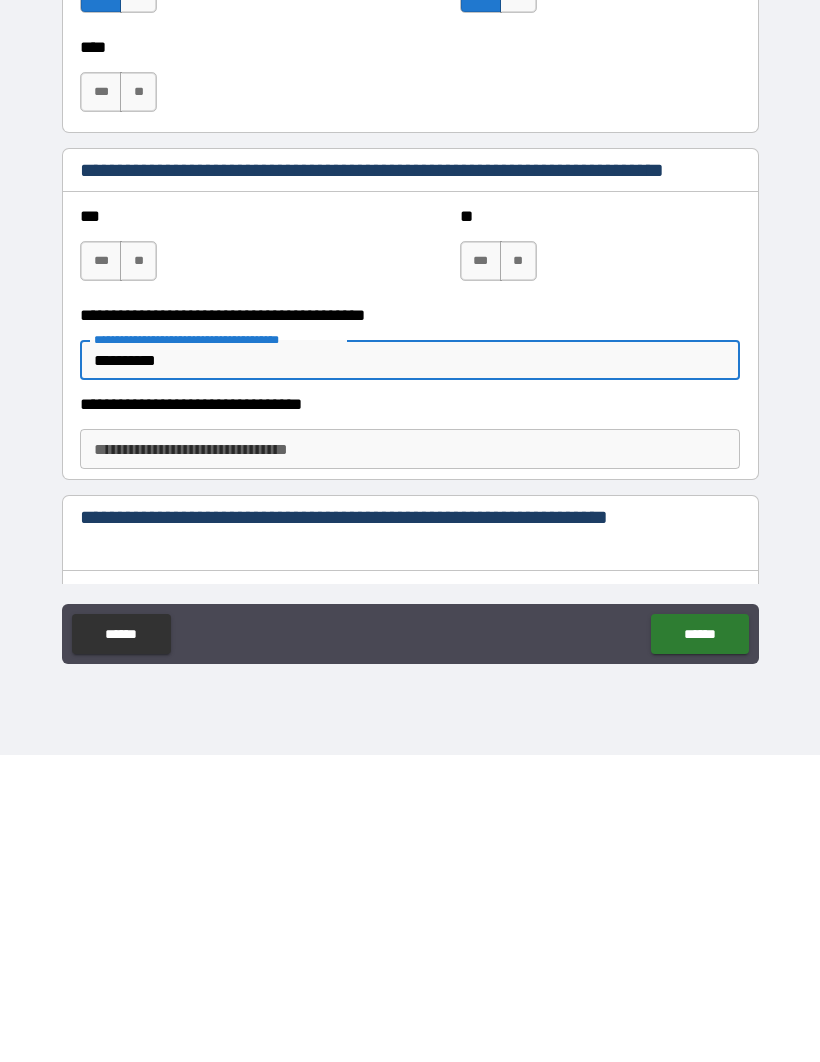 type on "*" 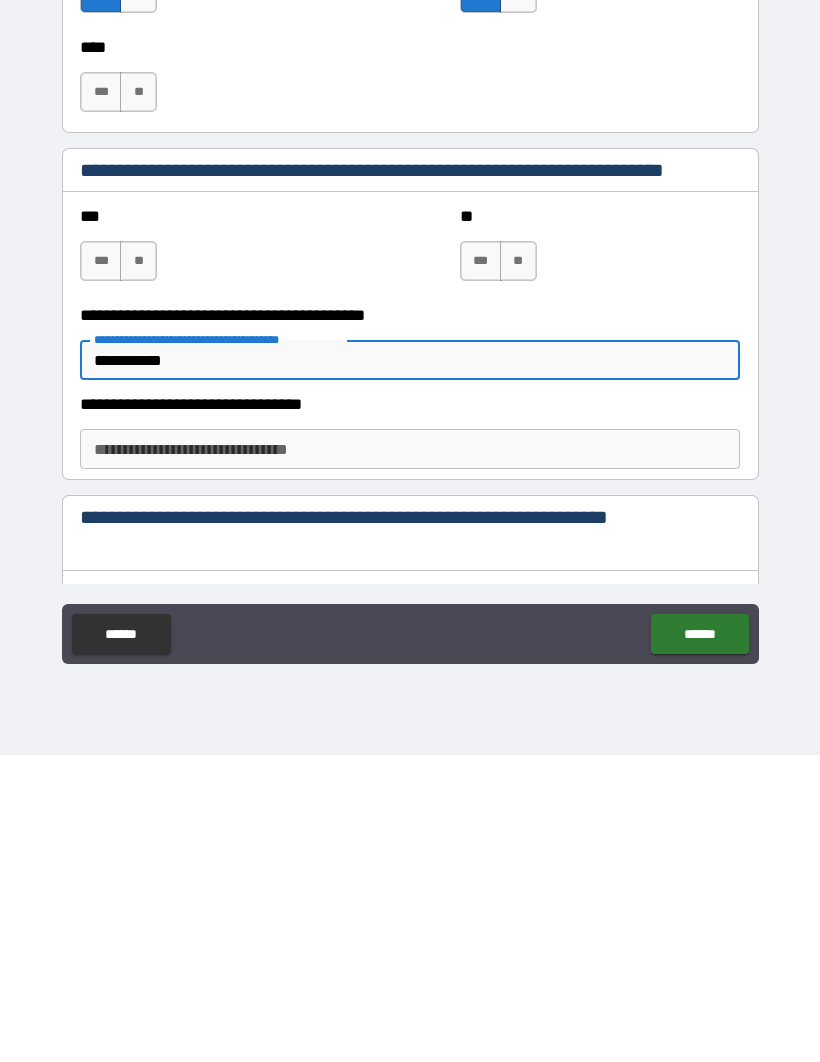 type on "*" 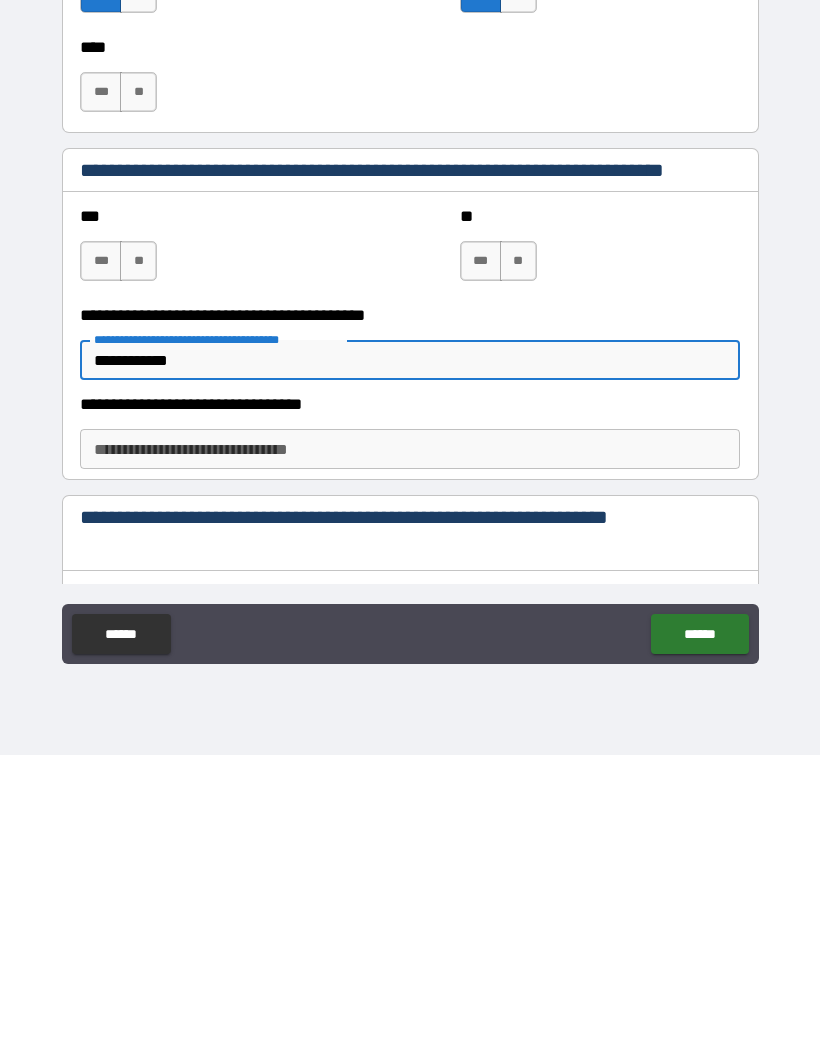 type on "*" 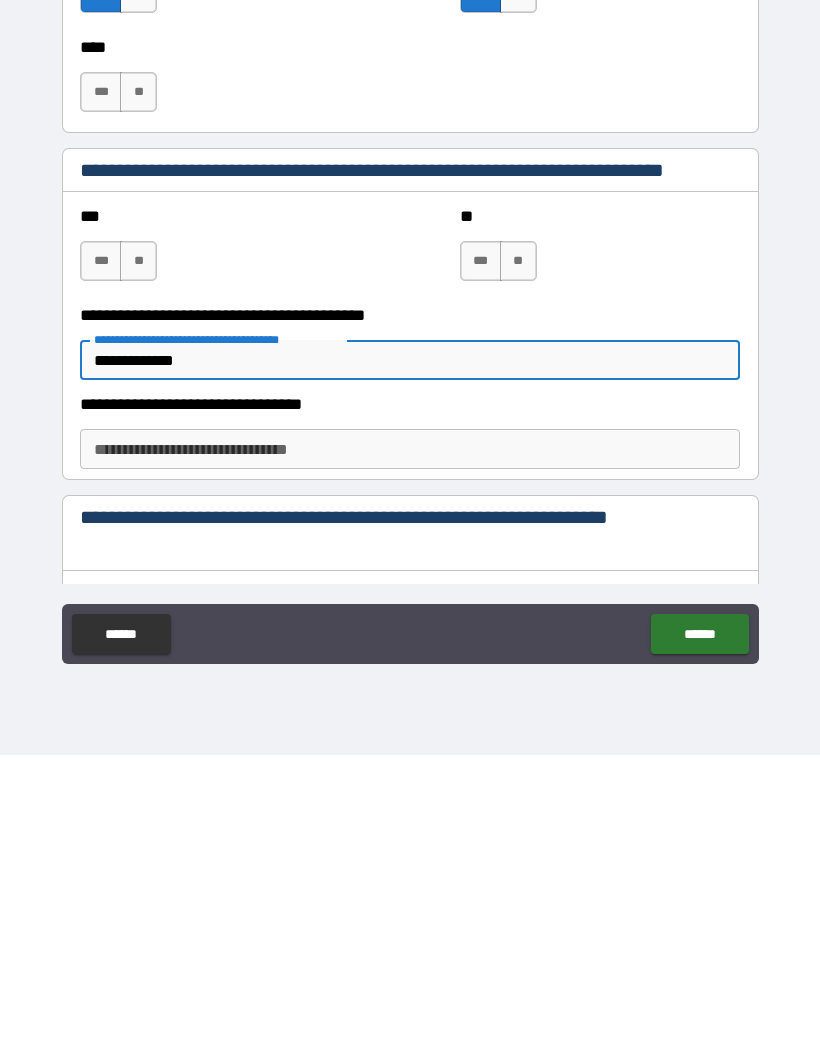 type on "*" 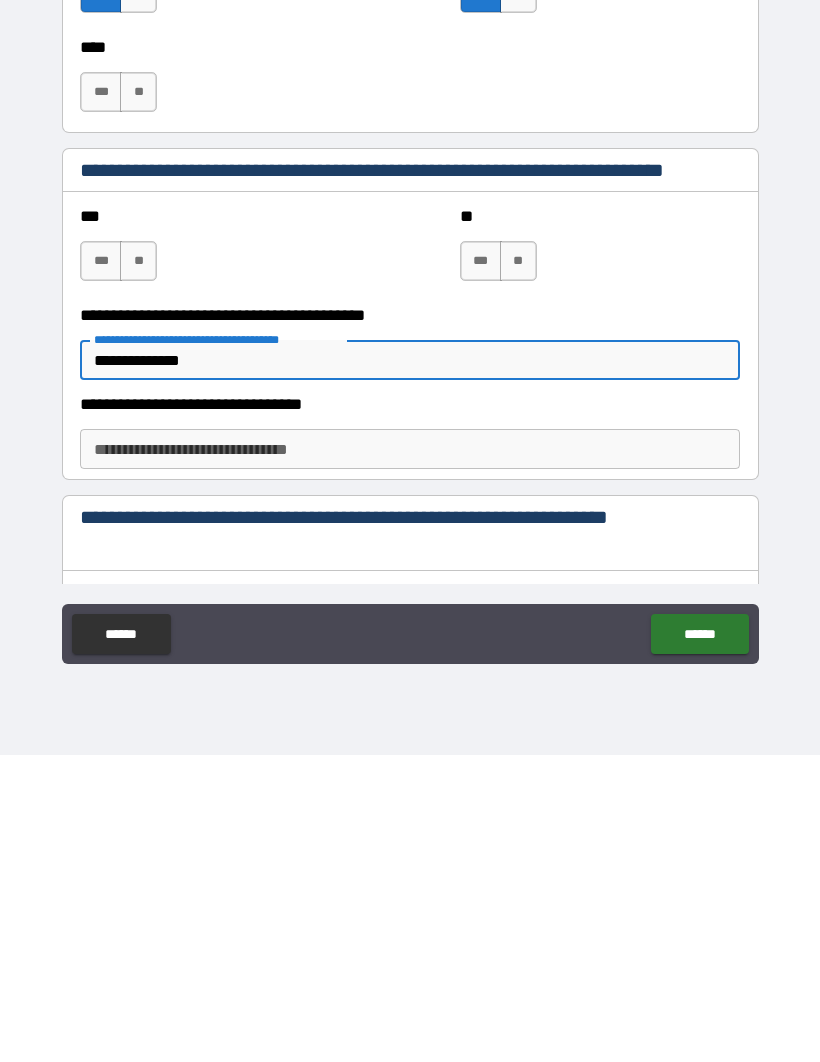 type on "*" 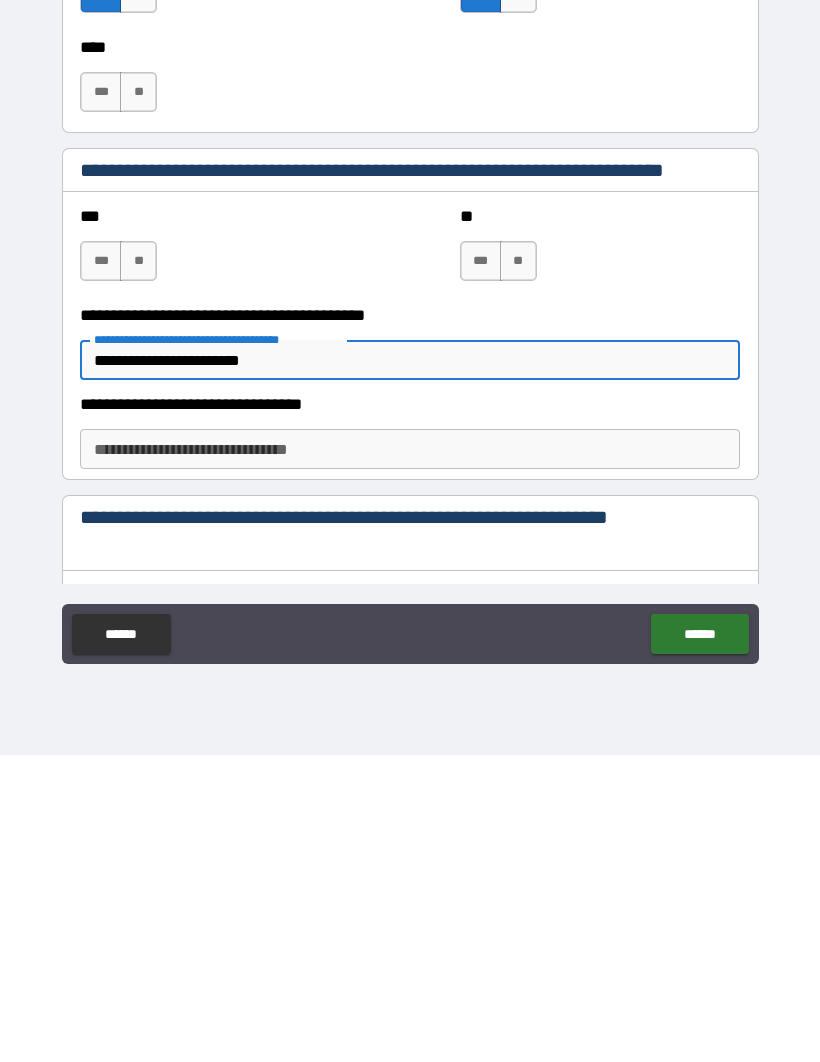 click on "**********" at bounding box center [410, 667] 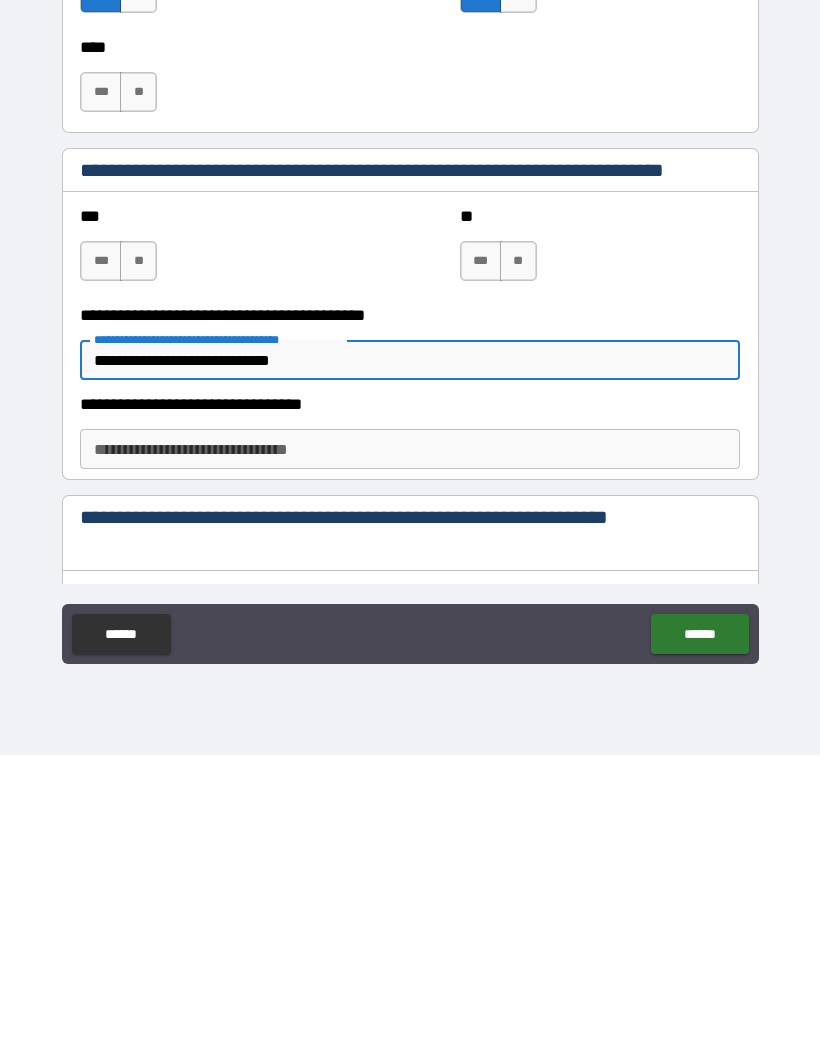 click on "**********" at bounding box center [410, 667] 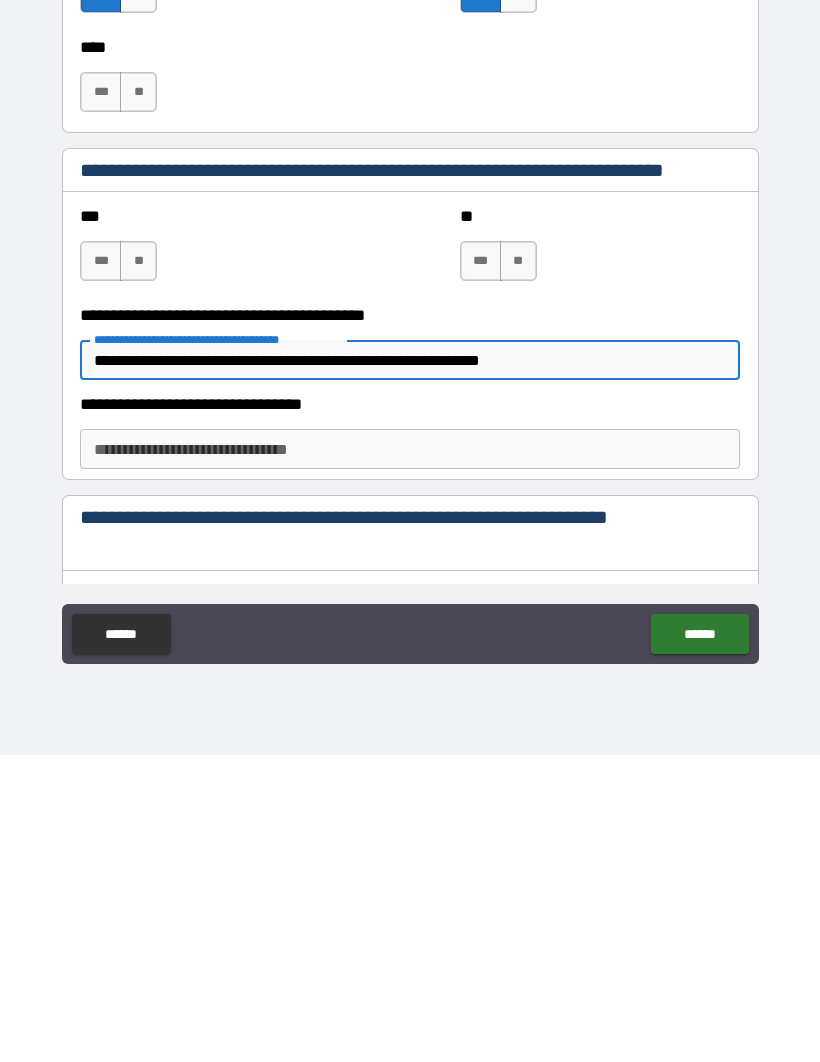 click on "**********" at bounding box center [410, 756] 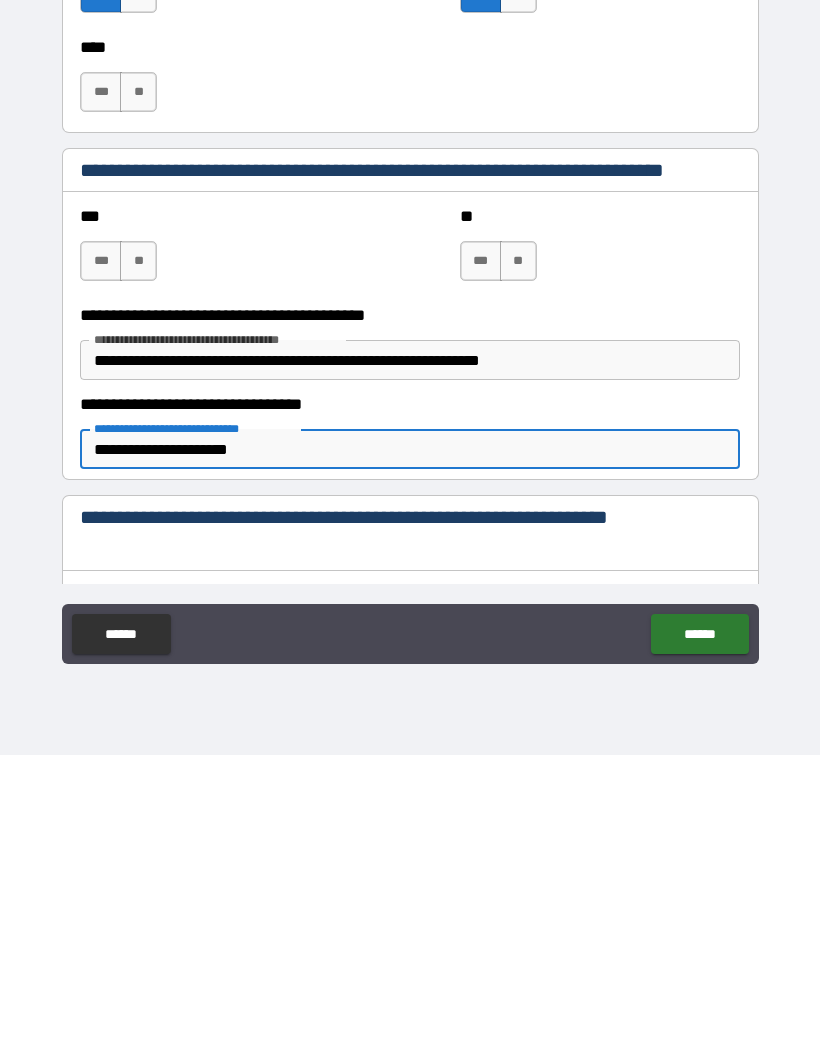 click on "**********" at bounding box center [410, 756] 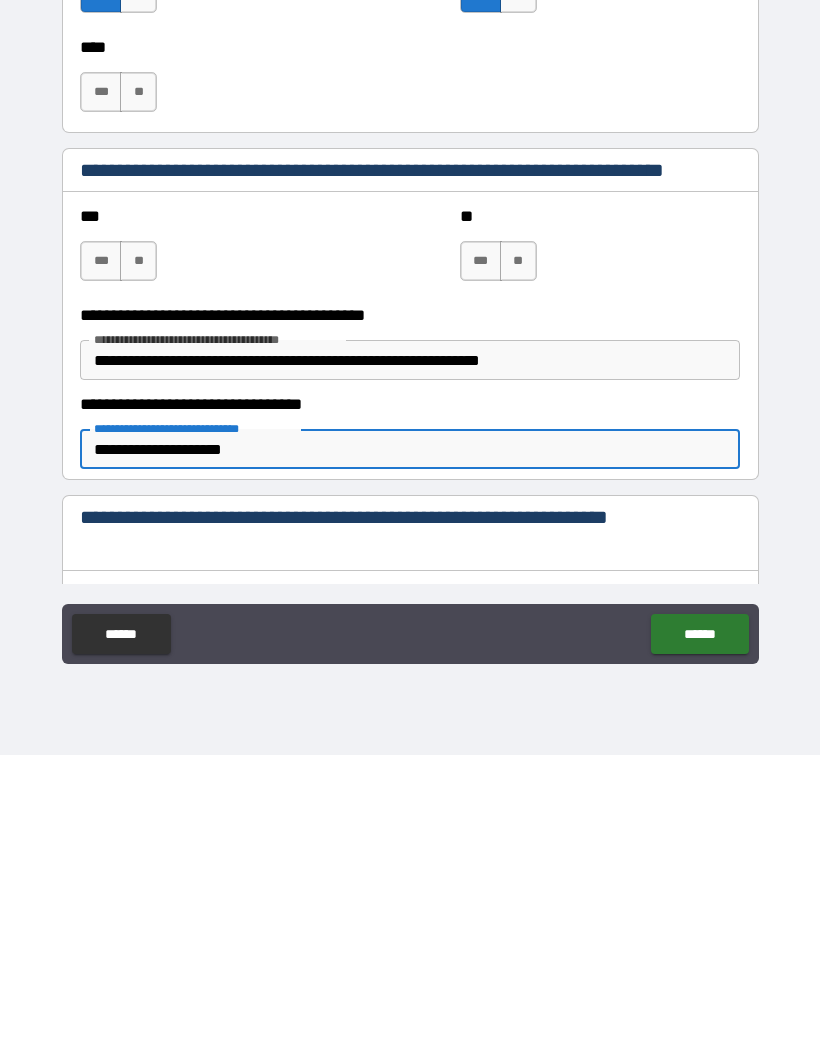 click on "**********" at bounding box center [410, 756] 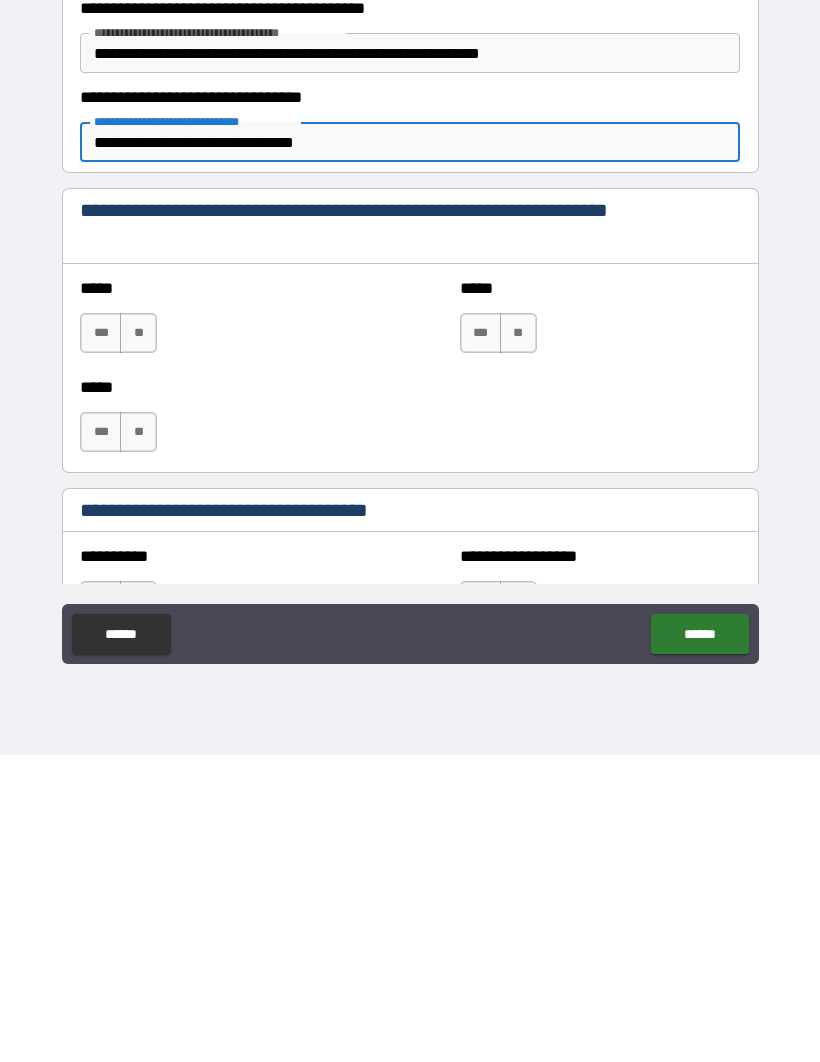 scroll, scrollTop: 1968, scrollLeft: 0, axis: vertical 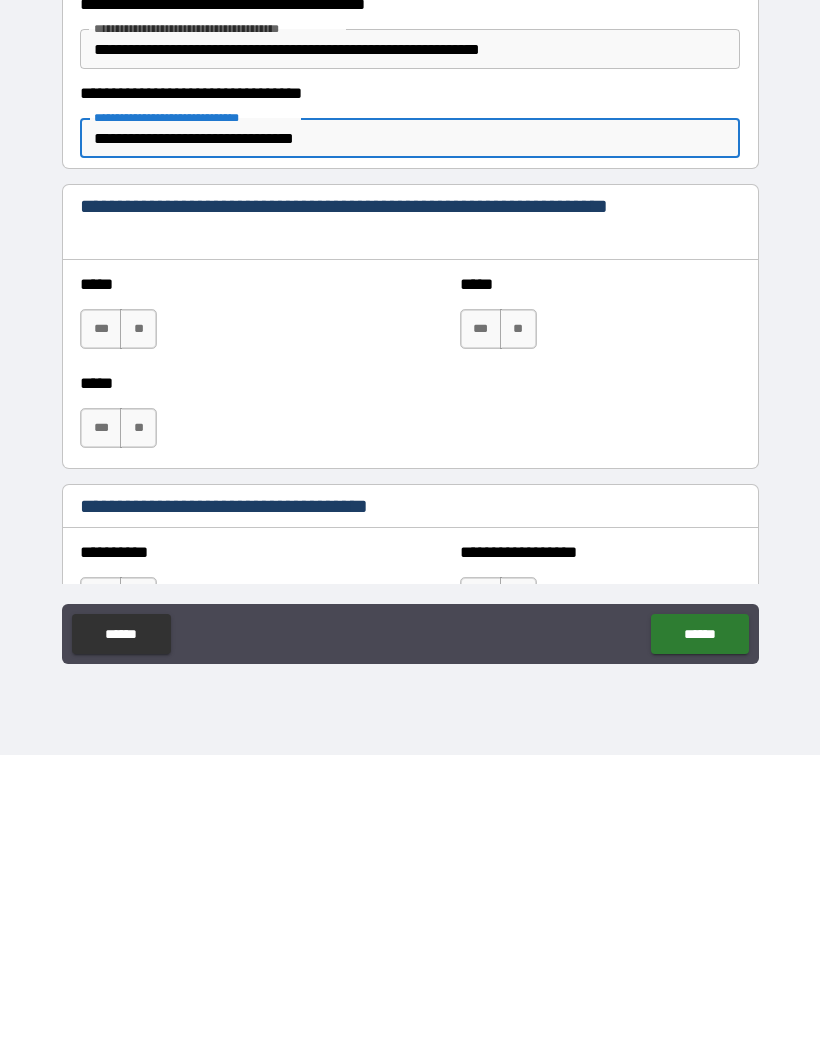 click on "**" at bounding box center (138, 636) 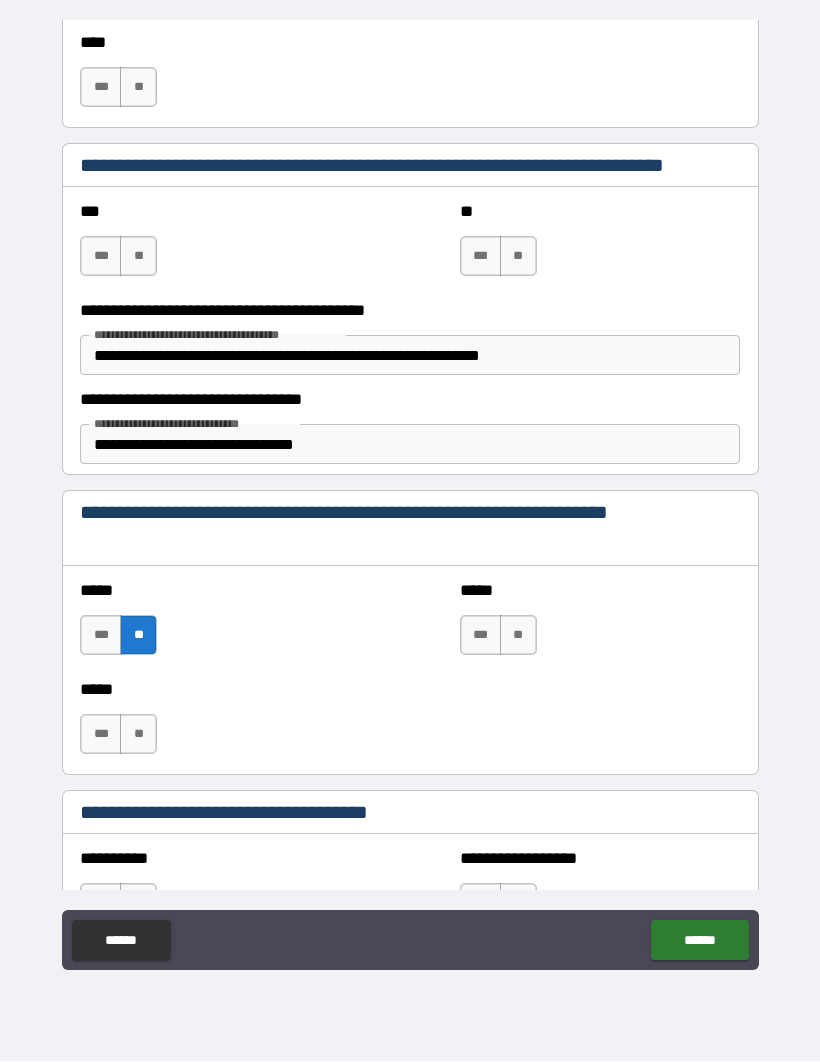 click on "**" at bounding box center [138, 735] 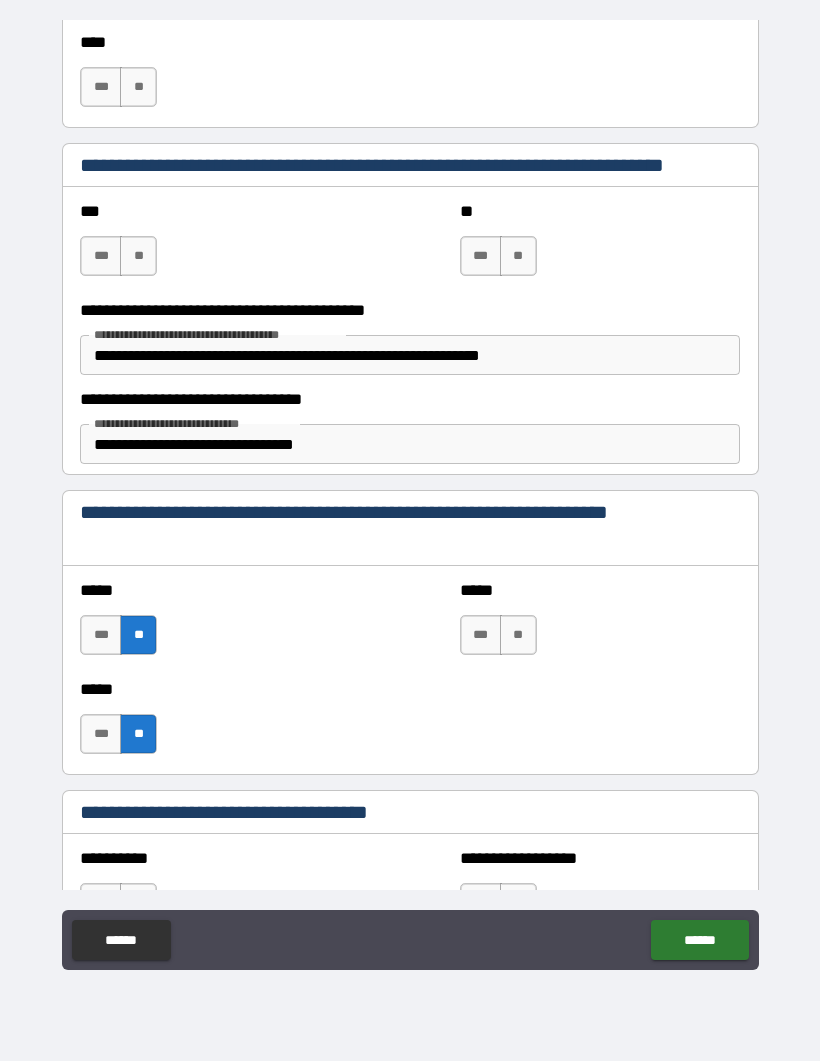 click on "**" at bounding box center (518, 636) 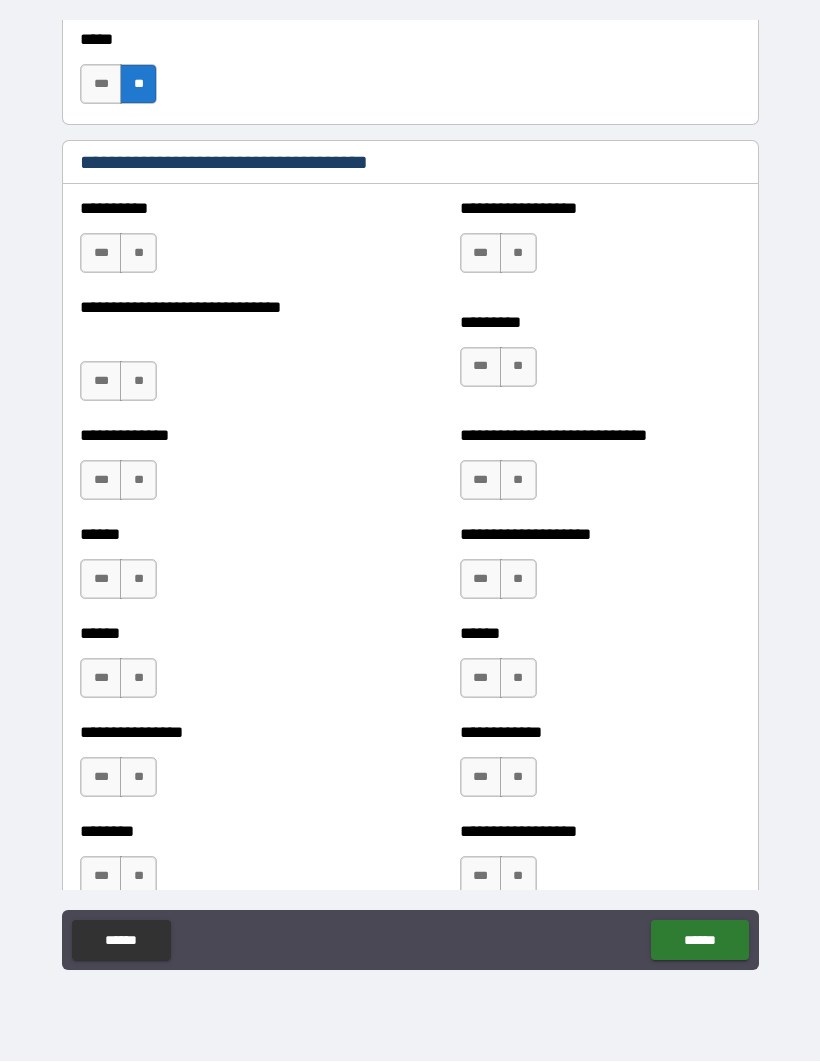 scroll, scrollTop: 2620, scrollLeft: 0, axis: vertical 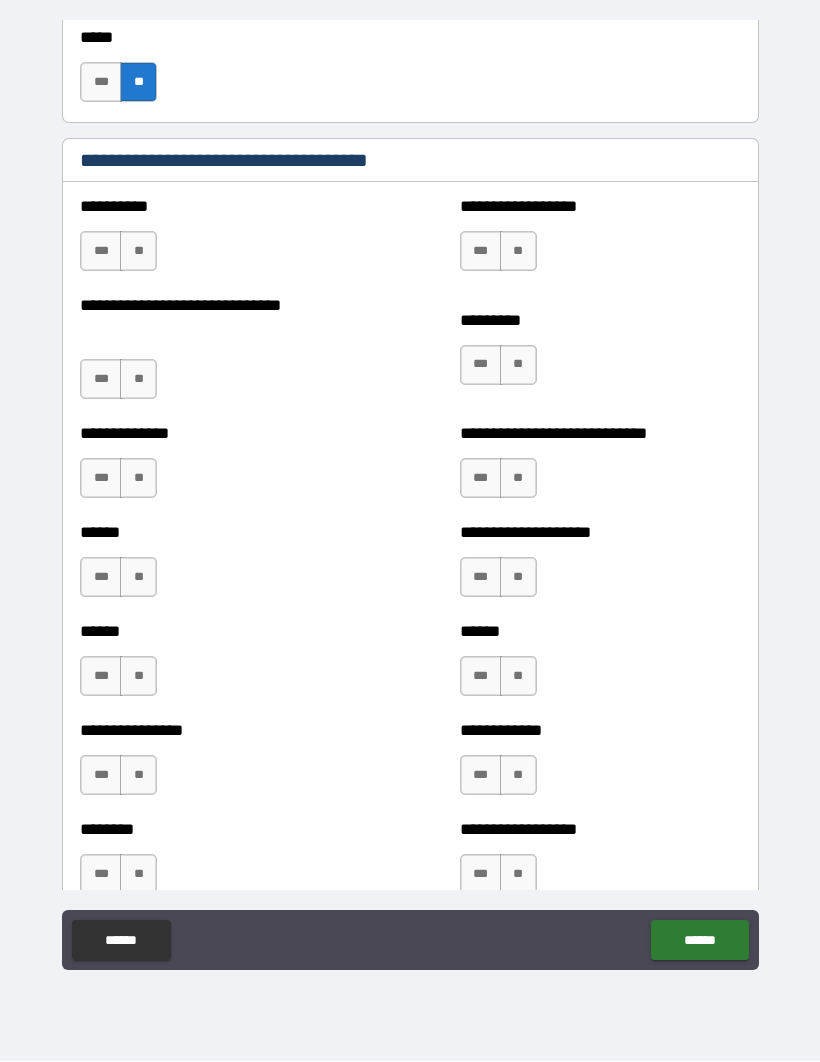 click on "**" at bounding box center [138, 252] 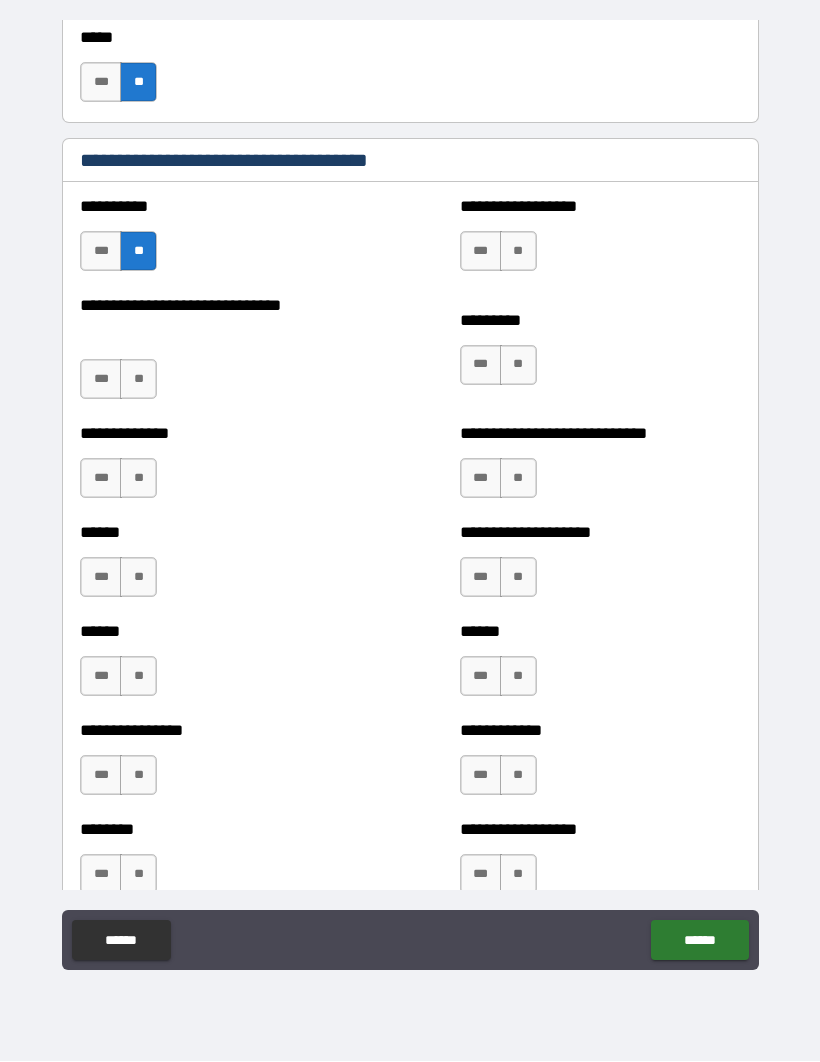 click on "**" at bounding box center (138, 380) 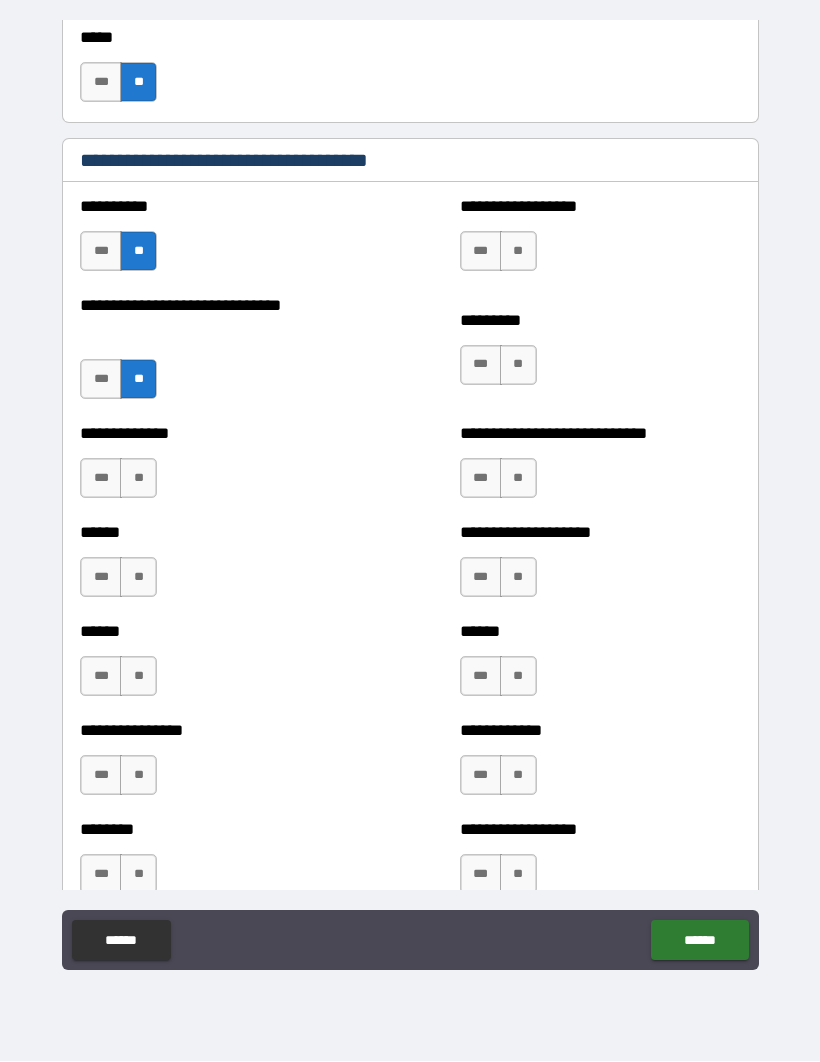 click on "**" at bounding box center [138, 479] 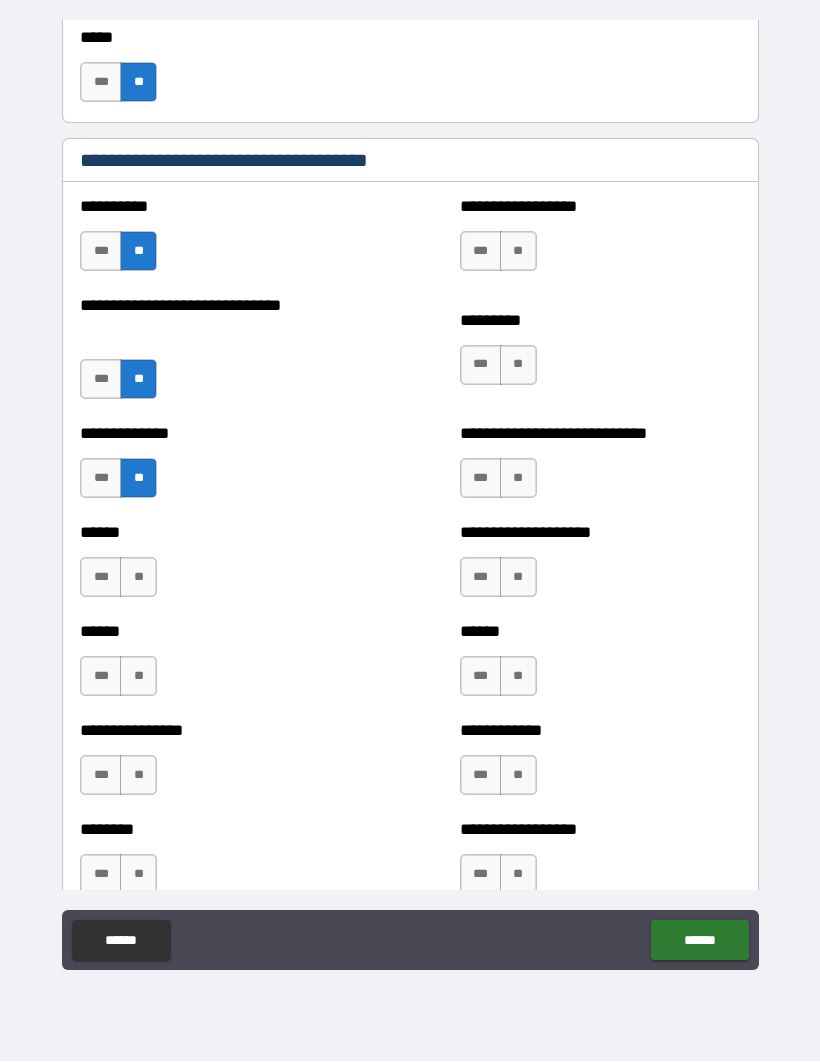 click on "**" at bounding box center (138, 578) 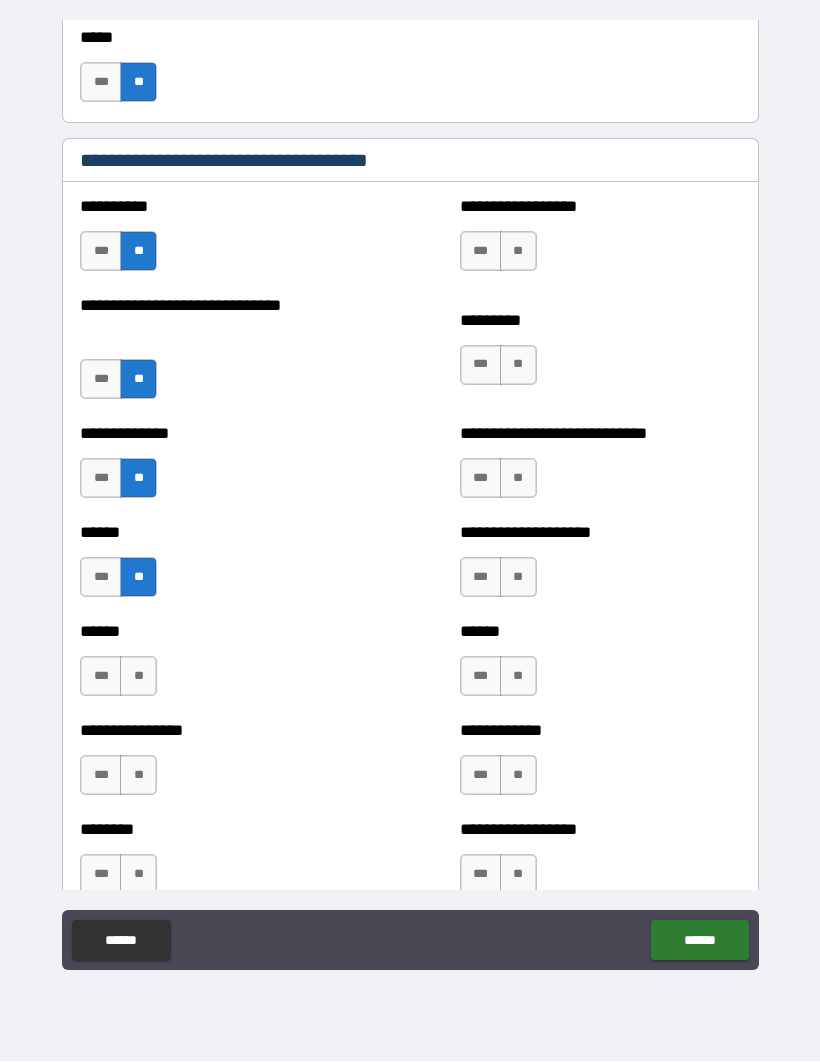 click on "**" at bounding box center (138, 677) 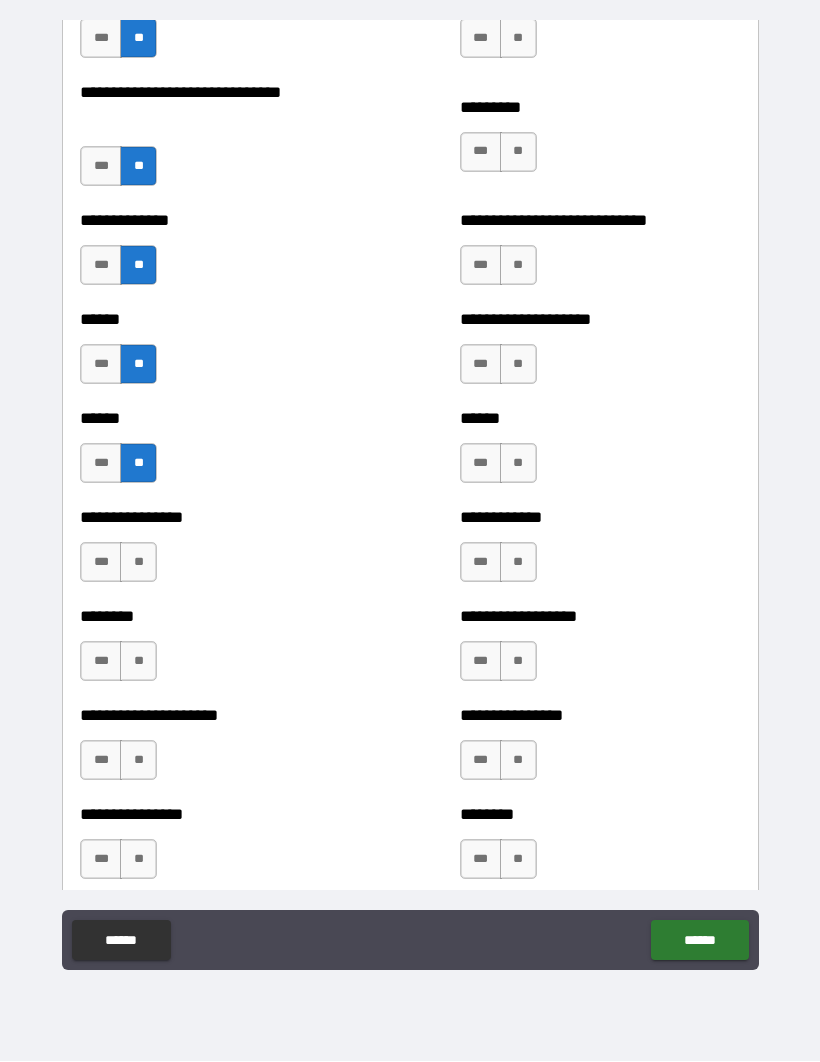 scroll, scrollTop: 2834, scrollLeft: 0, axis: vertical 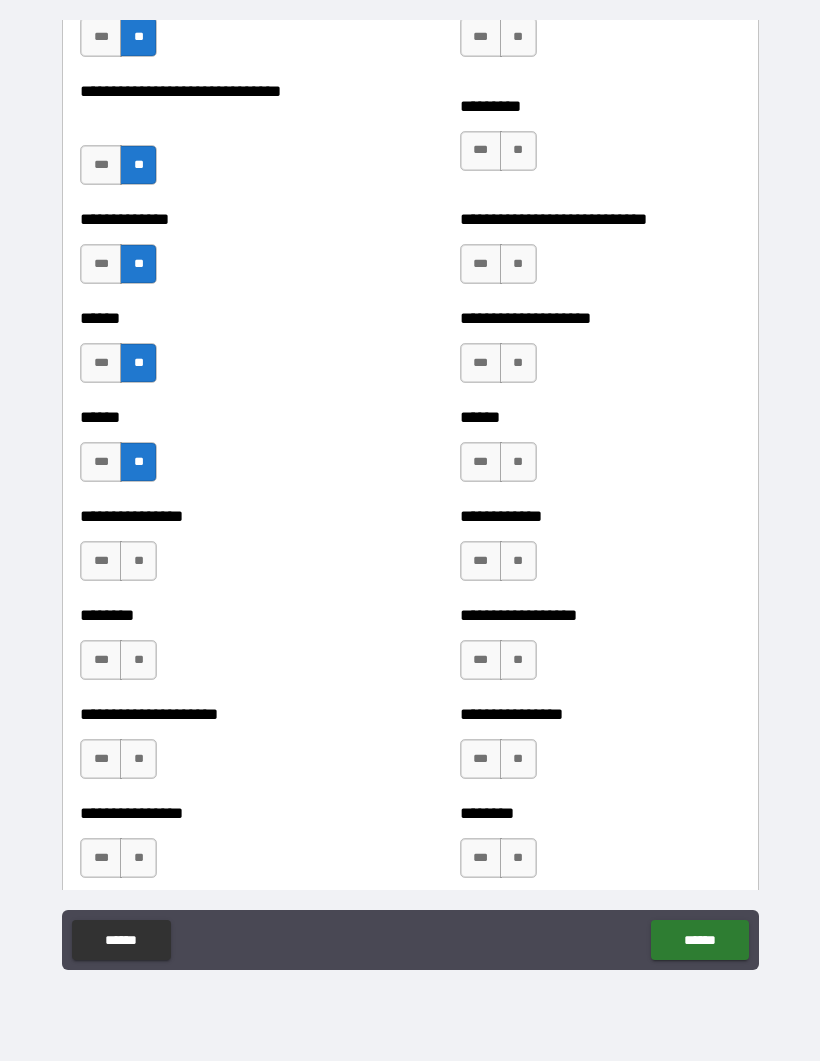 click on "**" at bounding box center [138, 562] 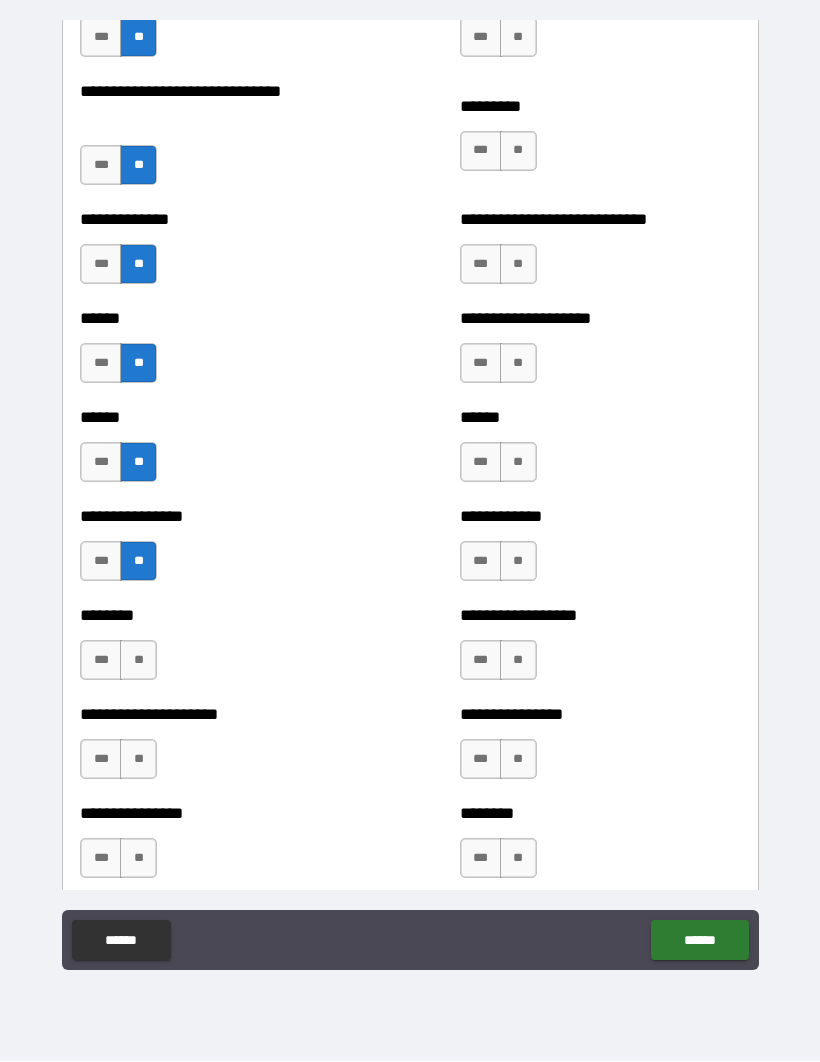 click on "***" at bounding box center (101, 661) 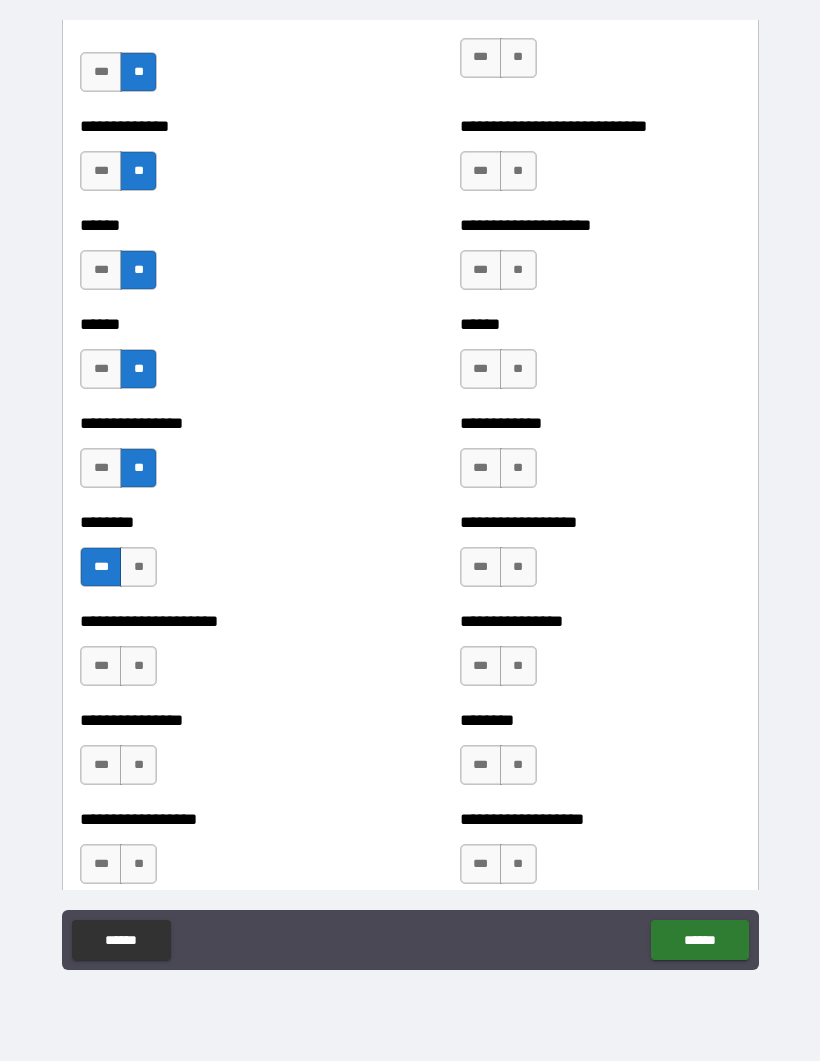 scroll, scrollTop: 2950, scrollLeft: 0, axis: vertical 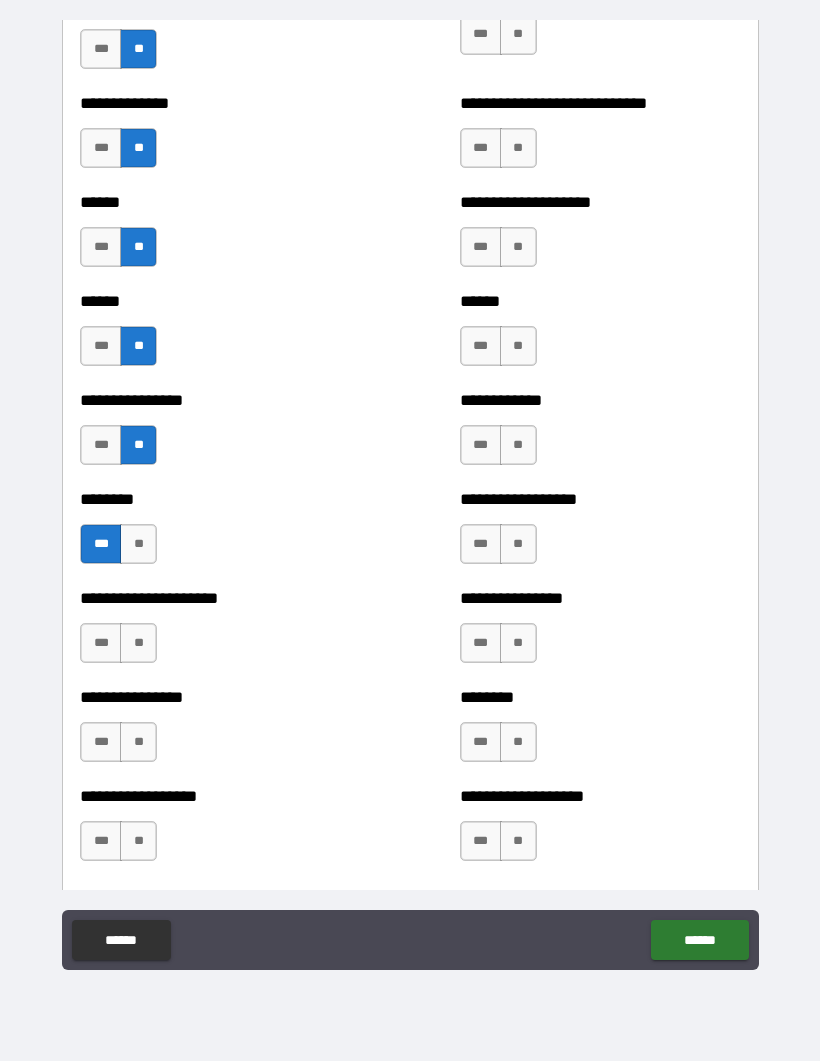 click on "**" at bounding box center [138, 743] 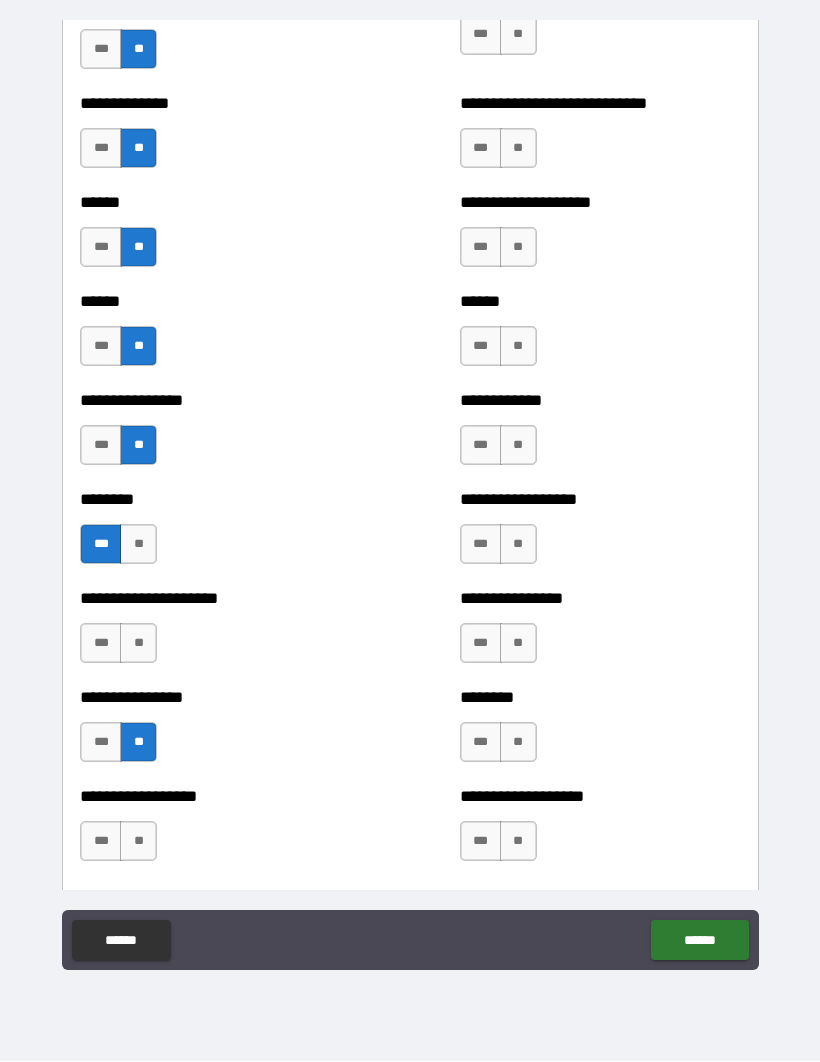 click on "**" at bounding box center [138, 842] 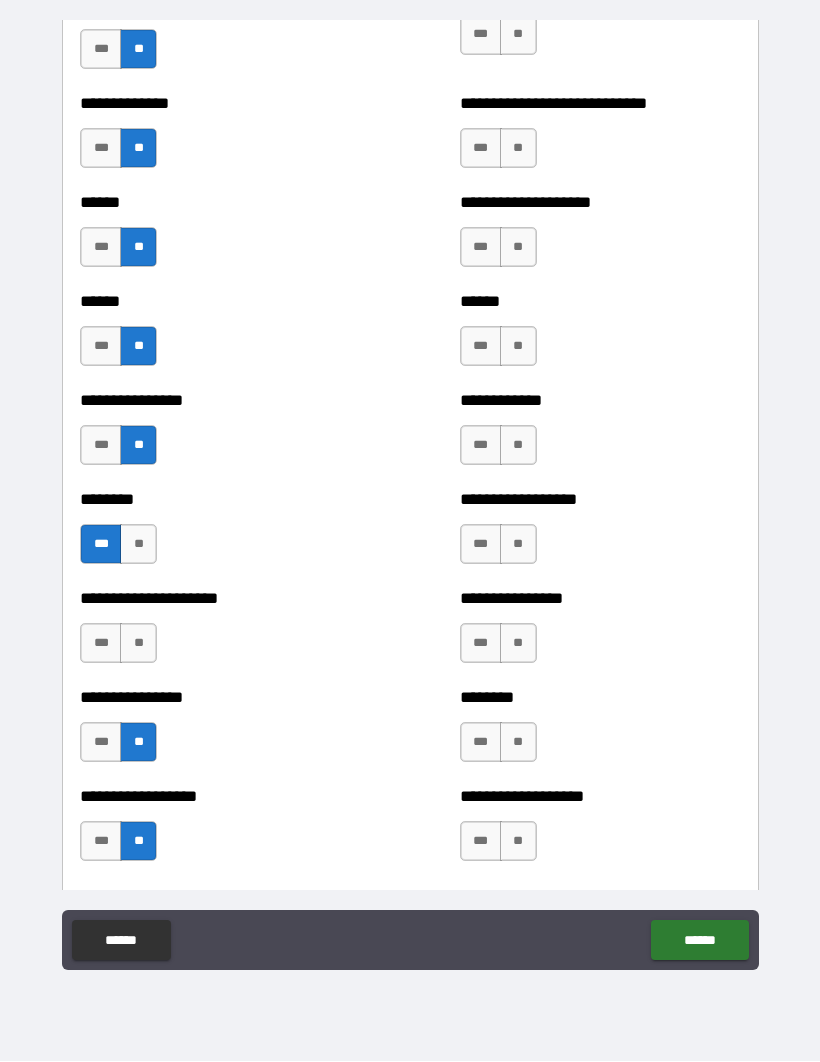 click on "**" at bounding box center [138, 644] 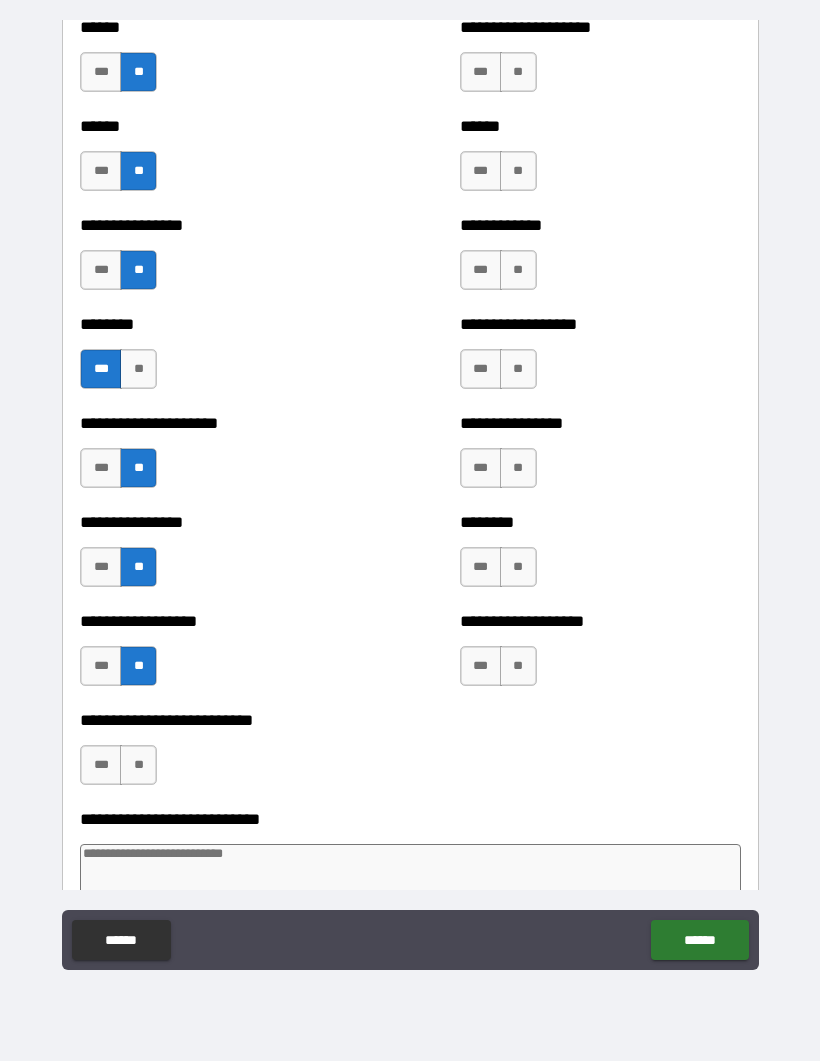 scroll, scrollTop: 3126, scrollLeft: 0, axis: vertical 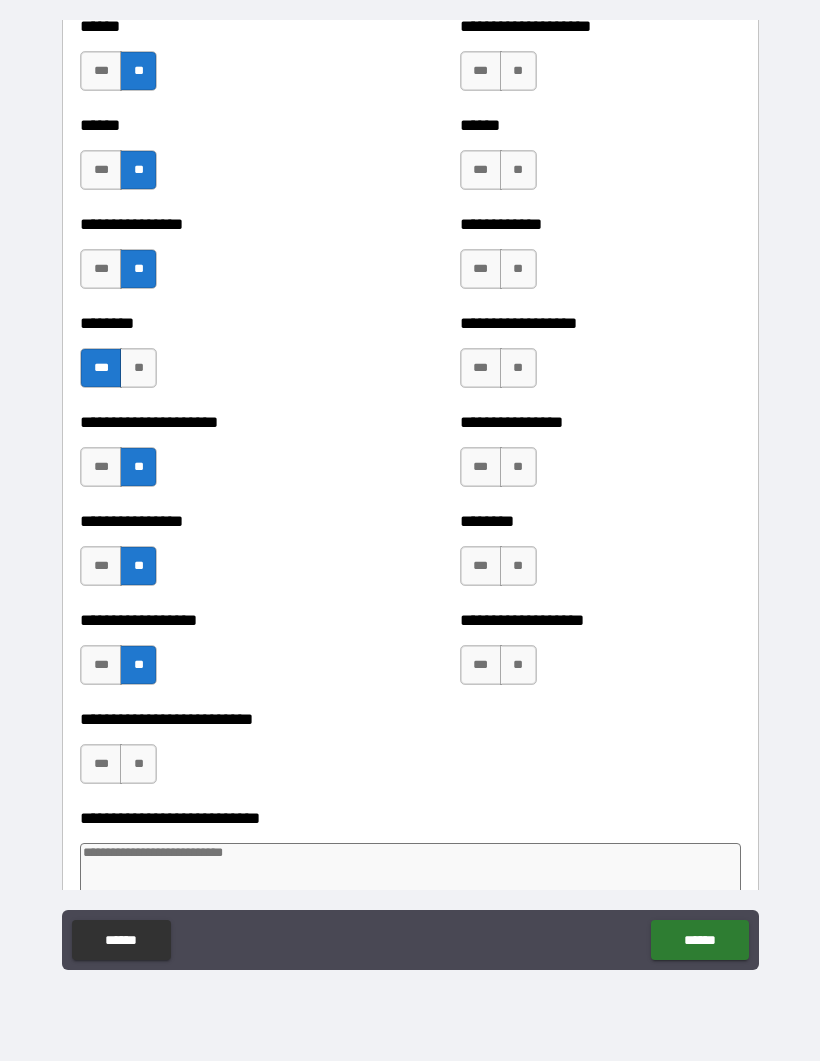 click on "**" at bounding box center (138, 765) 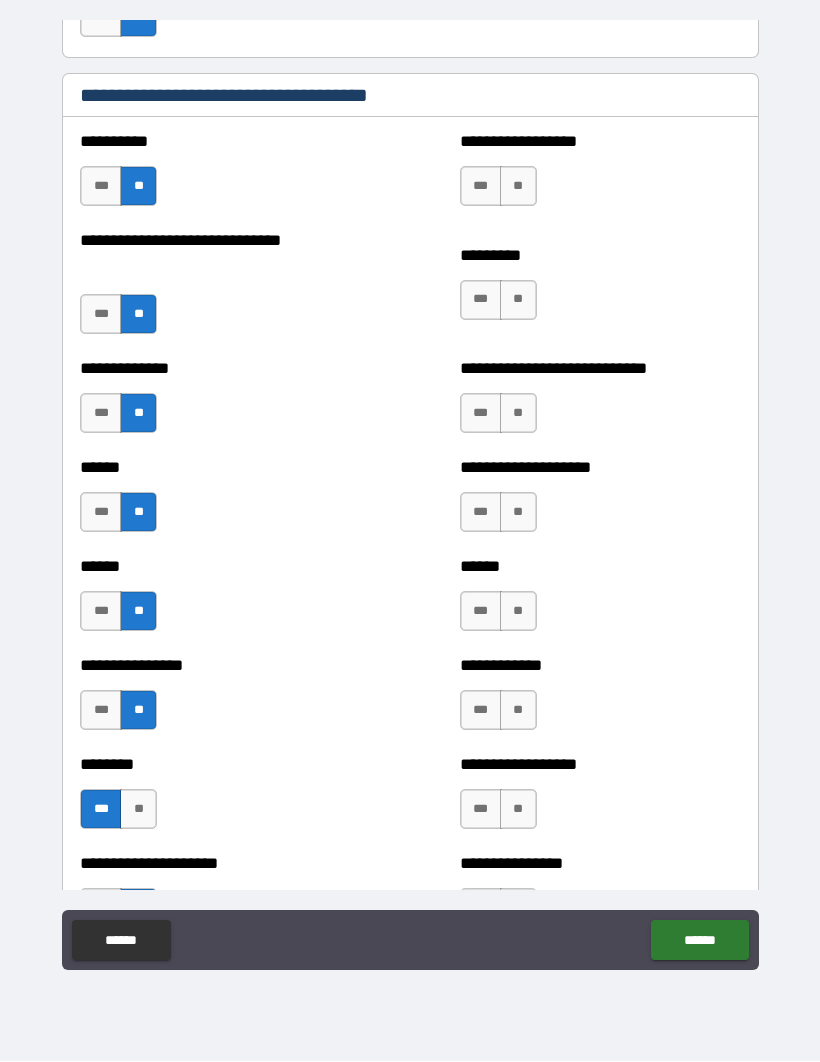 scroll, scrollTop: 2672, scrollLeft: 0, axis: vertical 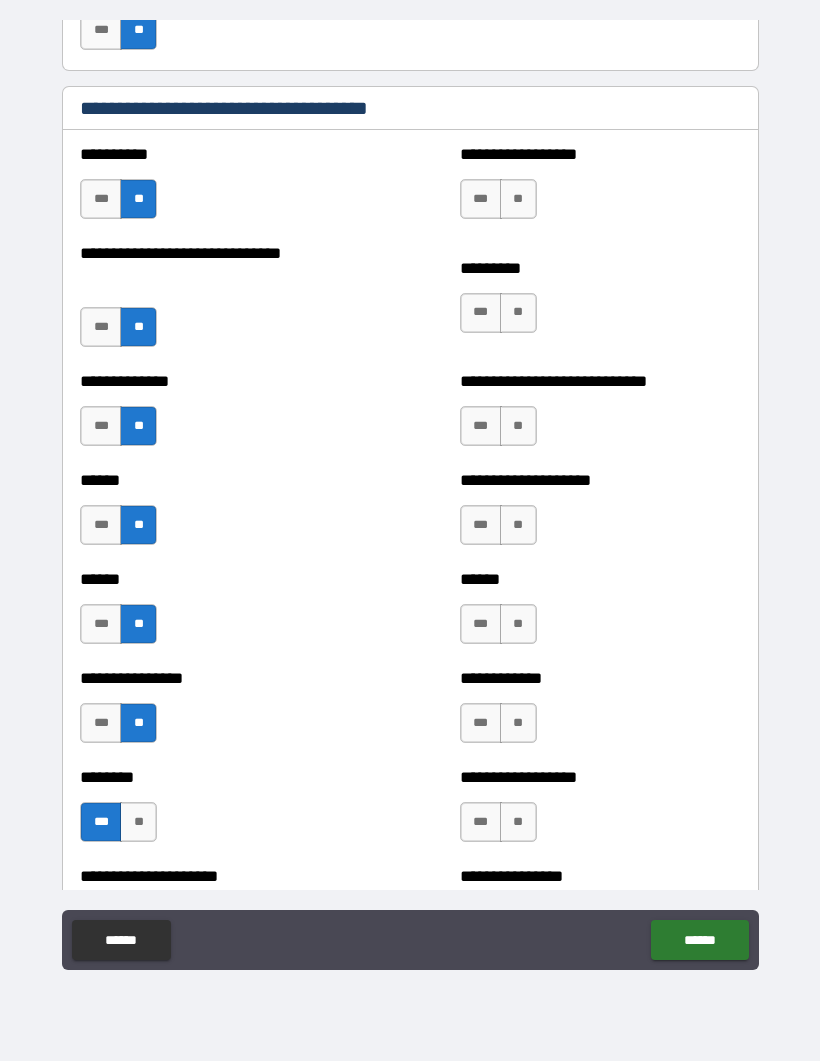 click on "**" at bounding box center [518, 200] 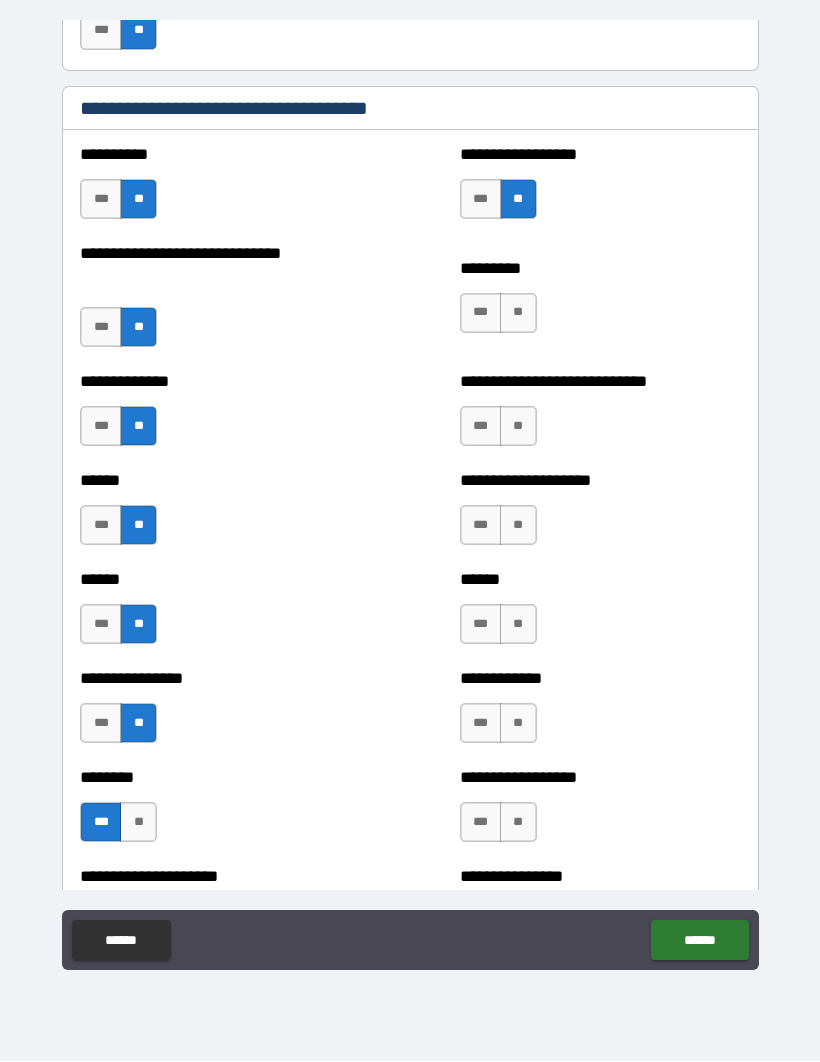 click on "***" at bounding box center [481, 314] 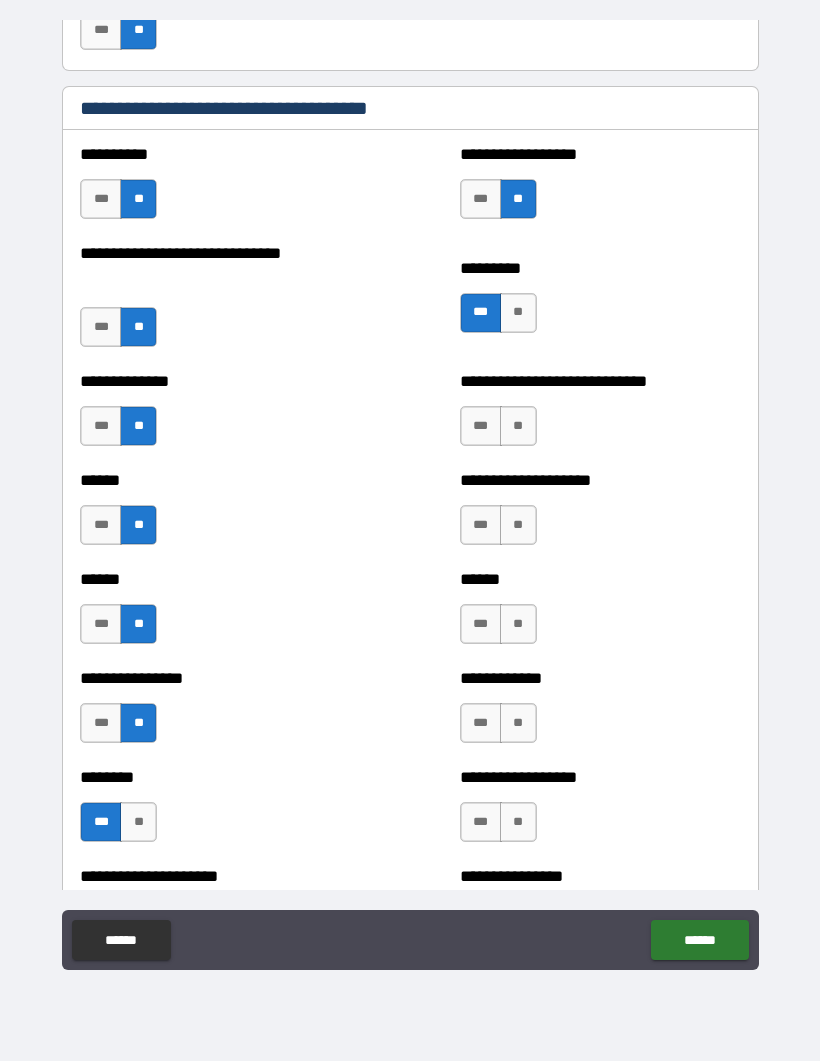 click on "**" at bounding box center [518, 427] 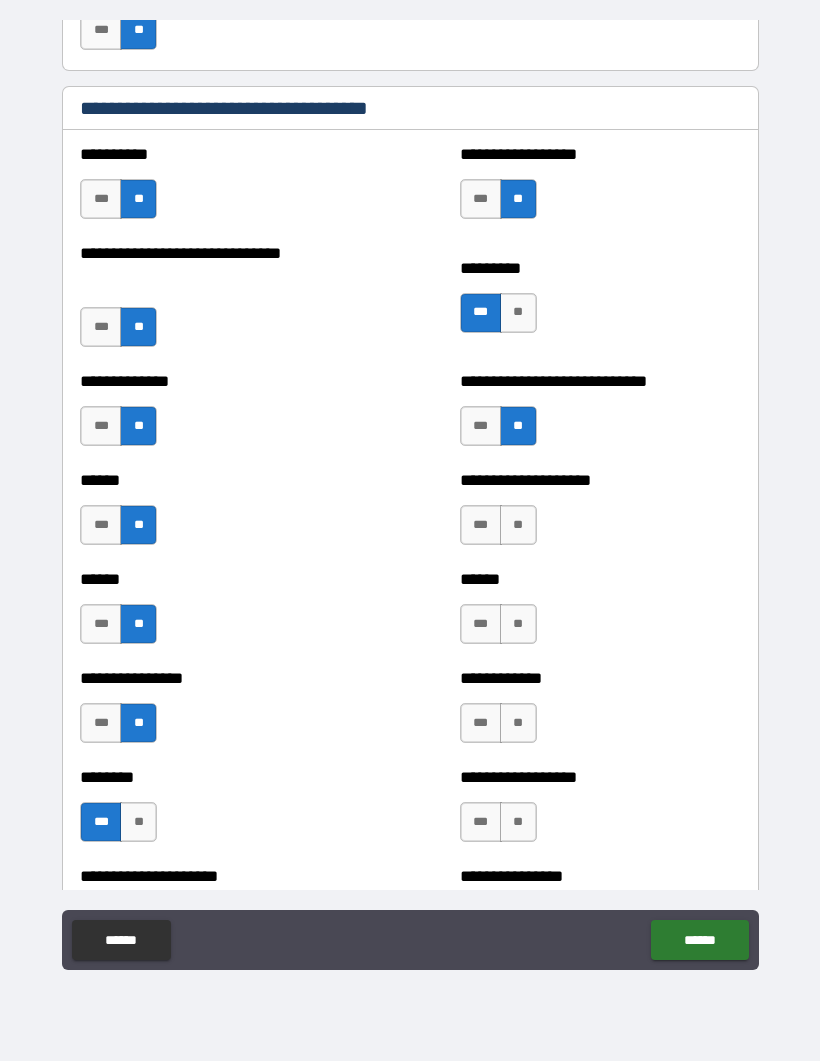 click on "***" at bounding box center (481, 526) 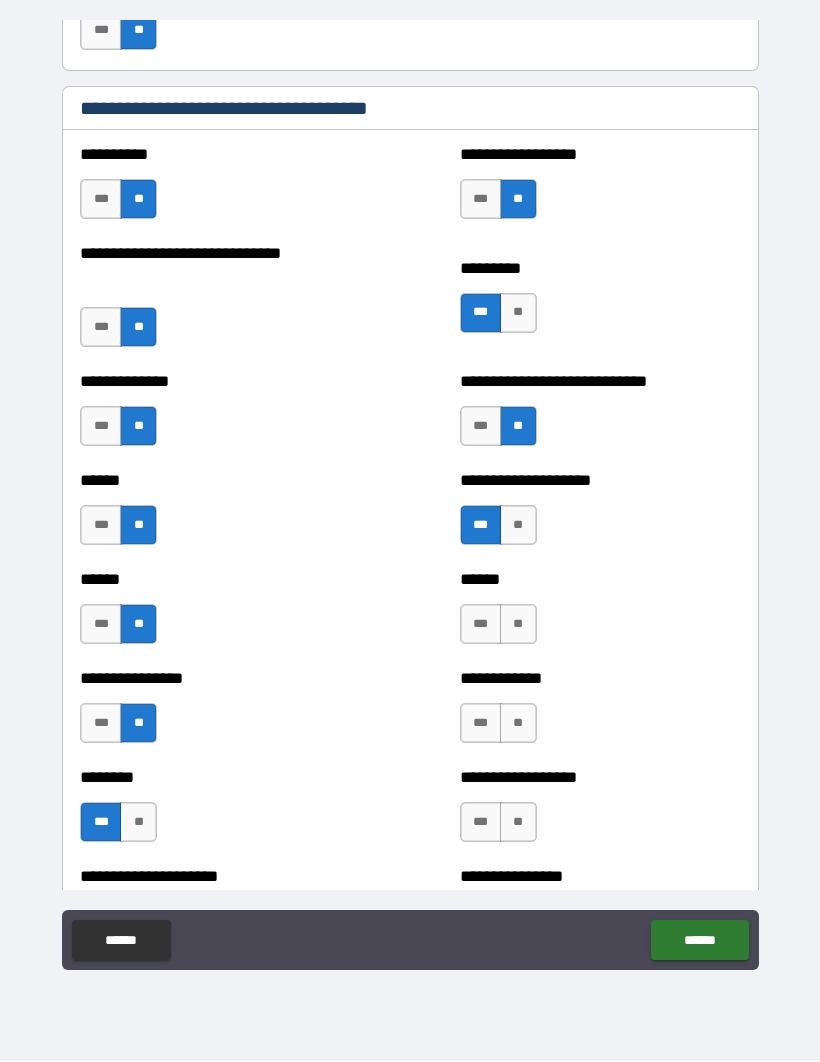 click on "***" at bounding box center [481, 625] 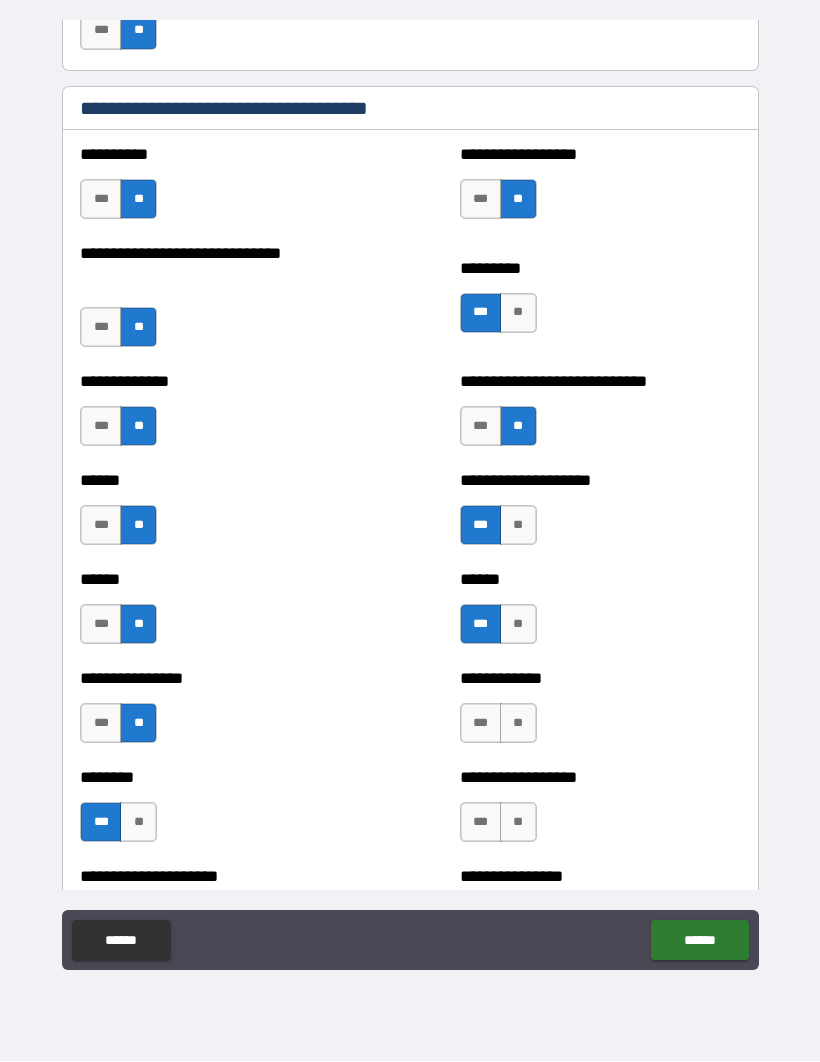 click on "**" at bounding box center (518, 724) 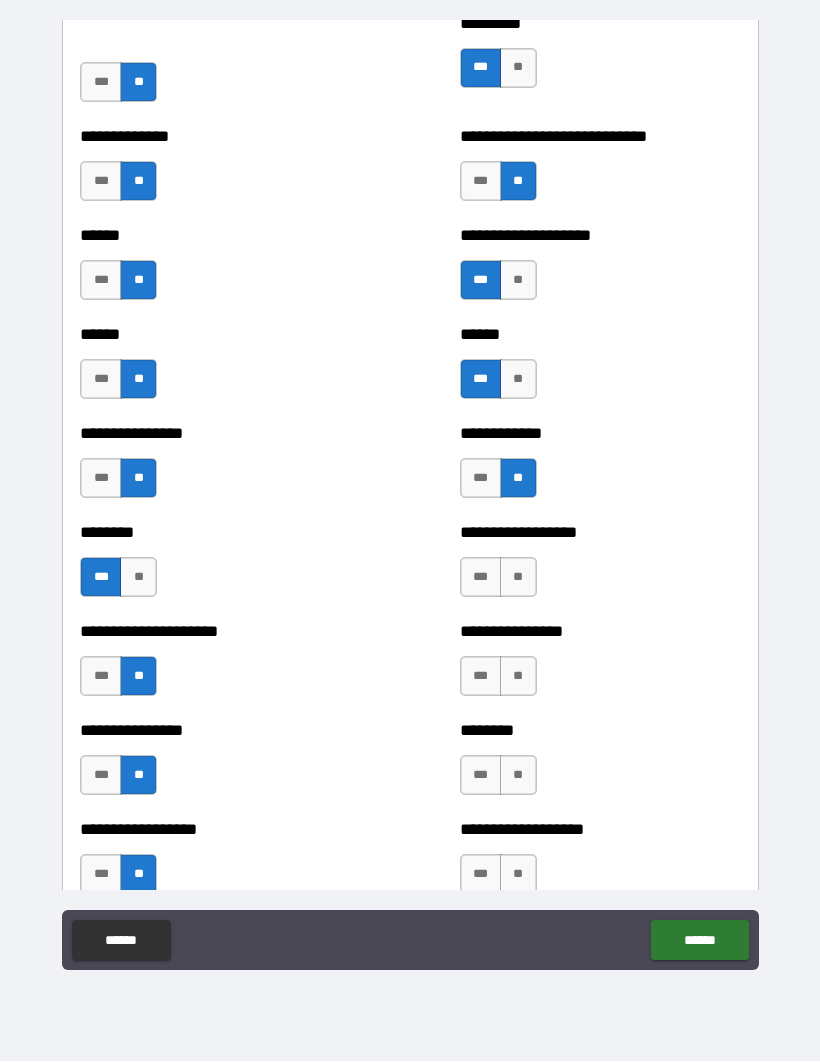 scroll, scrollTop: 2919, scrollLeft: 0, axis: vertical 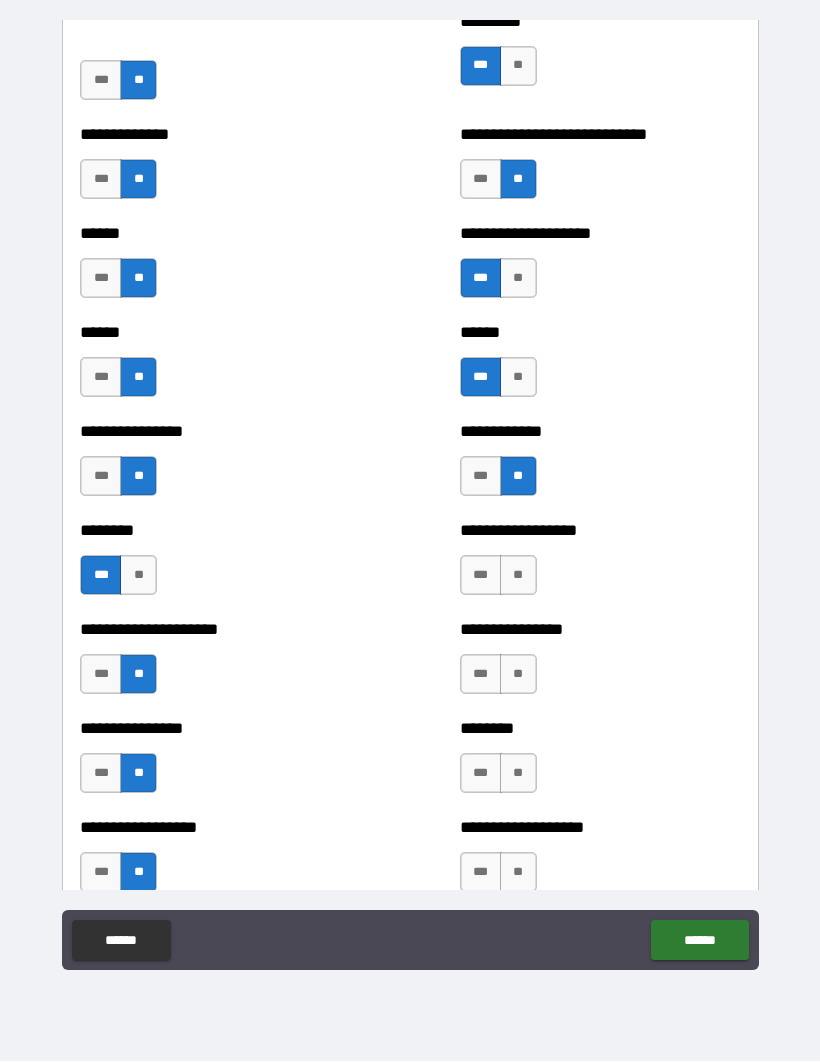 click on "**" at bounding box center [518, 576] 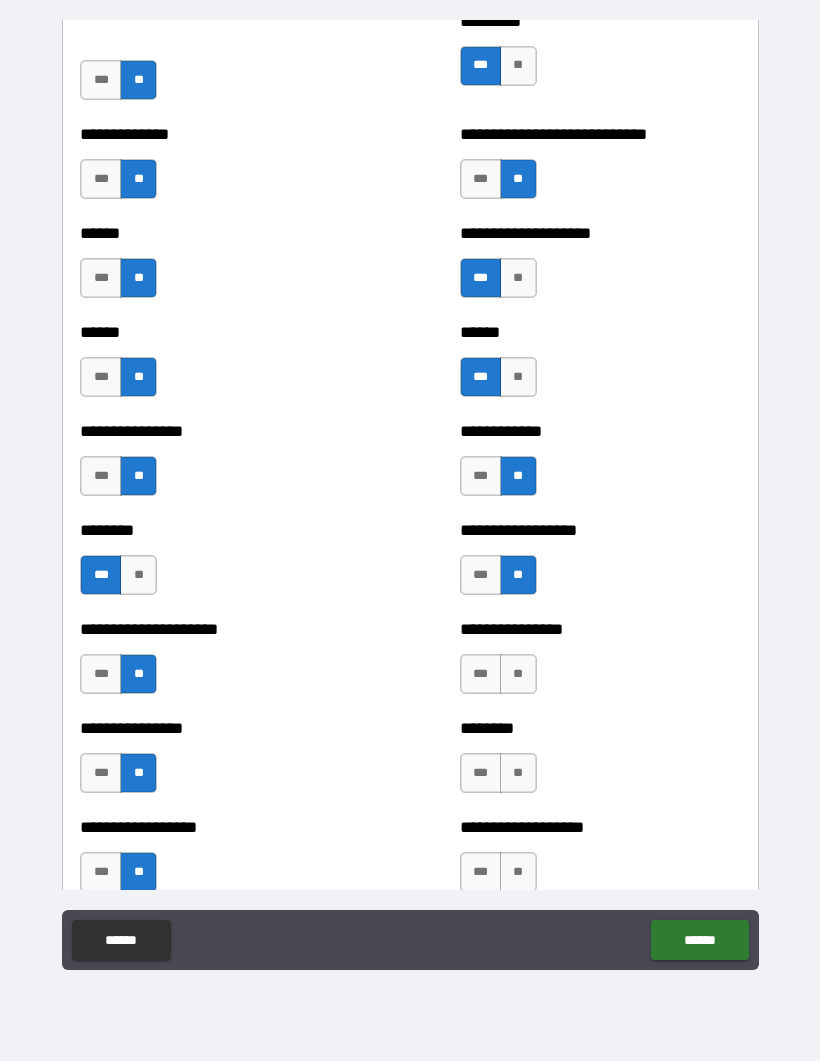 click on "**" at bounding box center (518, 675) 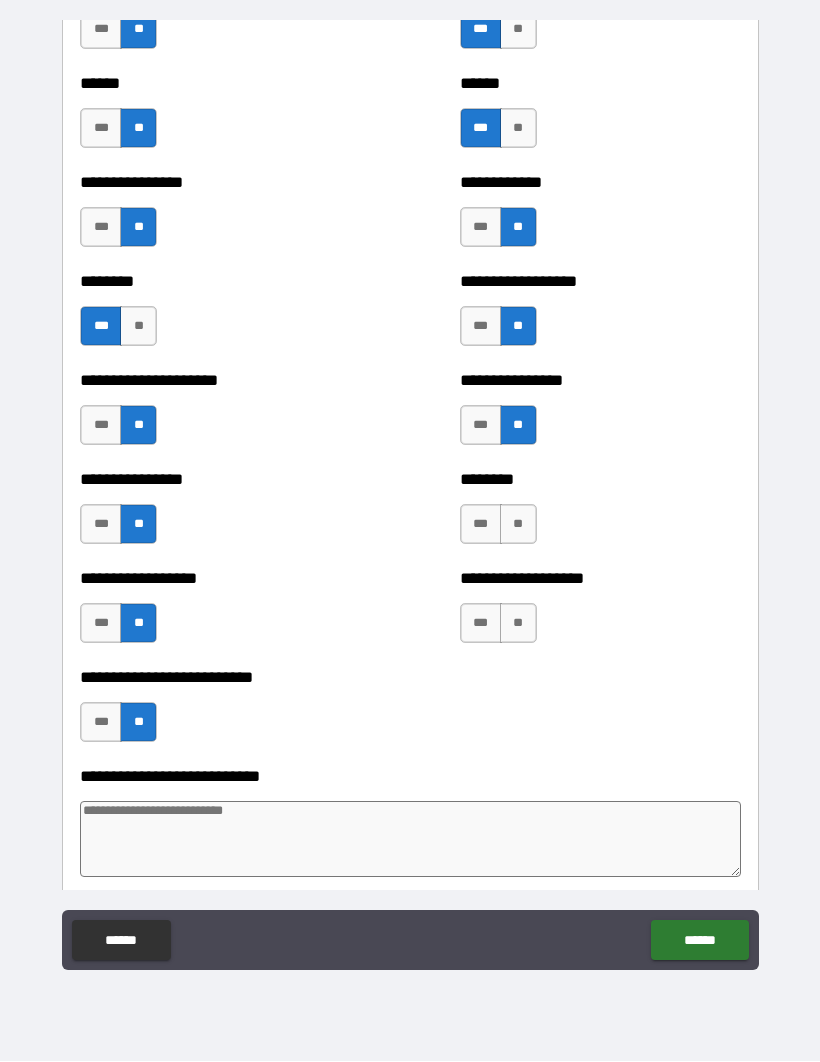 scroll, scrollTop: 3168, scrollLeft: 0, axis: vertical 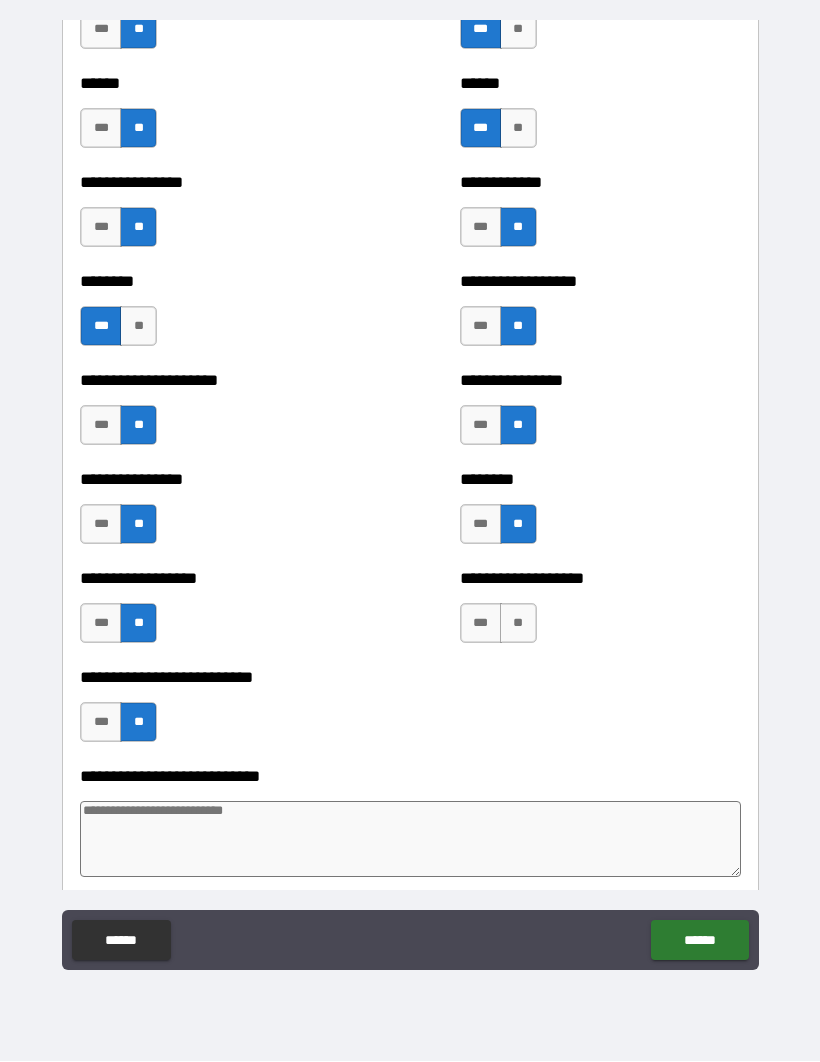 click on "**" at bounding box center [518, 624] 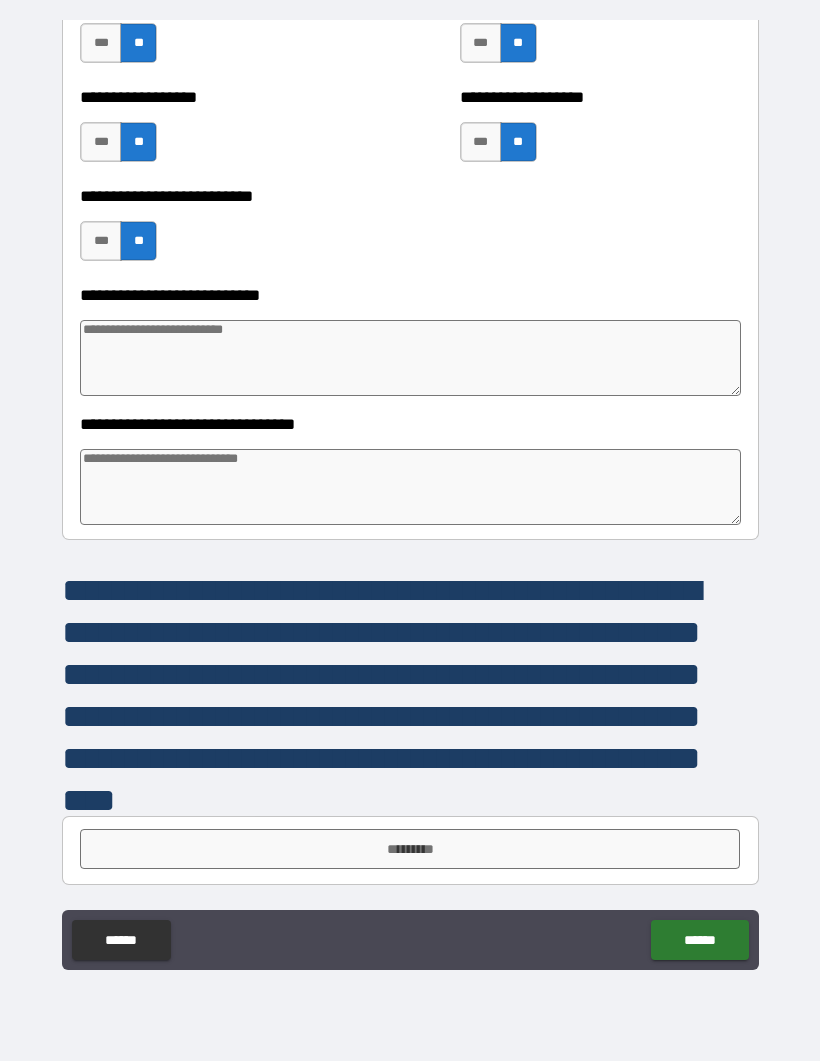 scroll, scrollTop: 3649, scrollLeft: 0, axis: vertical 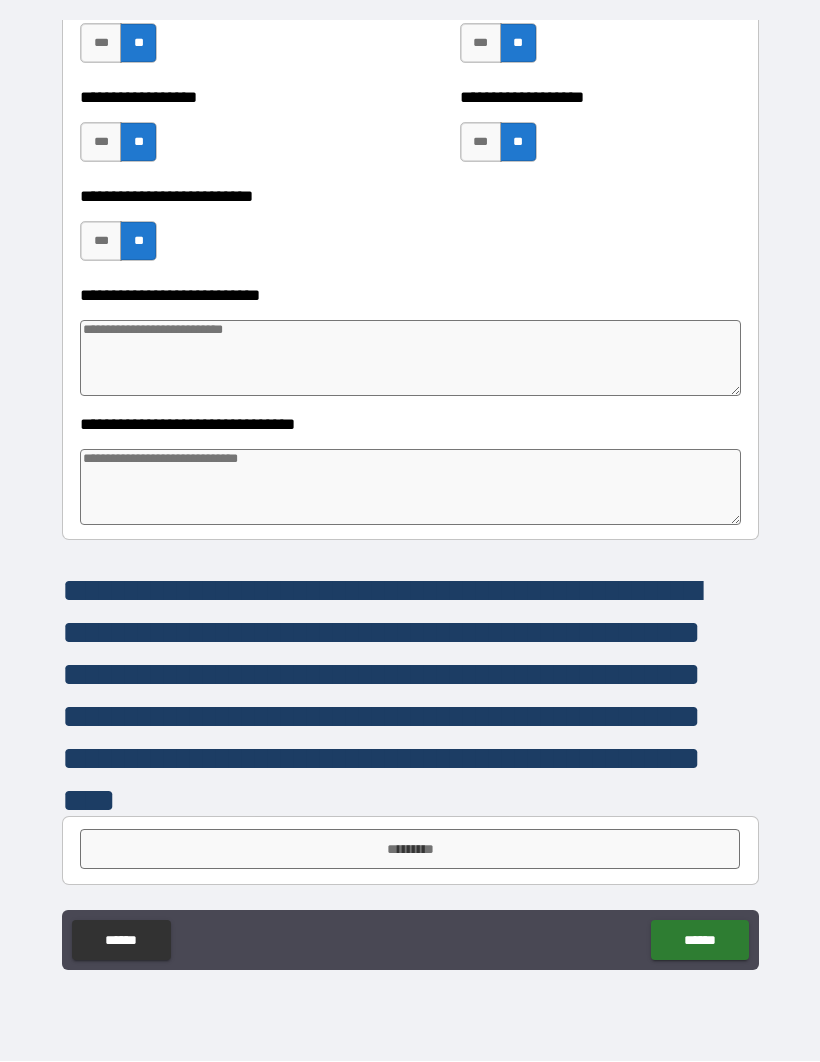 click on "*********" at bounding box center [410, 850] 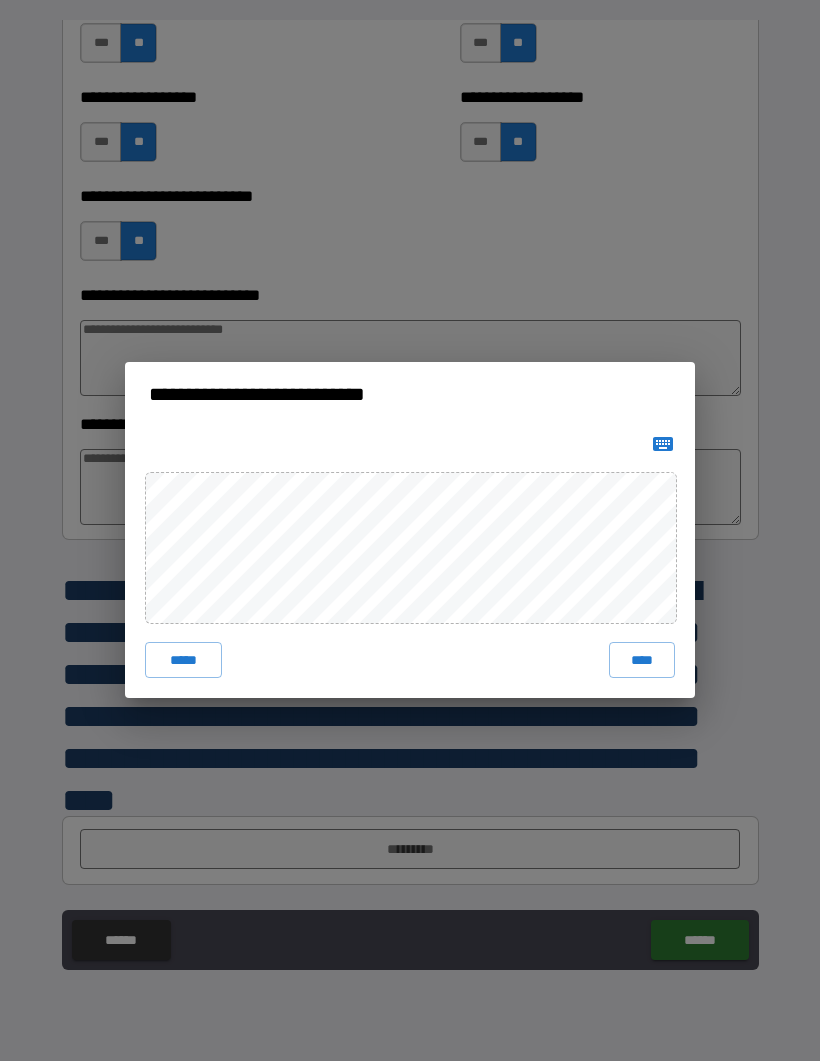 click on "****" at bounding box center [642, 661] 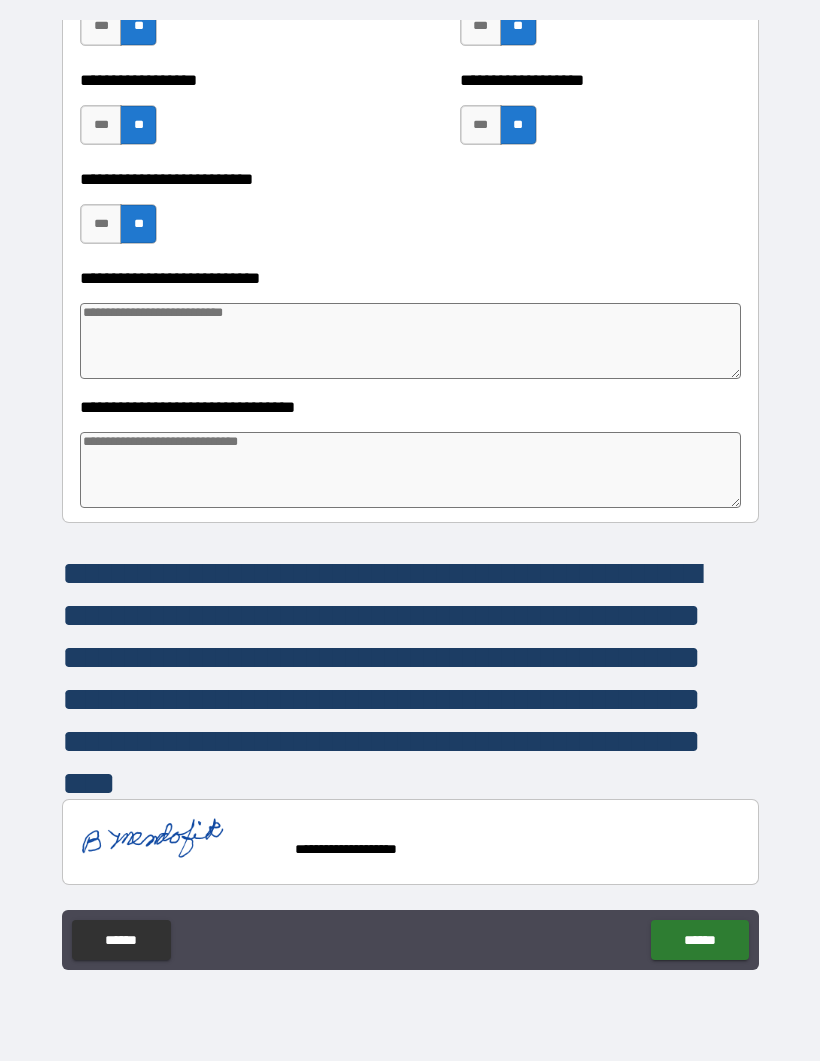scroll, scrollTop: 3666, scrollLeft: 0, axis: vertical 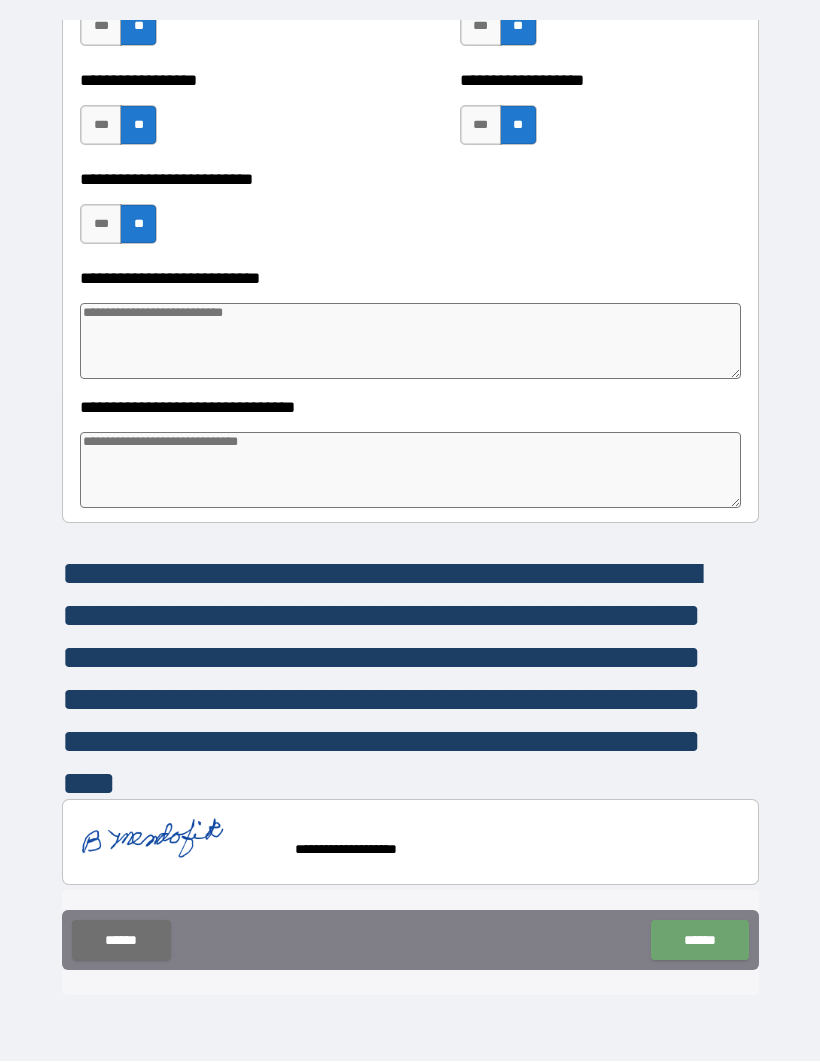 click on "******" at bounding box center (699, 941) 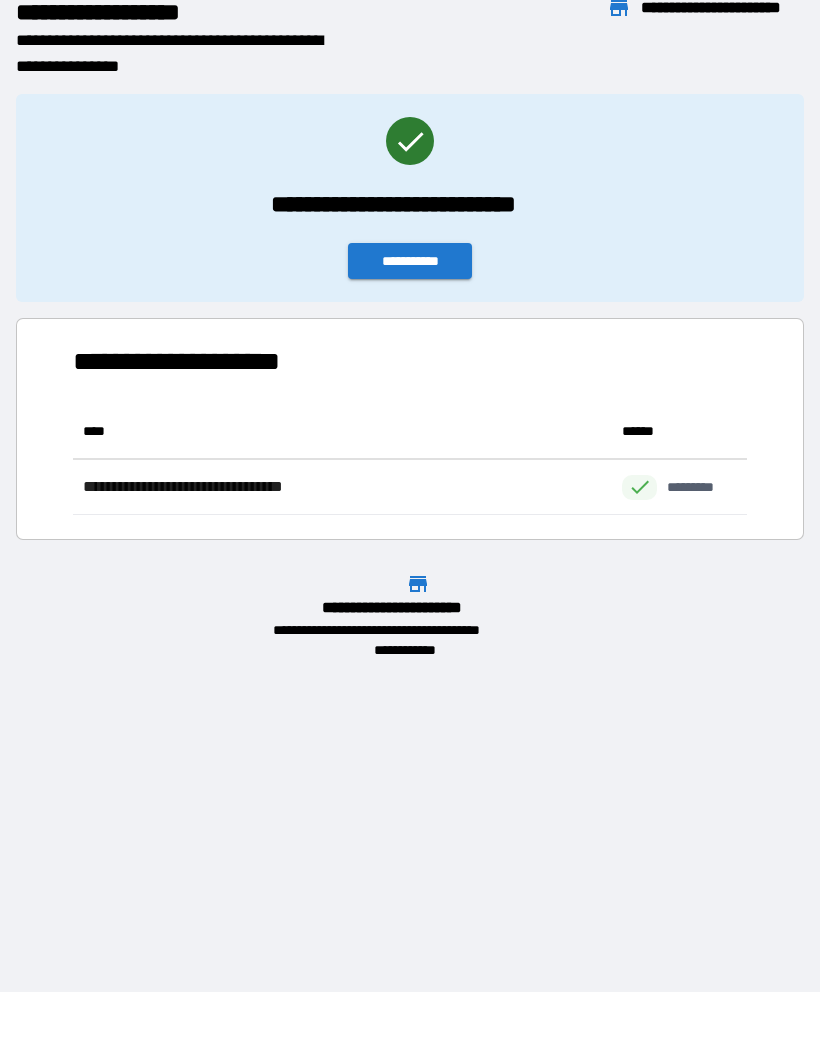 scroll, scrollTop: 1, scrollLeft: 1, axis: both 